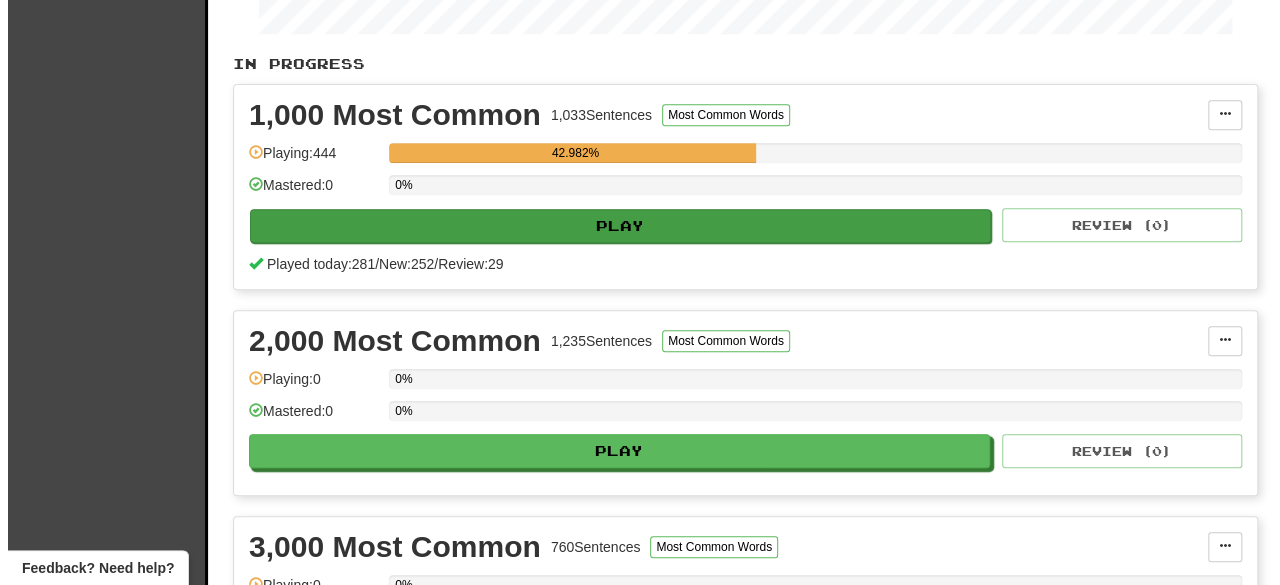 scroll, scrollTop: 378, scrollLeft: 0, axis: vertical 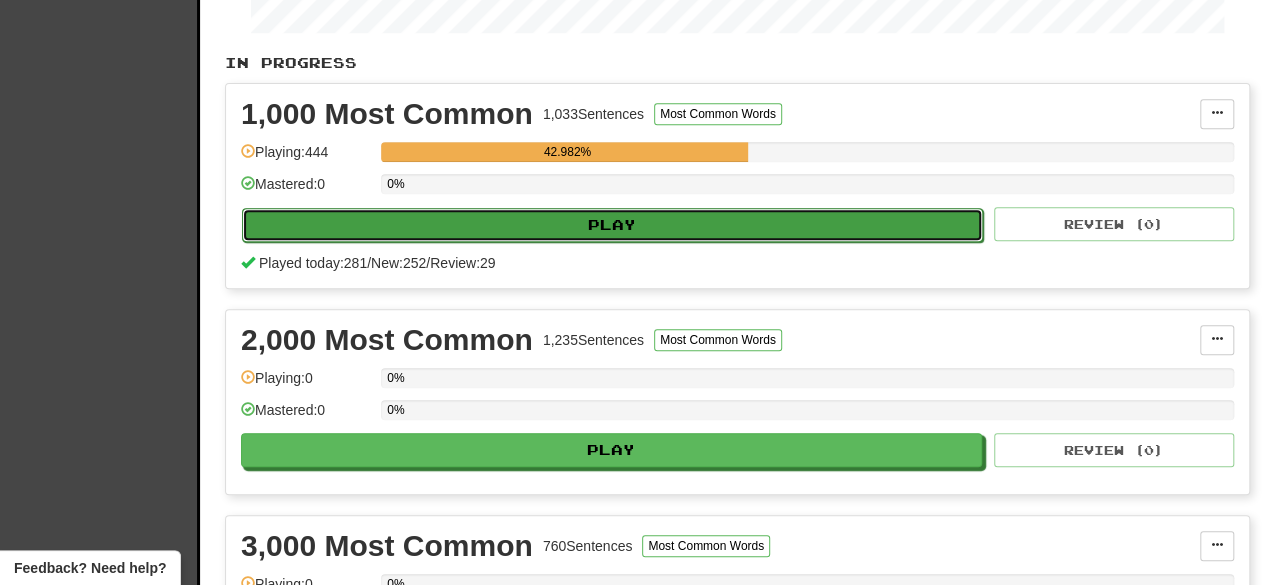click on "Play" at bounding box center (612, 225) 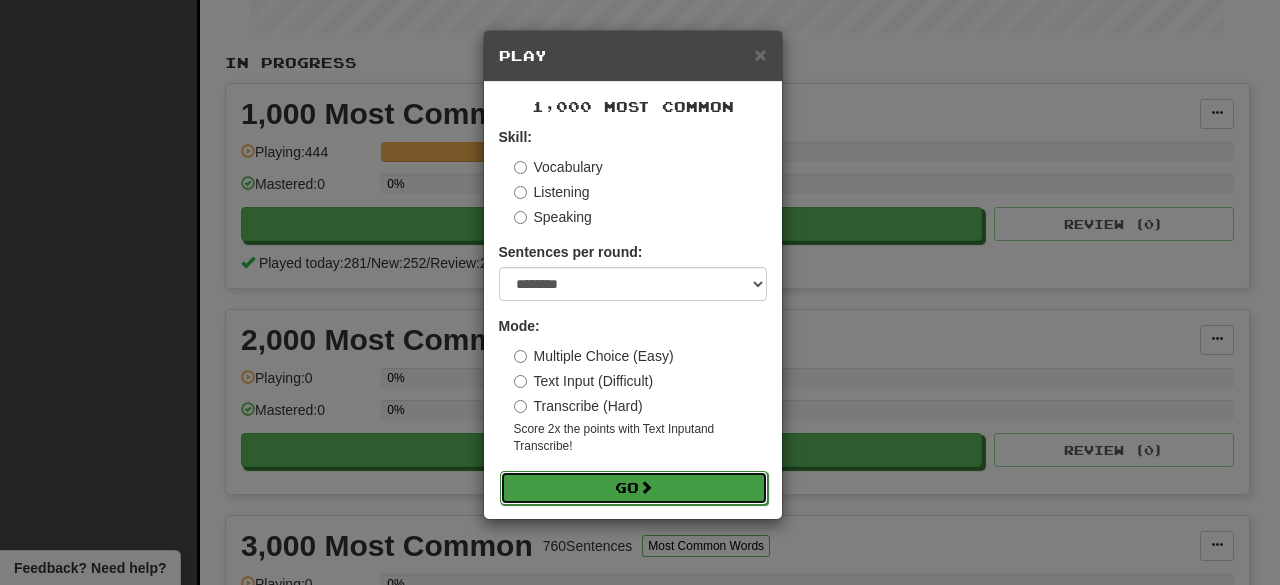 click on "Go" at bounding box center (634, 488) 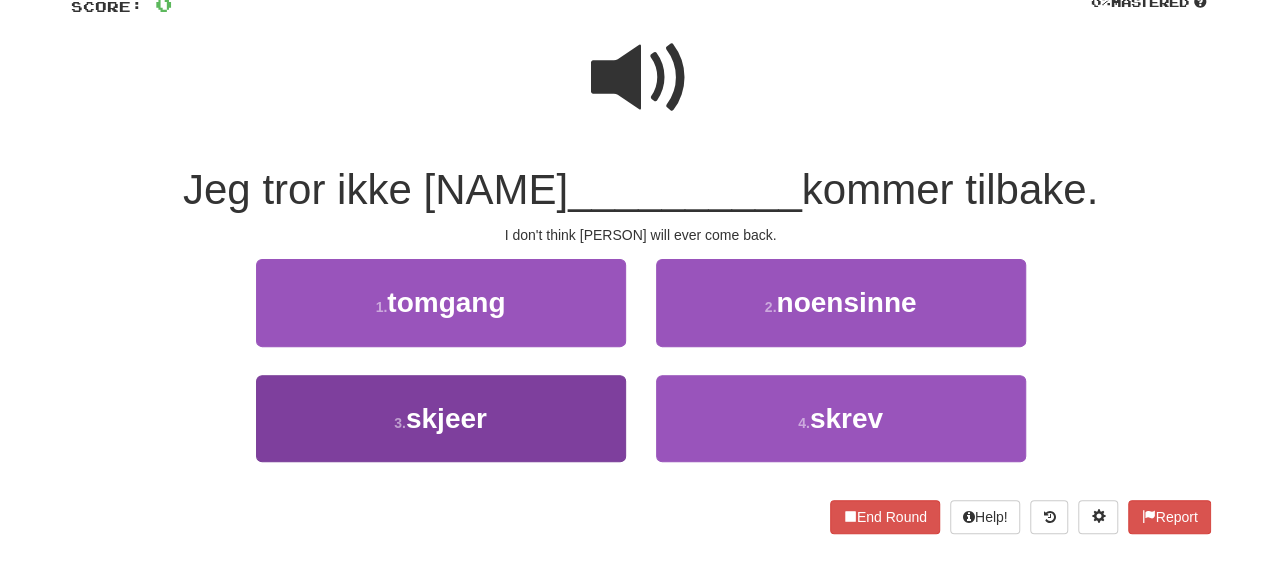 scroll, scrollTop: 156, scrollLeft: 0, axis: vertical 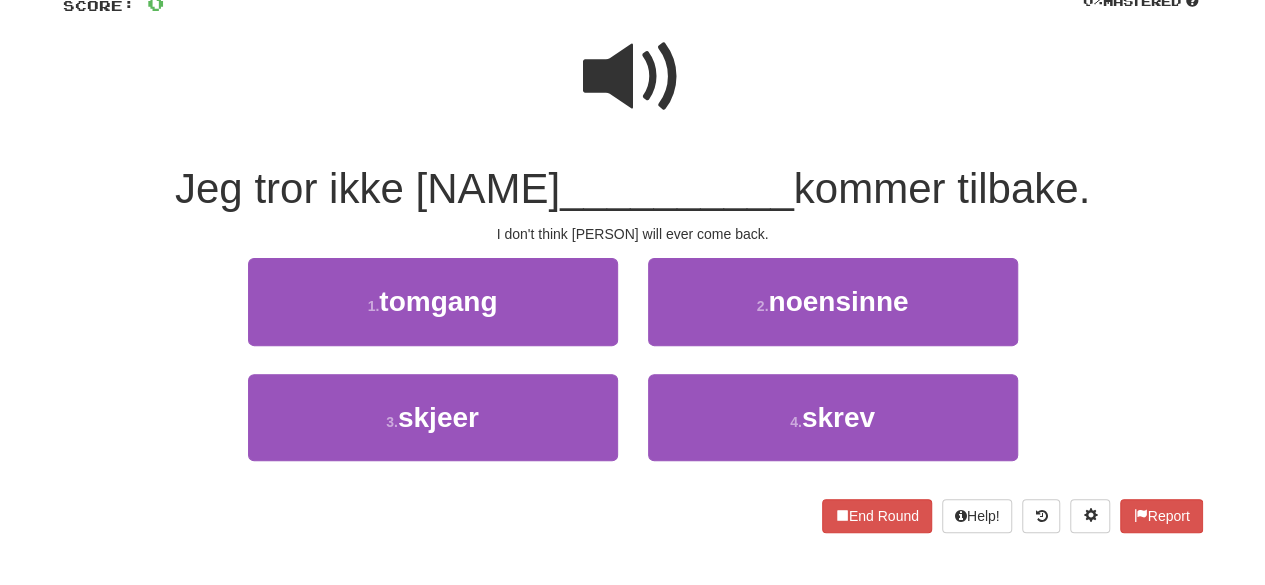 click at bounding box center [633, 77] 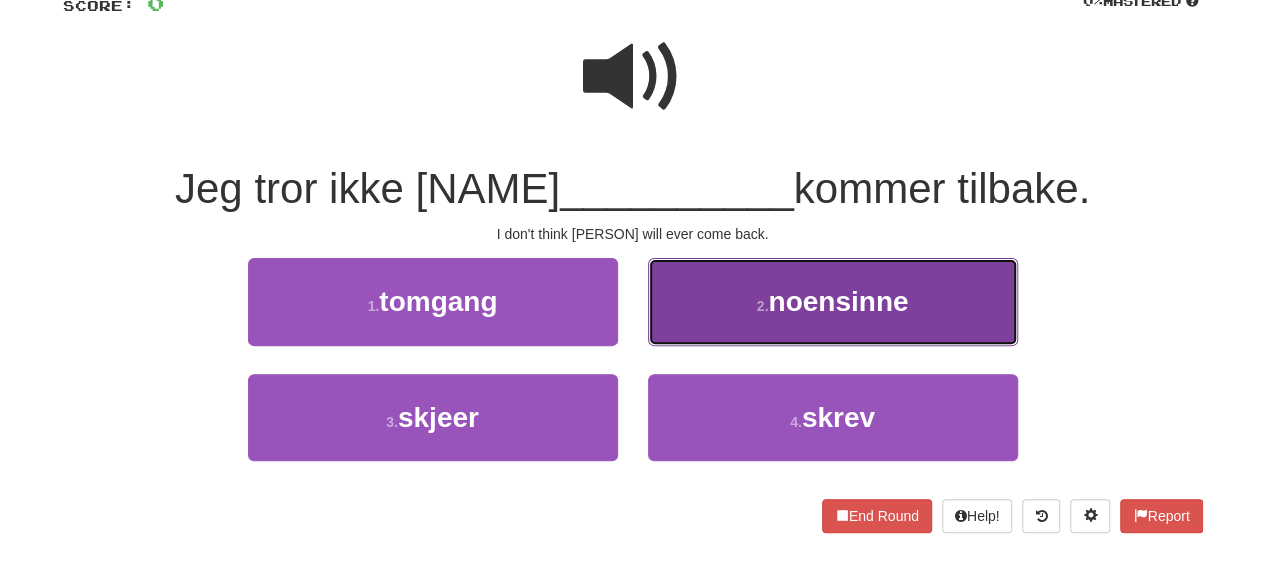 click on "2 .  noensinne" at bounding box center [833, 301] 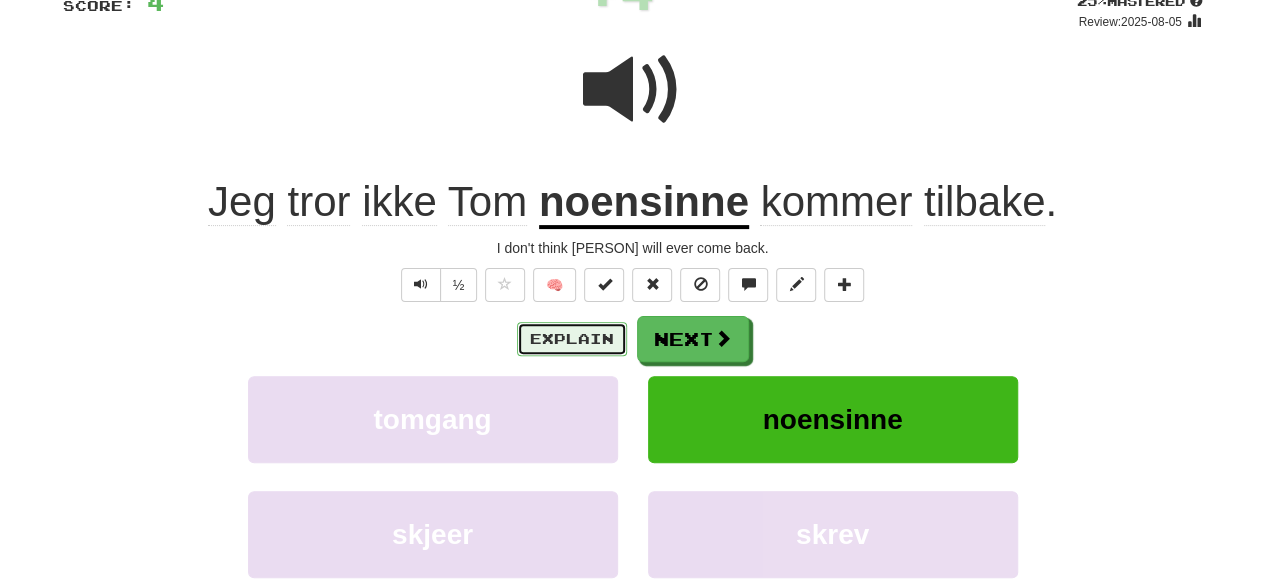 click on "Explain" at bounding box center (572, 339) 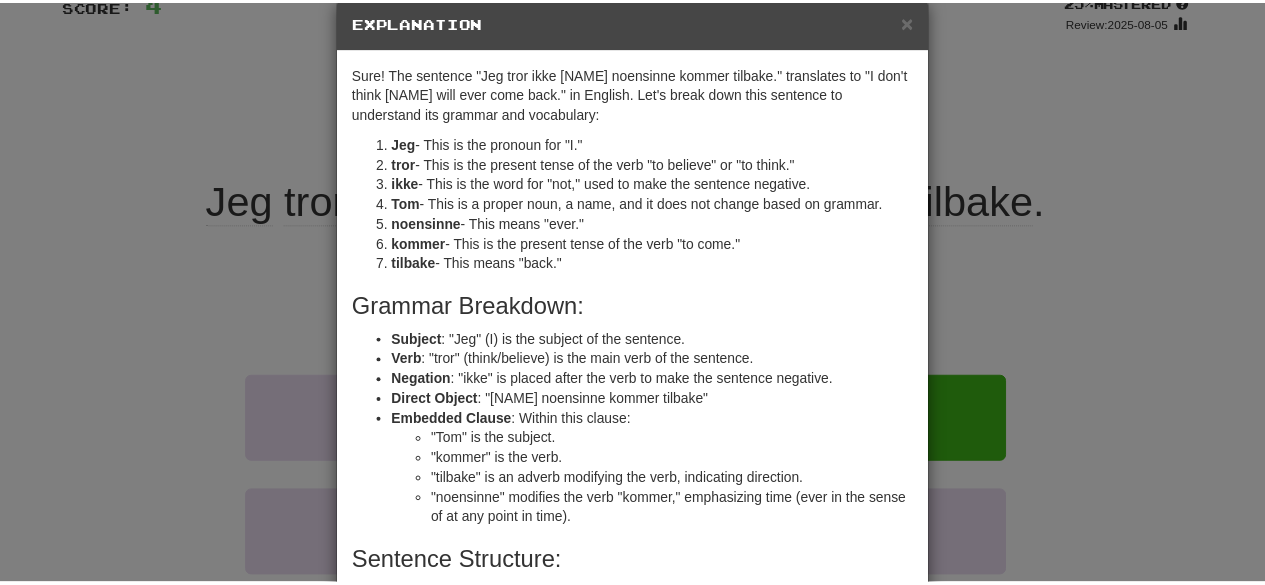 scroll, scrollTop: 37, scrollLeft: 0, axis: vertical 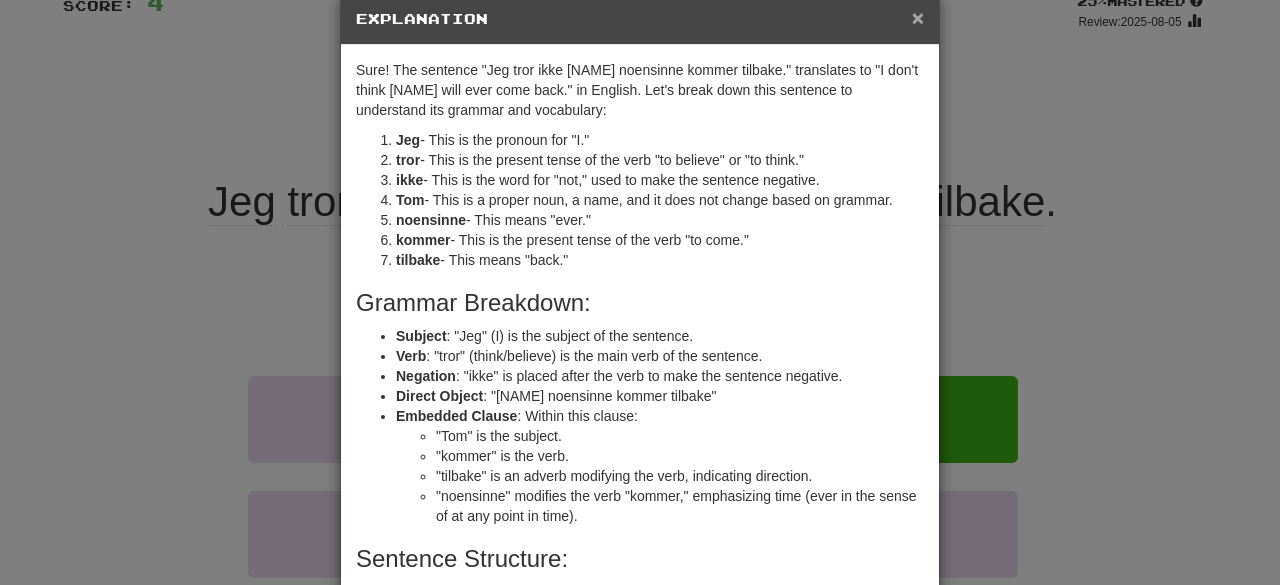 click on "×" at bounding box center (918, 17) 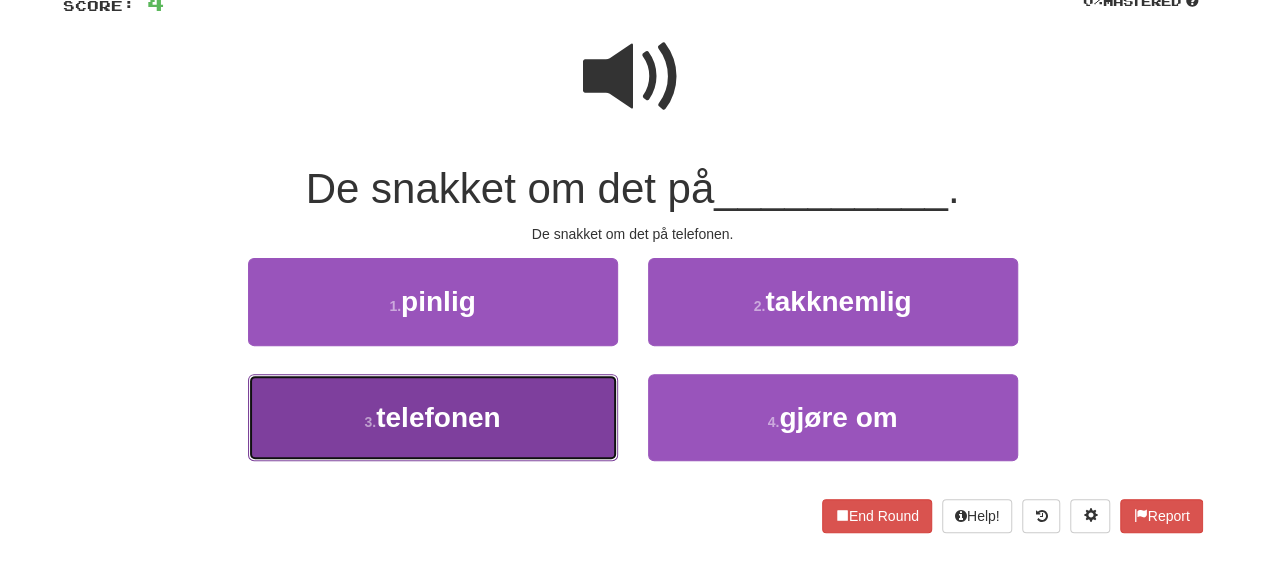 click on "3 .  telefonen" at bounding box center [433, 417] 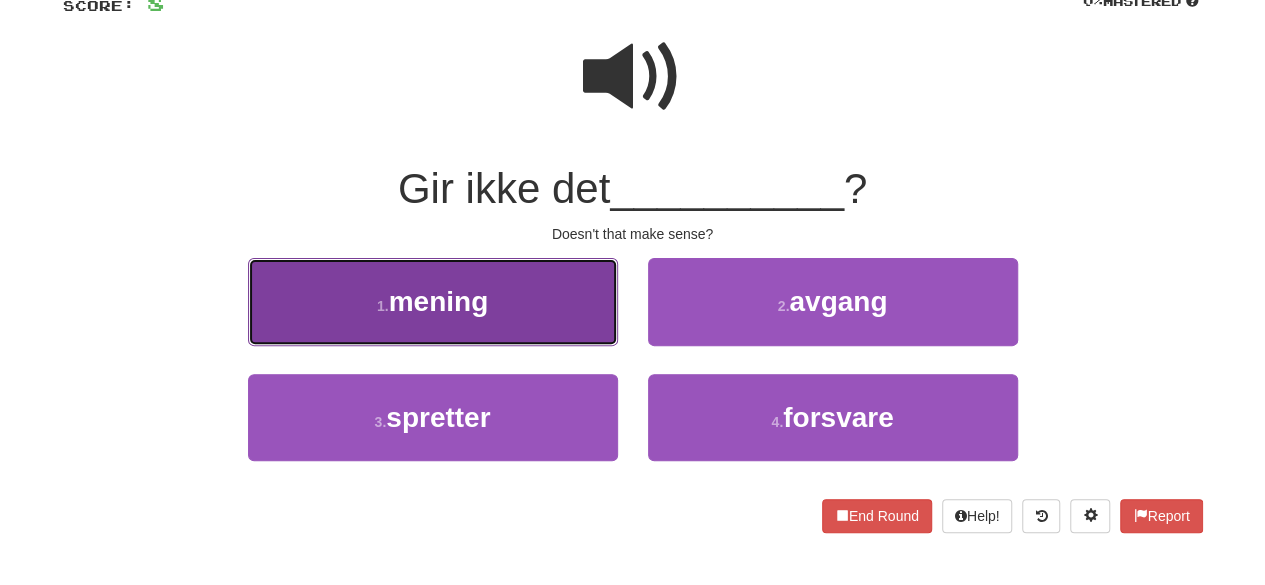 click on "1 .  mening" at bounding box center [433, 301] 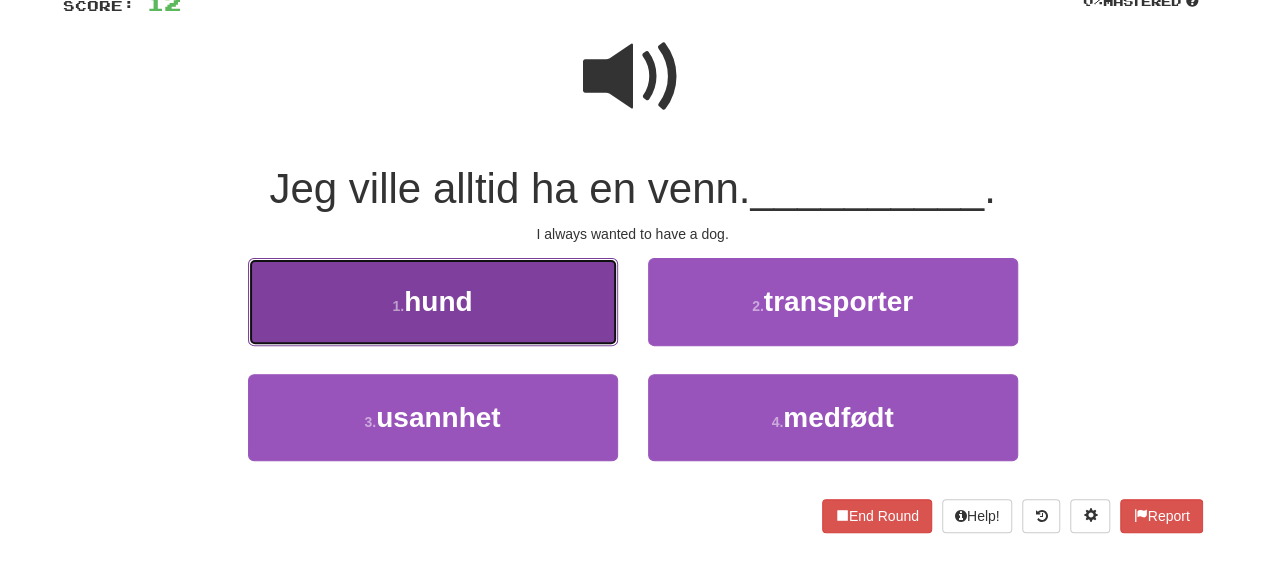 click on "hund" at bounding box center (438, 301) 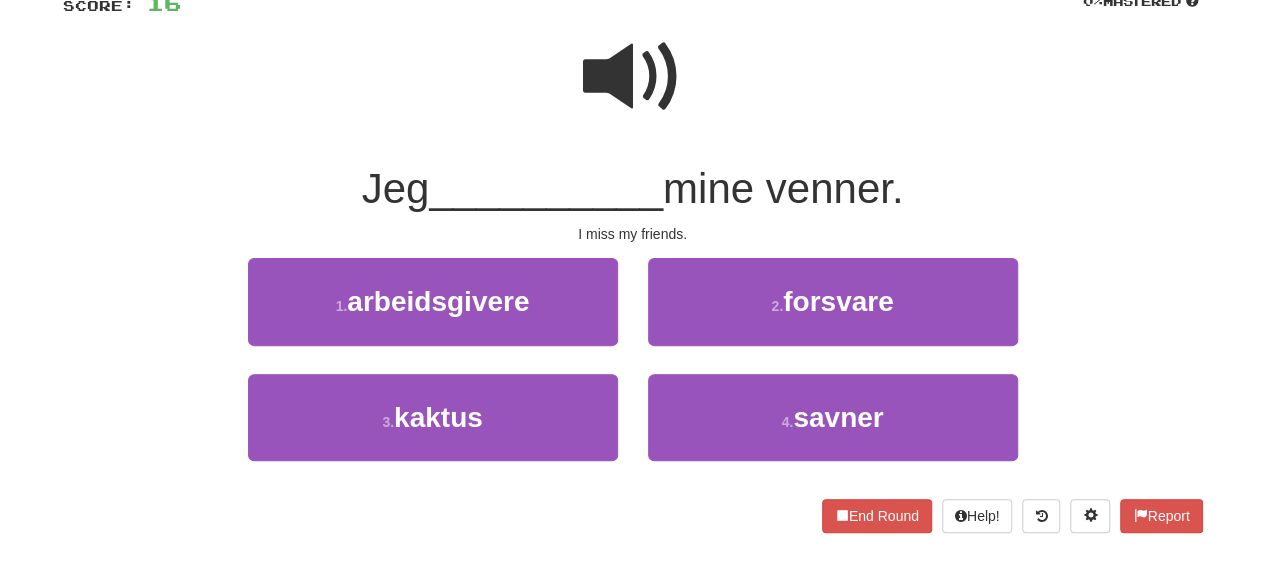 click at bounding box center [633, 77] 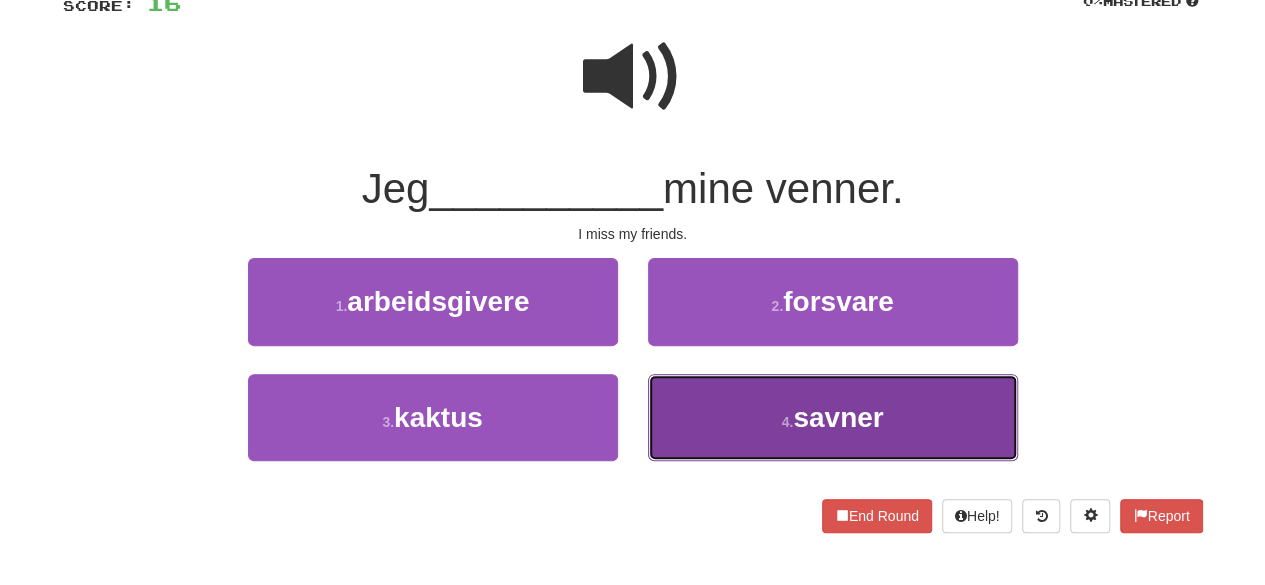 click on "4 .  savner" at bounding box center (833, 417) 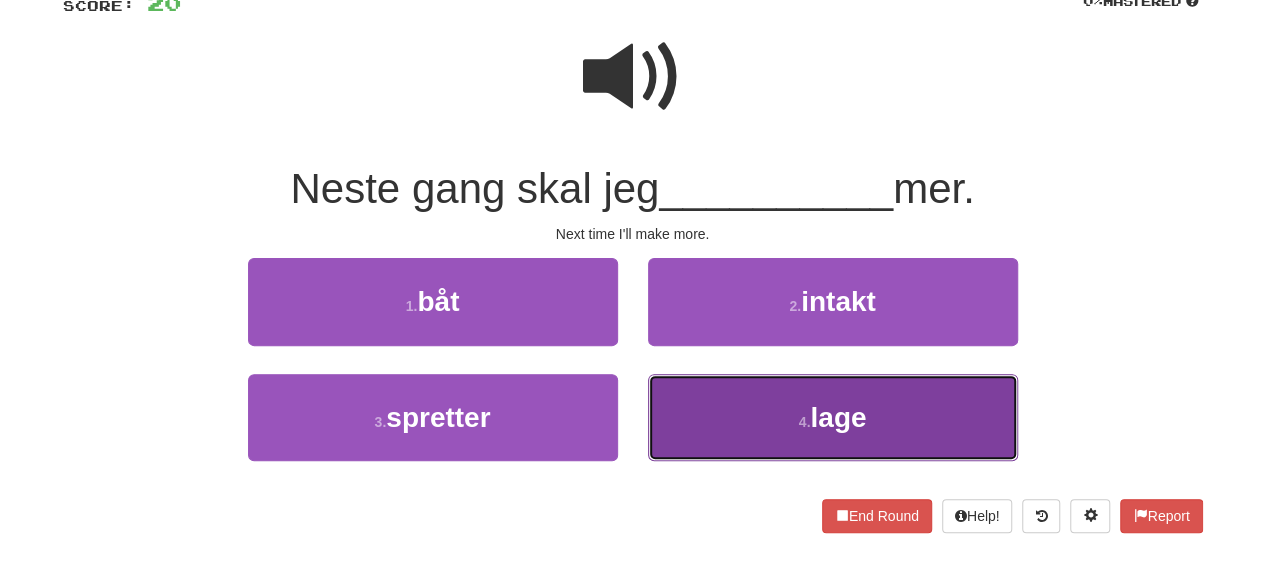 click on "4 .  lage" at bounding box center [833, 417] 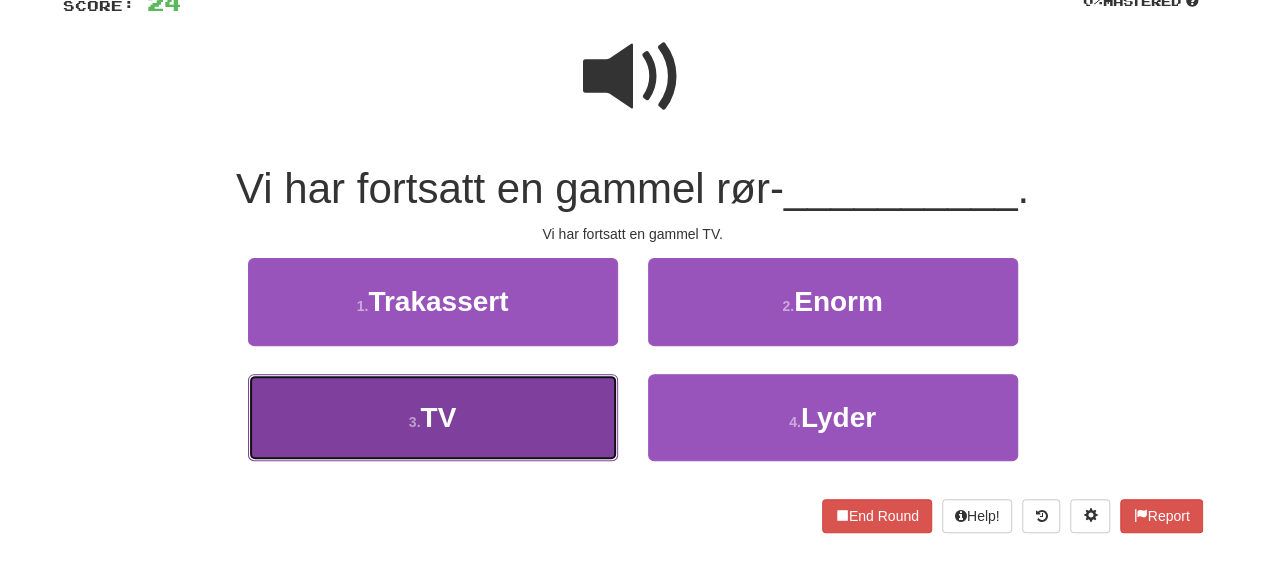 click on "3 .  TV" at bounding box center [433, 417] 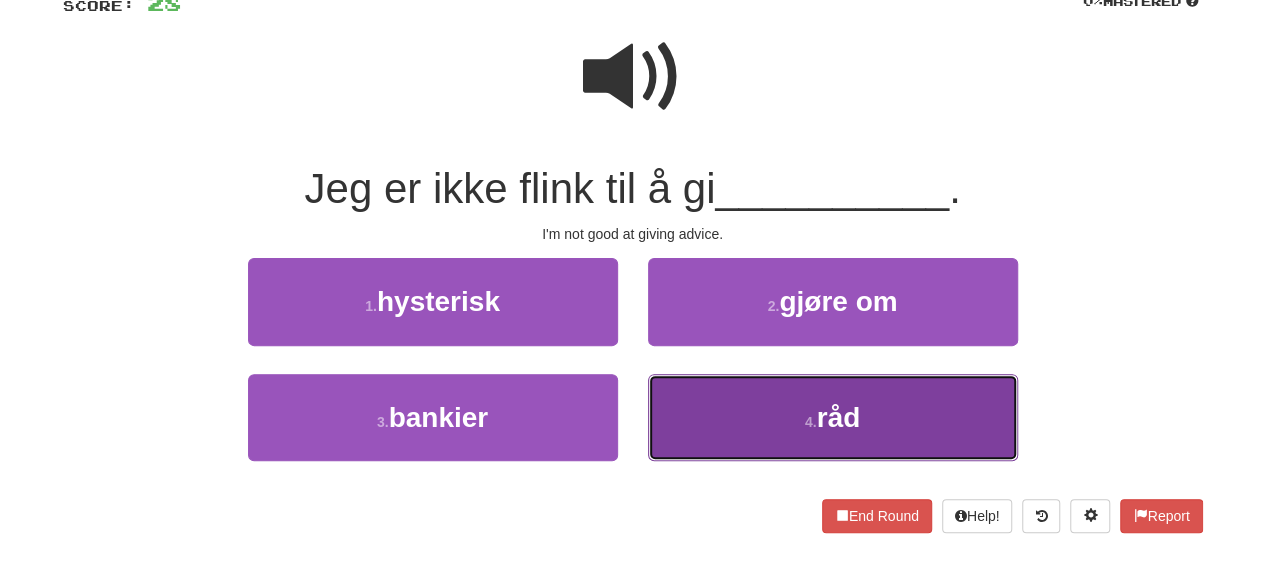 click on "4 .  råd" at bounding box center [833, 417] 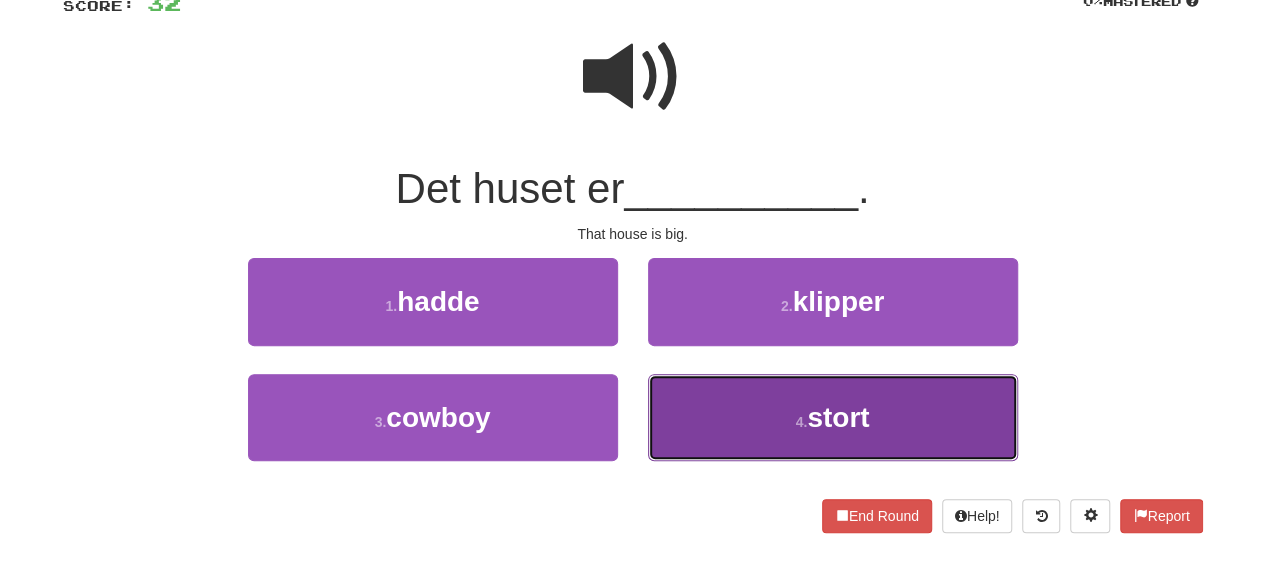 click on "4 .  stort" at bounding box center [833, 417] 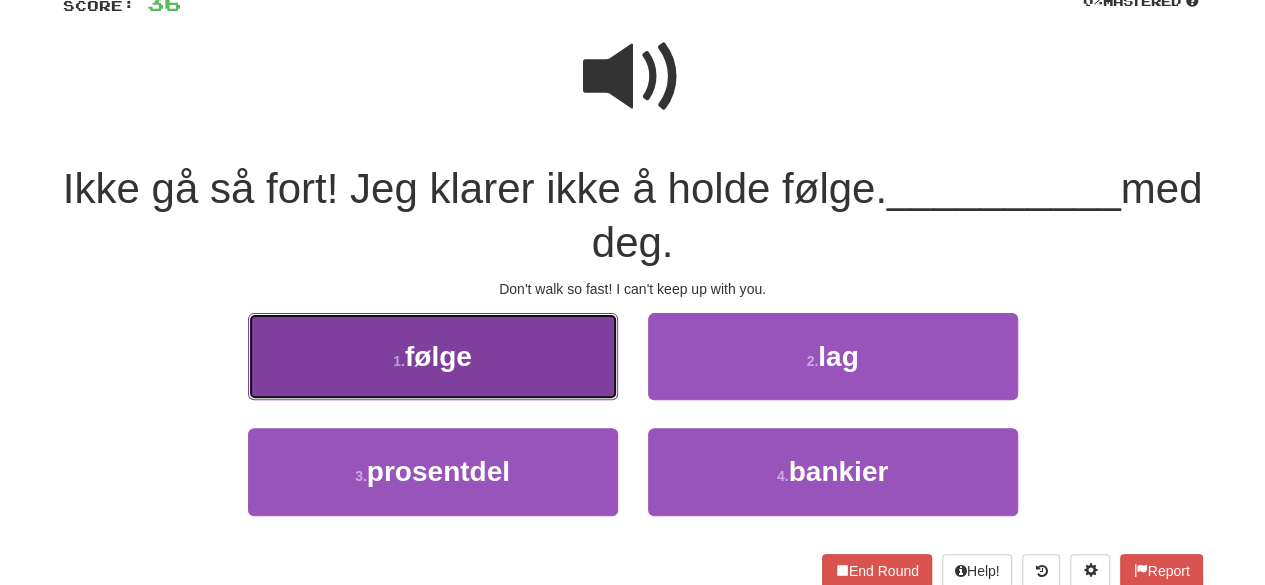click on "1 .  følge" at bounding box center [433, 356] 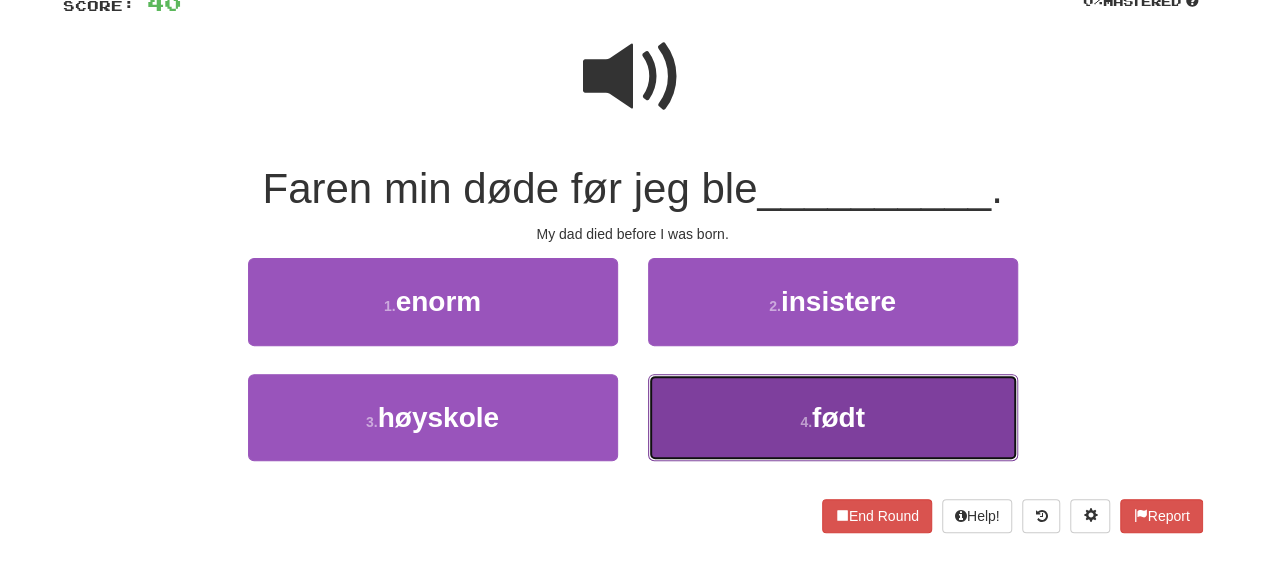 click on "4 .  født" at bounding box center (833, 417) 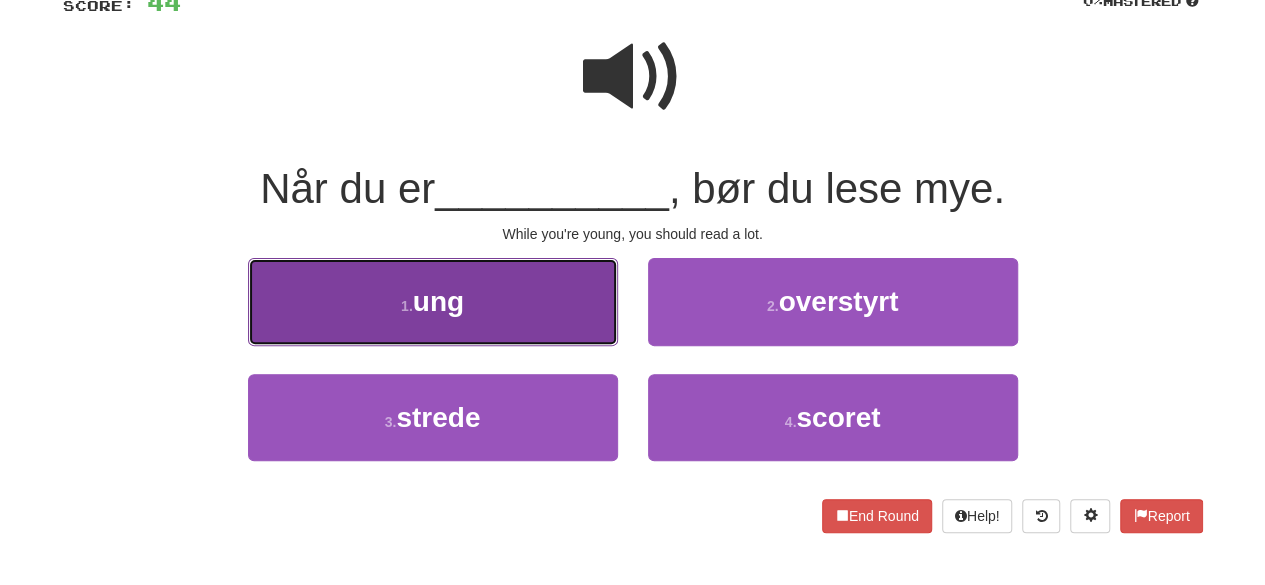 click on "1 .  ung" at bounding box center (433, 301) 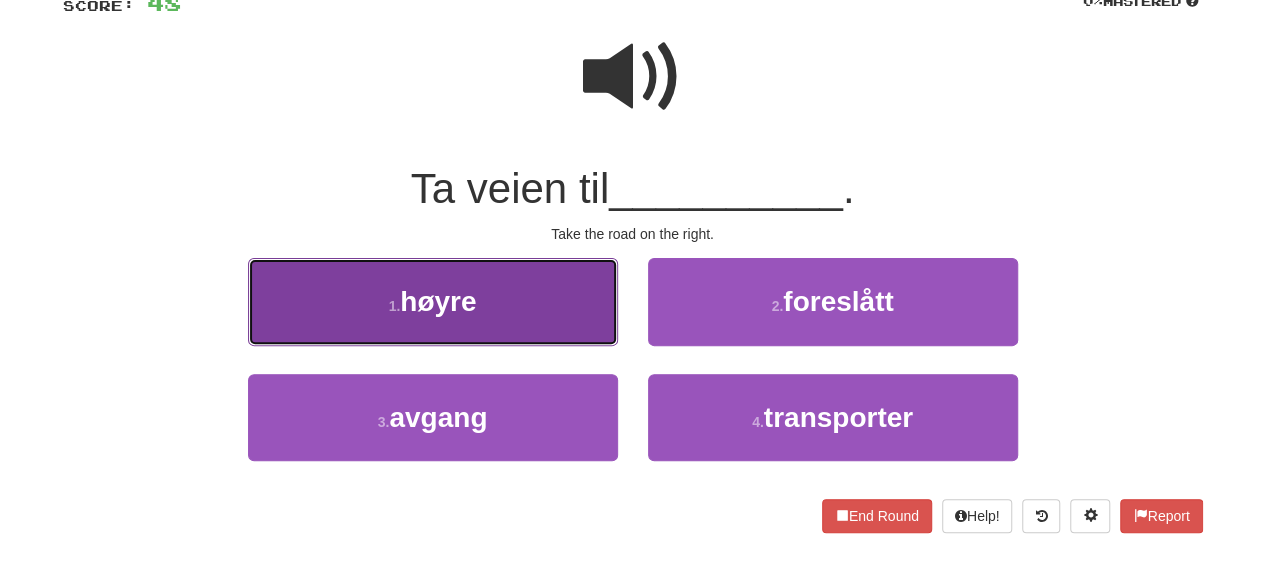 click on "1 .  høyre" at bounding box center (433, 301) 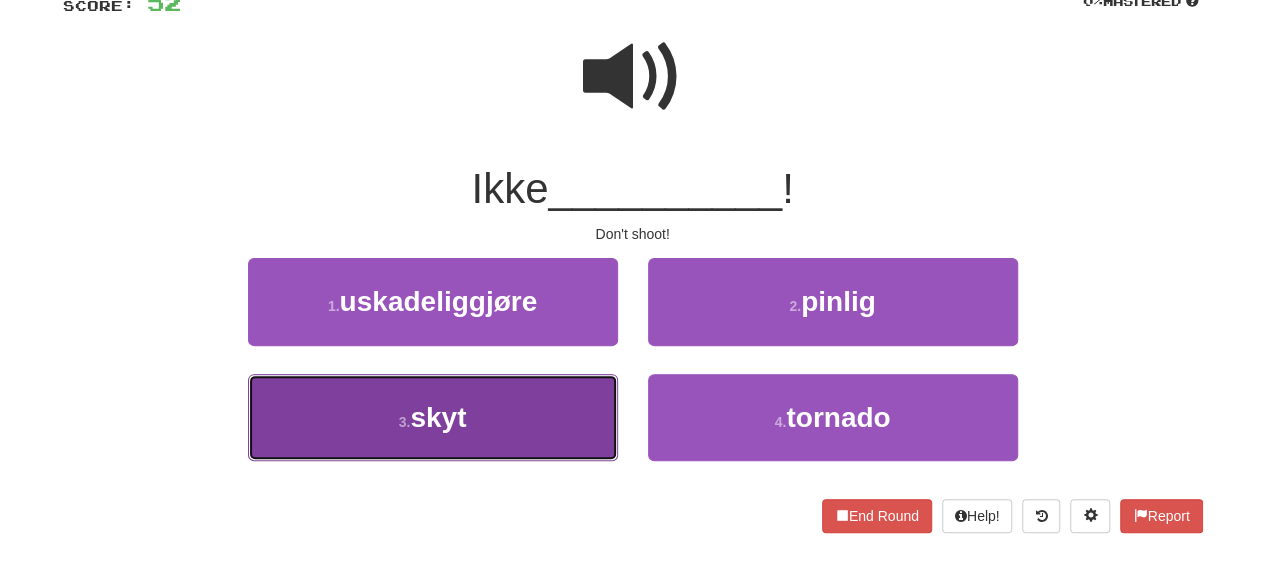 click on "3 .  skyt" at bounding box center [433, 417] 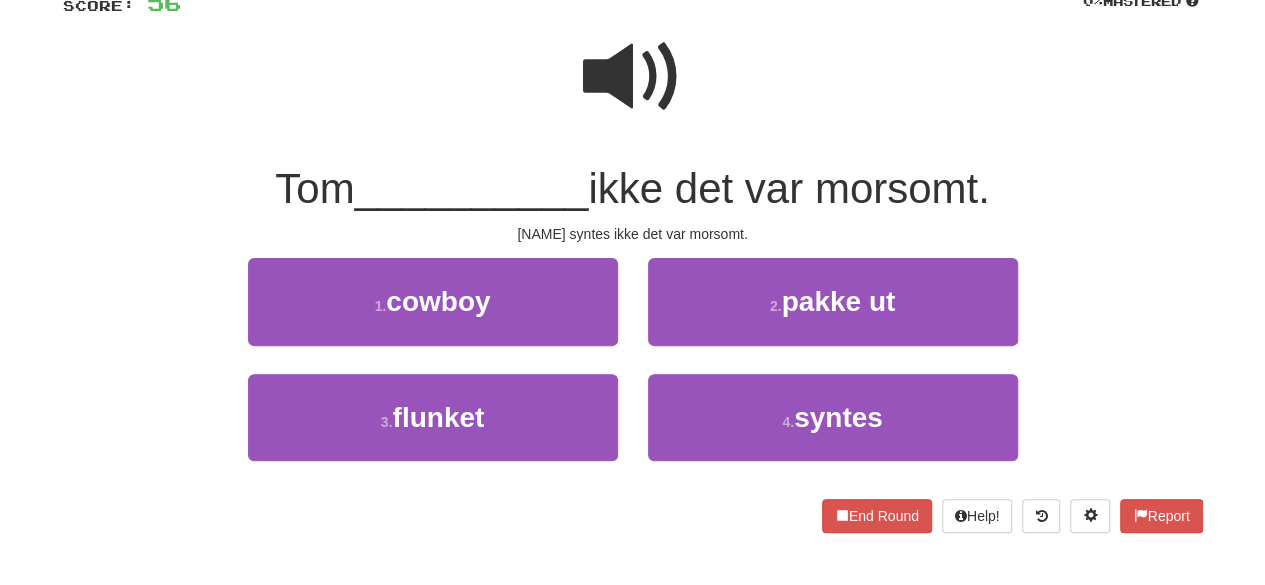 click at bounding box center (633, 77) 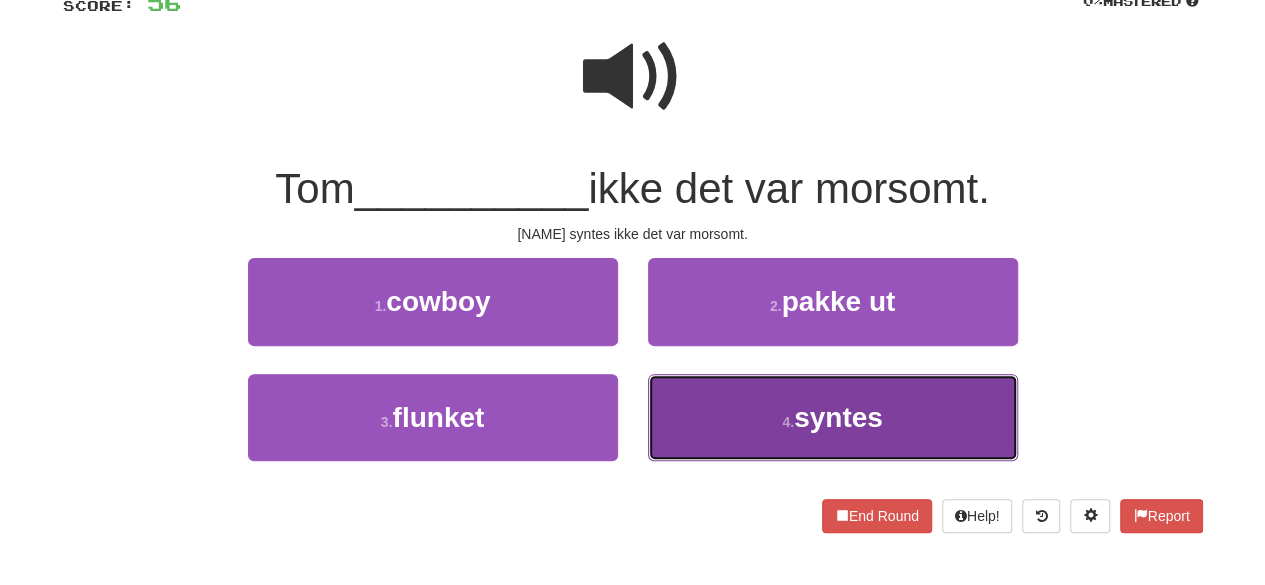 click on "4 .  syntes" at bounding box center (833, 417) 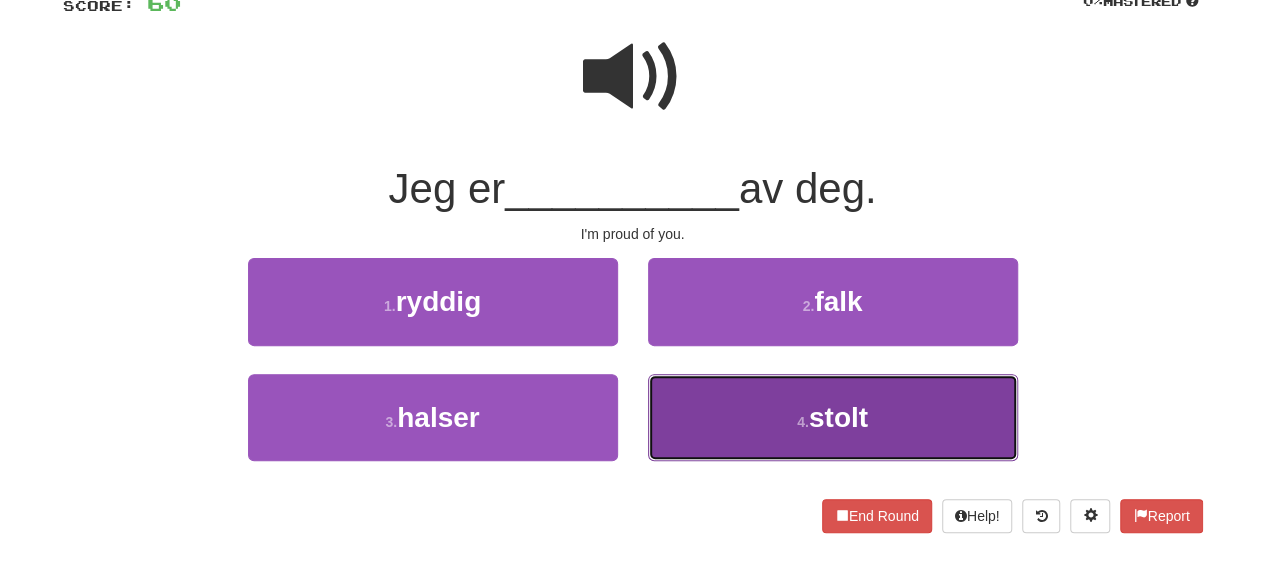 click on "4 .  stolt" at bounding box center (833, 417) 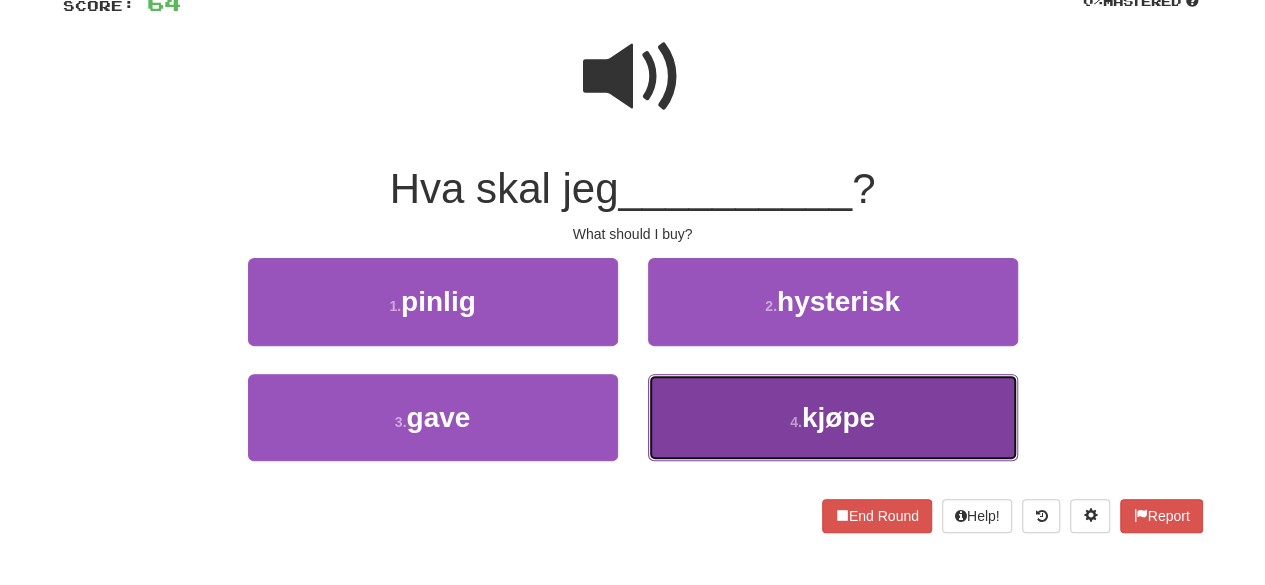 click on "4 .  kjøpe" at bounding box center (833, 417) 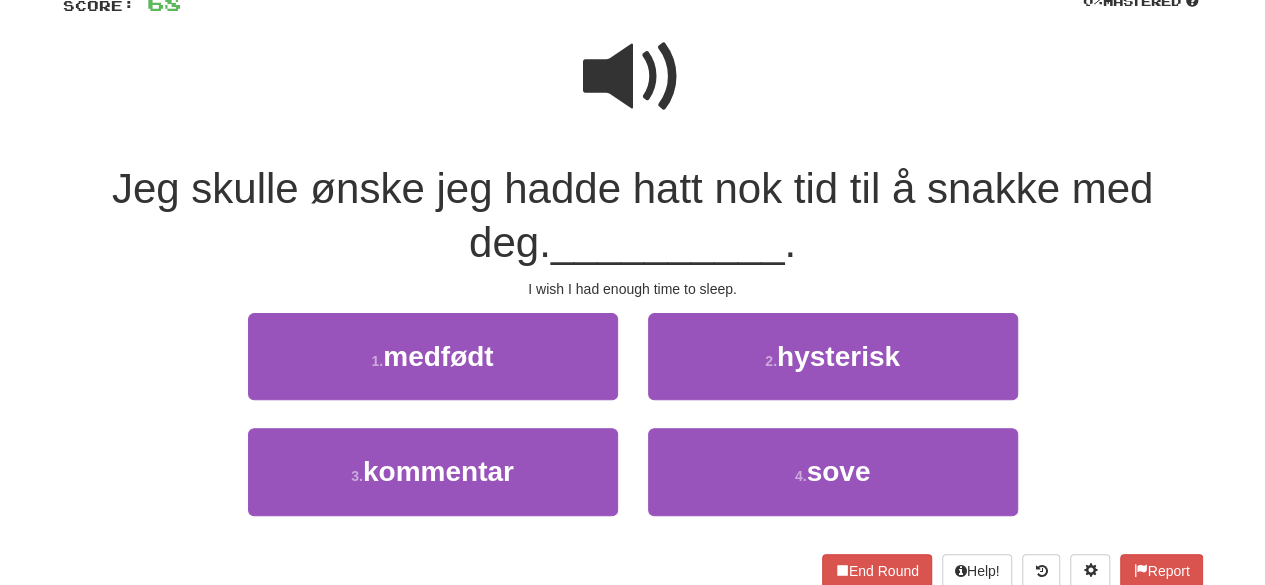 click at bounding box center [633, 77] 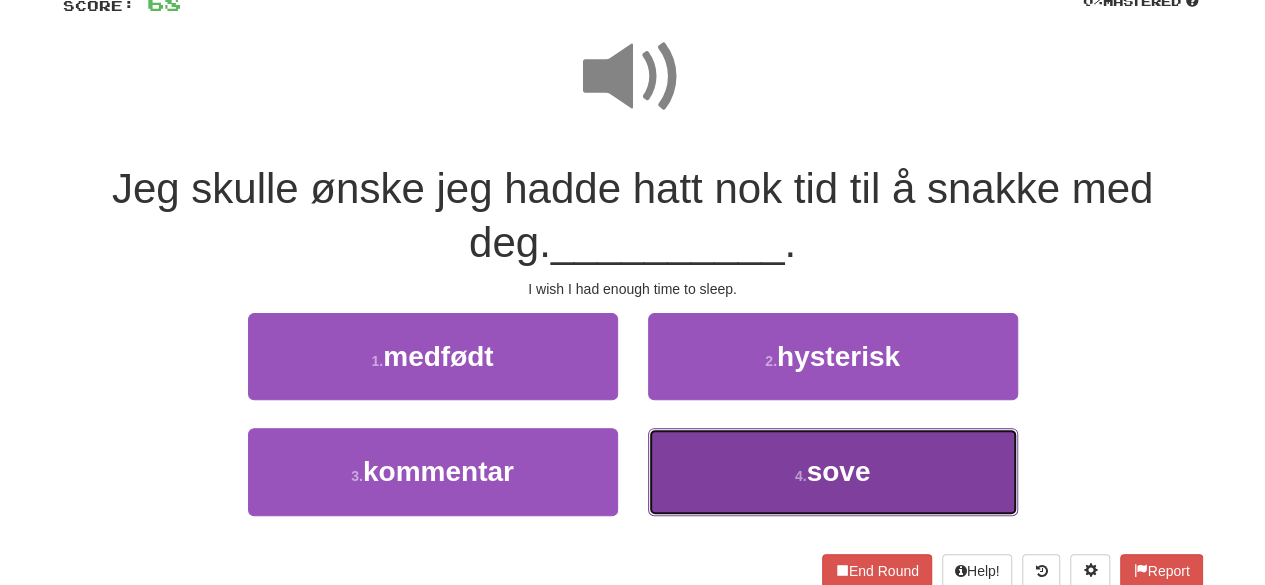 click on "4 .  sove" at bounding box center [833, 471] 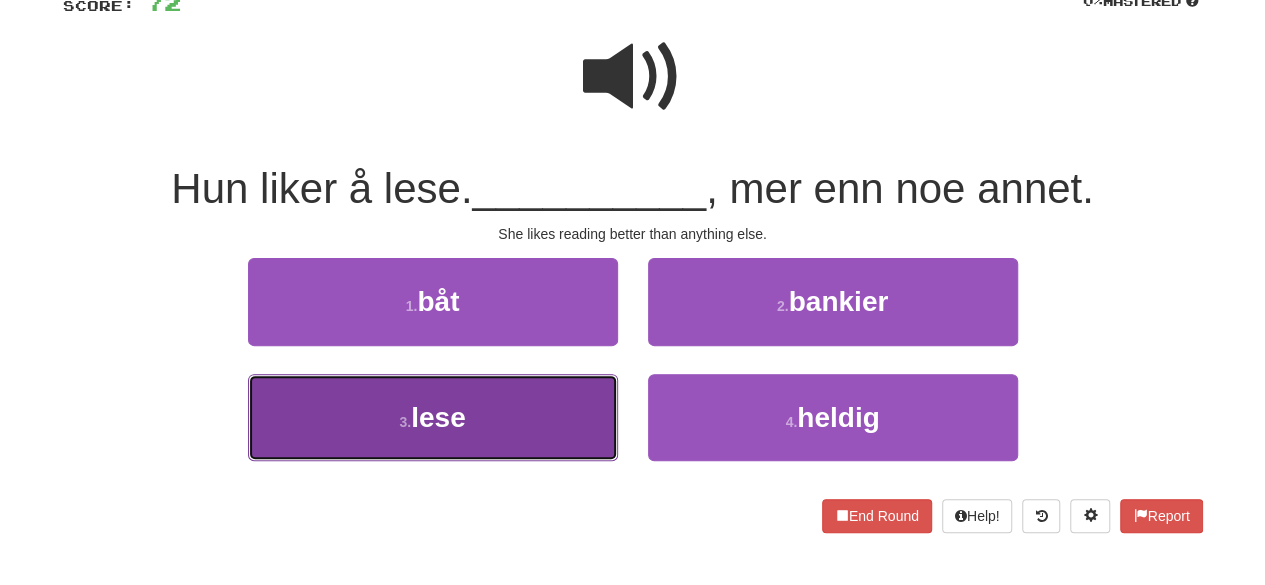 click on "3 .  lese" at bounding box center (433, 417) 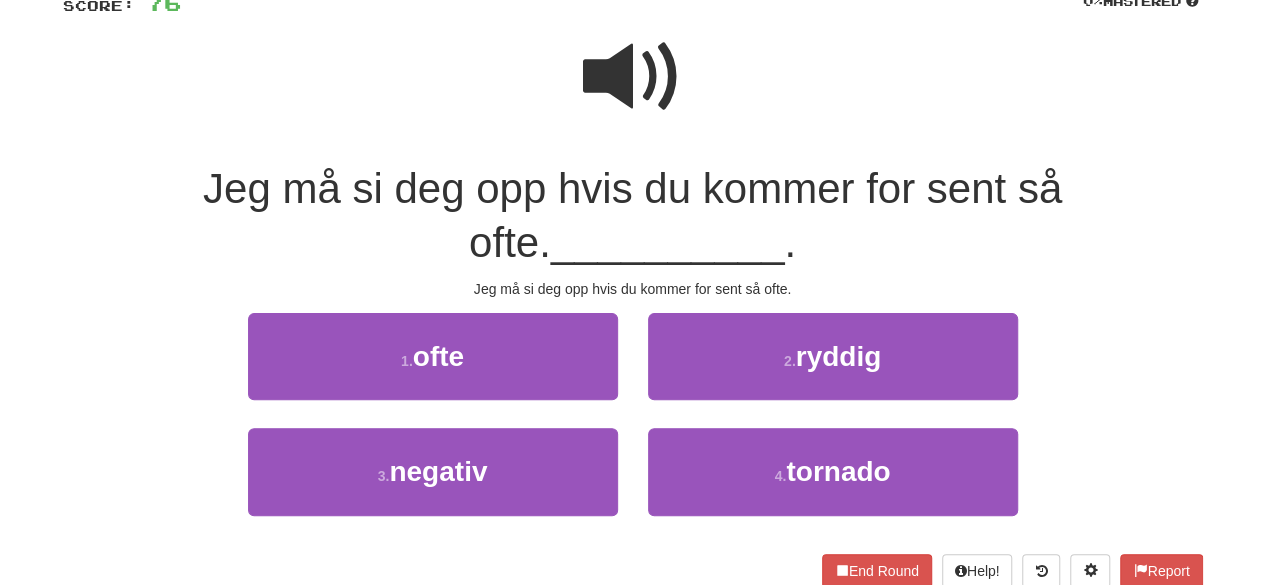 click at bounding box center (633, 77) 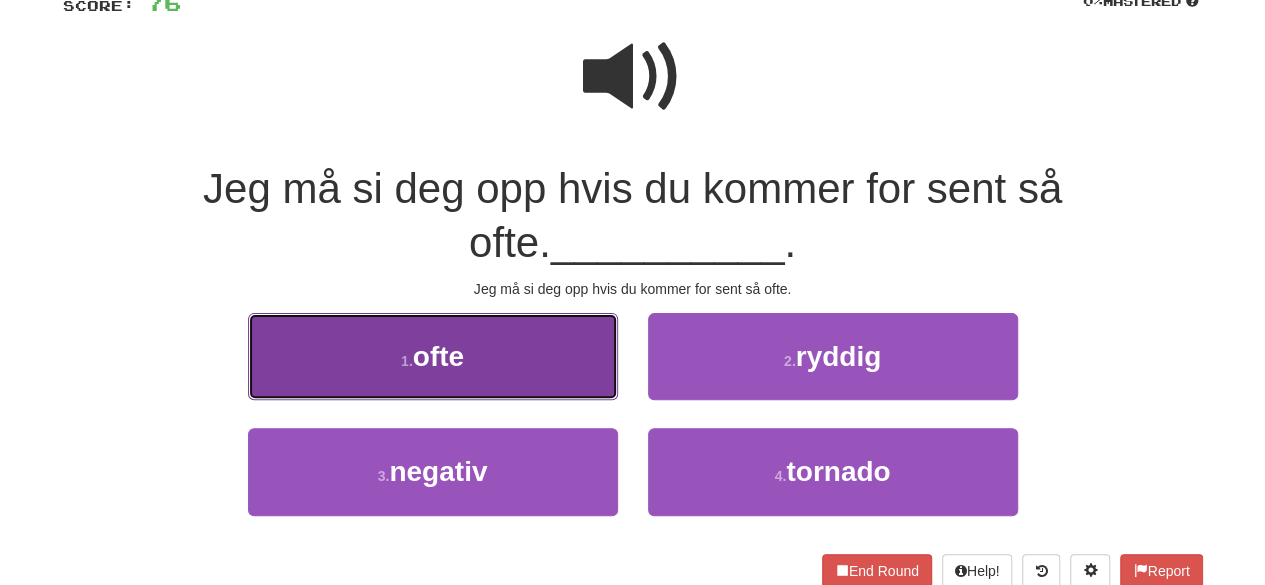 click on "1 .  ofte" at bounding box center [433, 356] 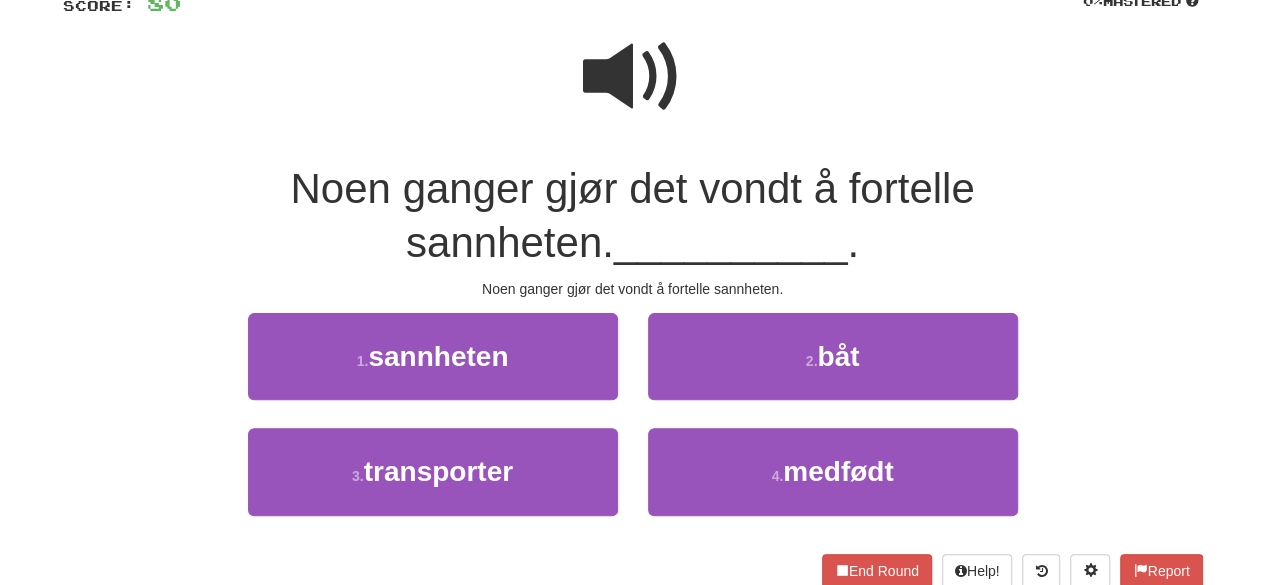 click at bounding box center [633, 77] 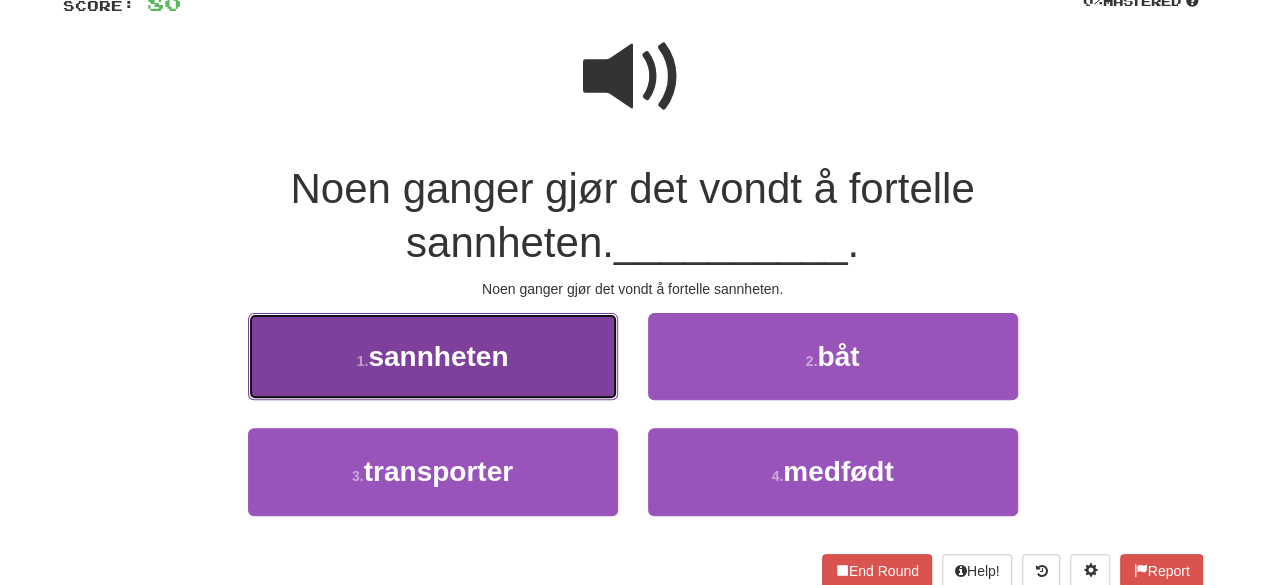 click on "1 .  sannheten" at bounding box center (433, 356) 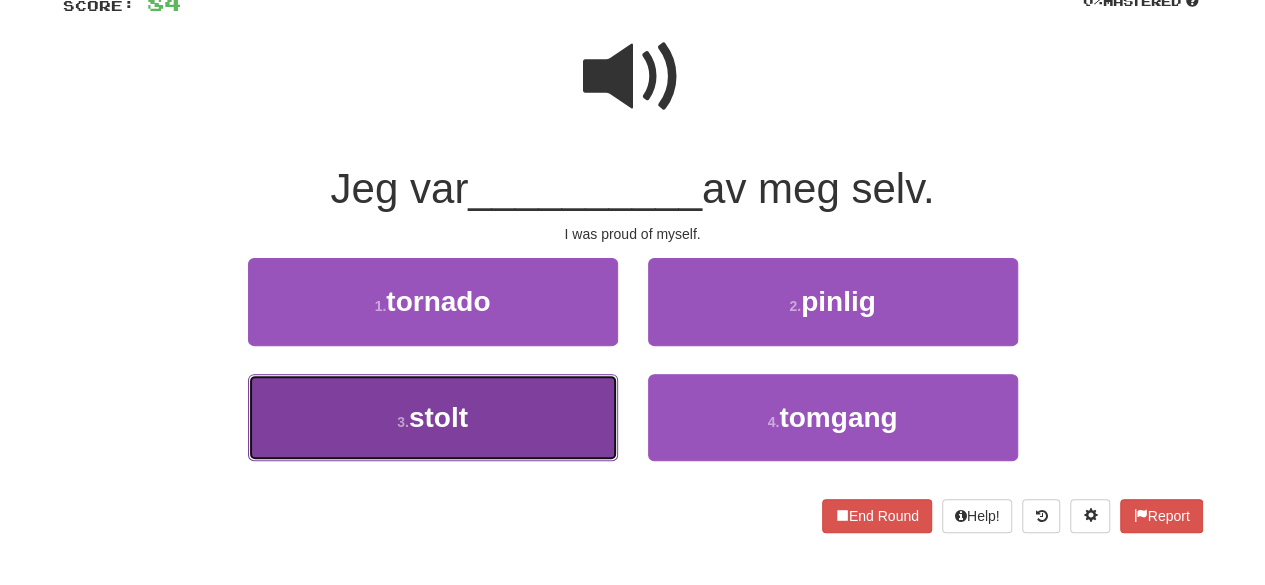 click on "3 .  stolt" at bounding box center [433, 417] 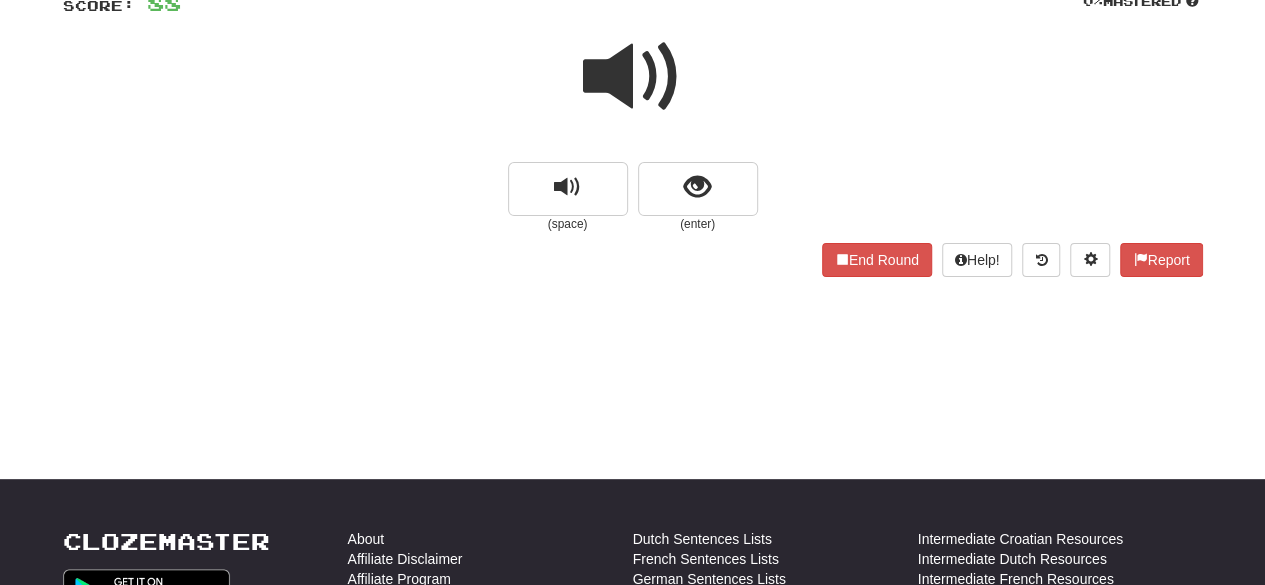 click at bounding box center (633, 77) 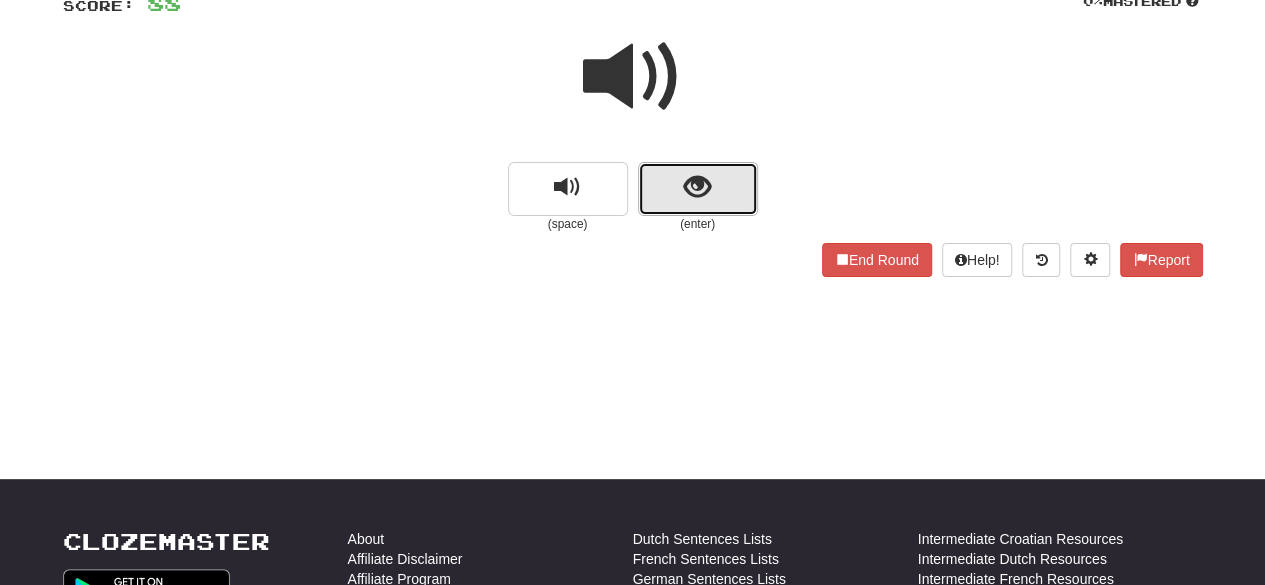 click at bounding box center [697, 187] 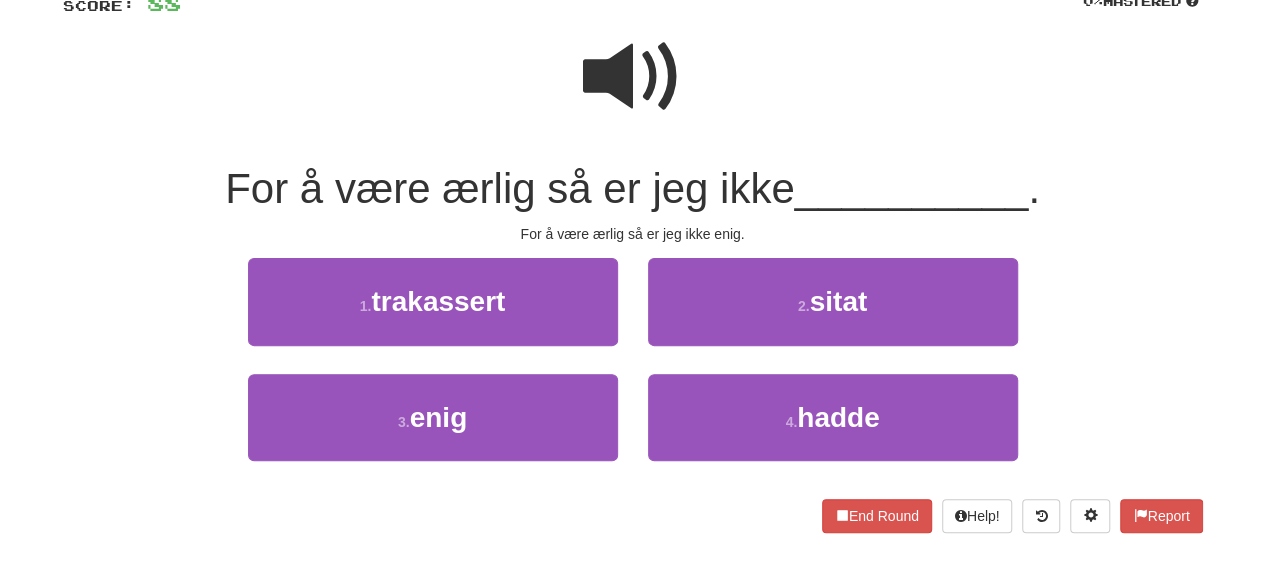 click at bounding box center (633, 77) 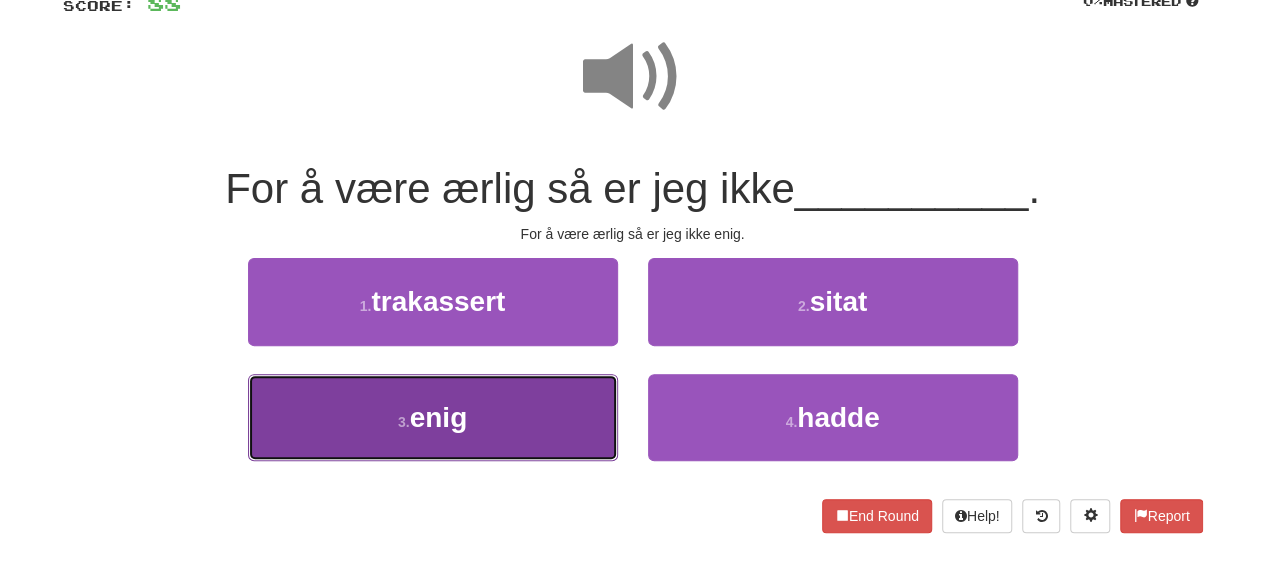 click on "3 .  enig" at bounding box center (433, 417) 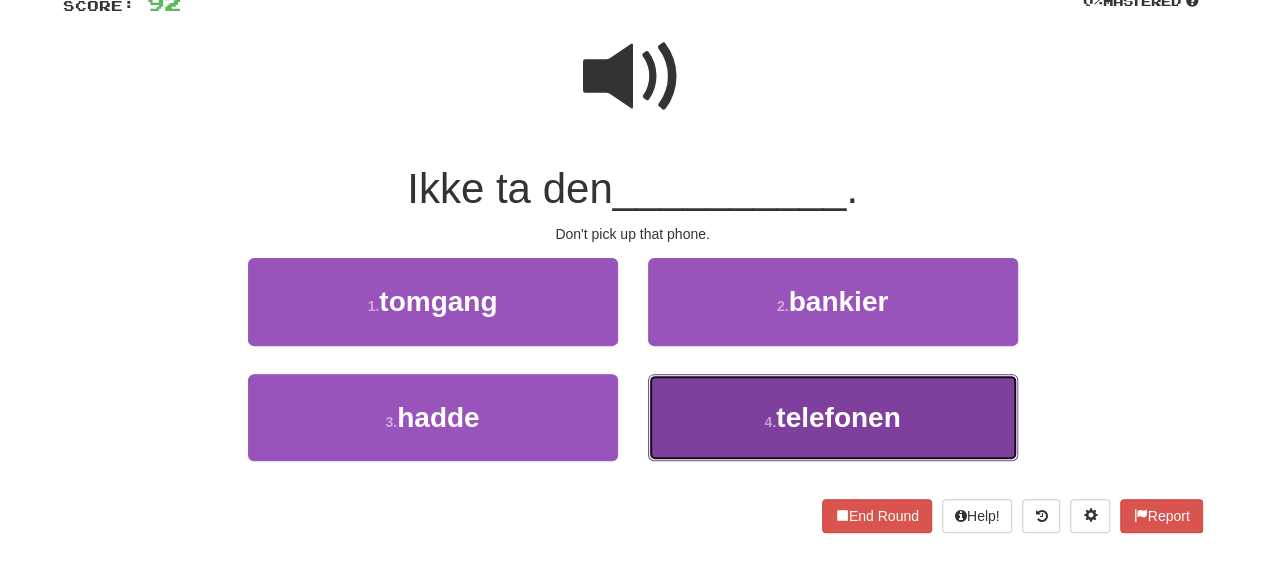click on "4 .  telefonen" at bounding box center (833, 417) 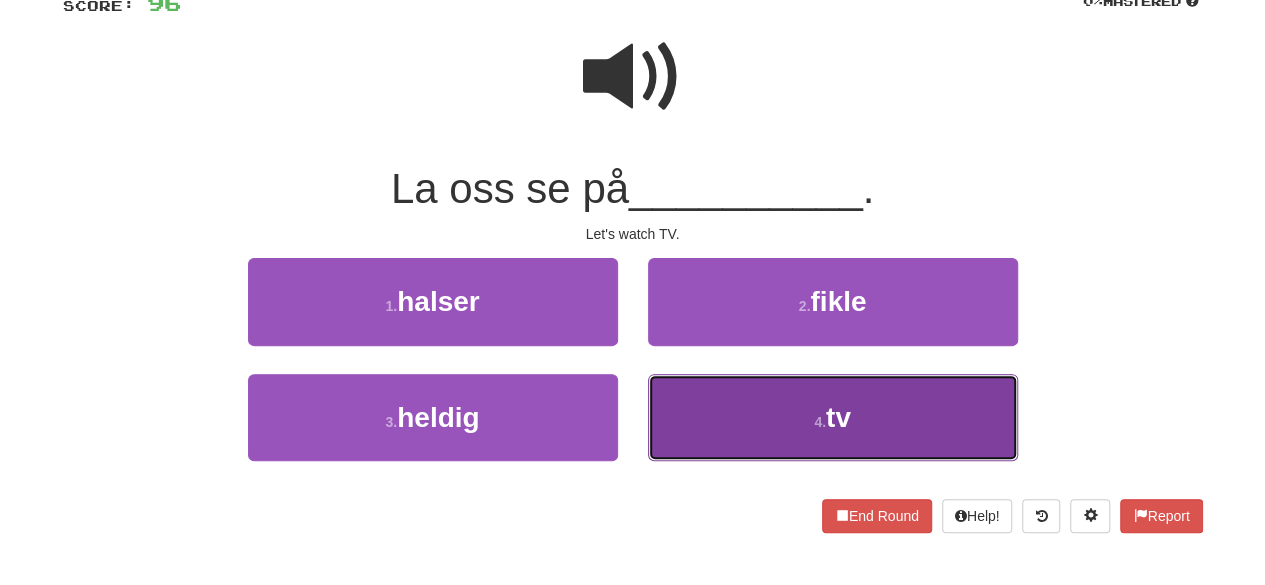 click on "4 .  tv" at bounding box center [833, 417] 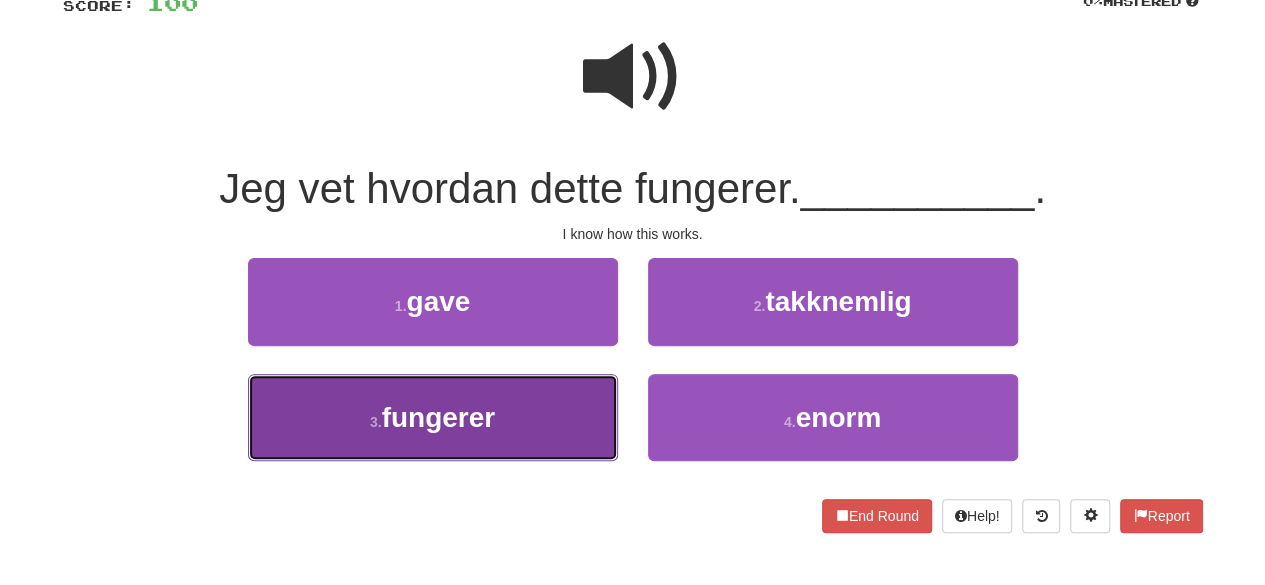 click on "3 .  fungerer" at bounding box center (433, 417) 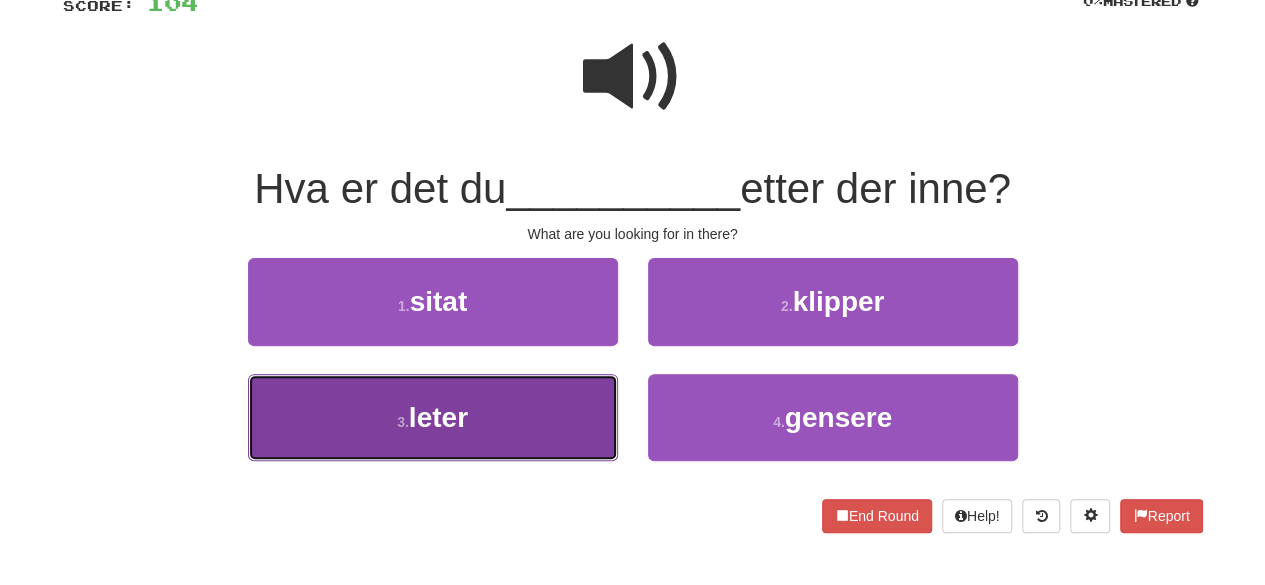 click on "3 .  leter" at bounding box center (433, 417) 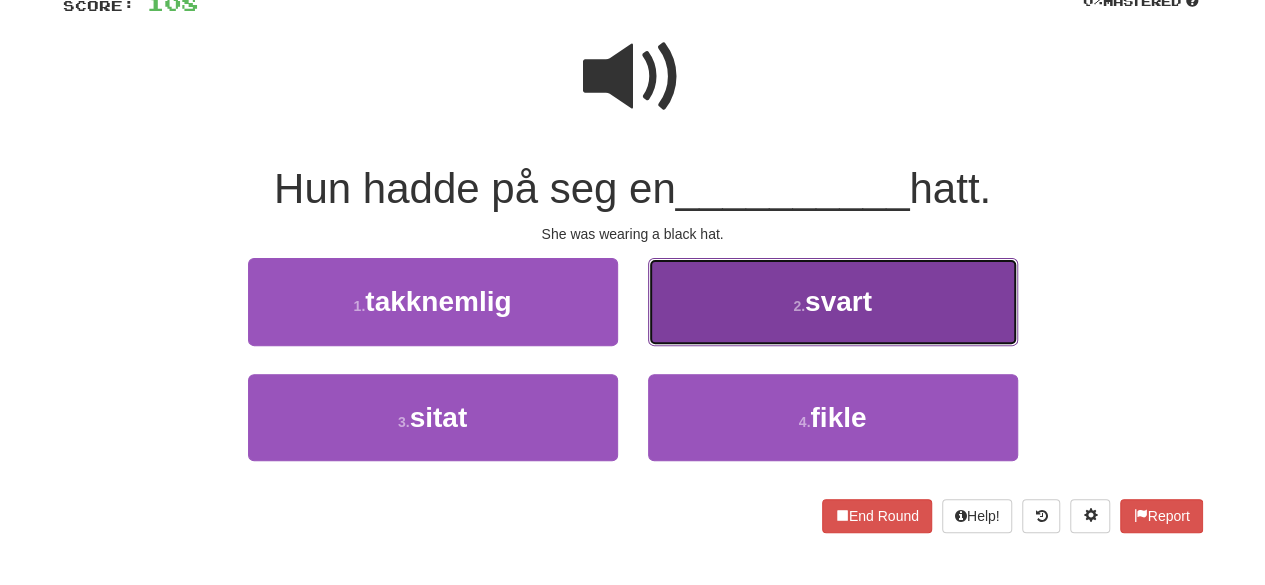 click on "2 .  svart" at bounding box center (833, 301) 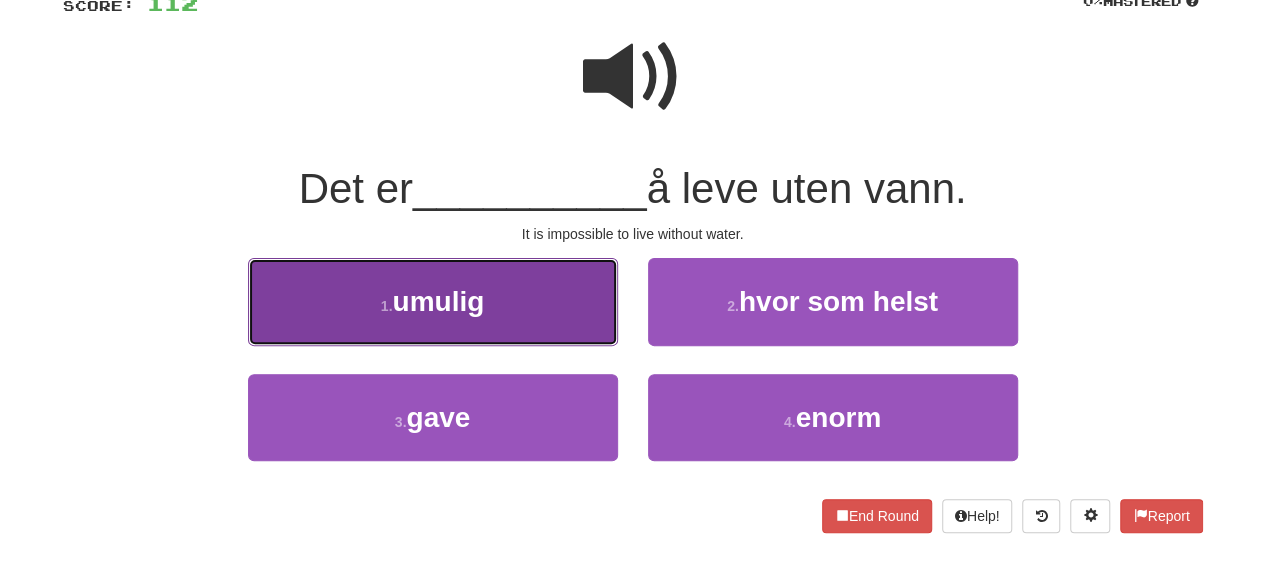 click on "1 .  umulig" at bounding box center [433, 301] 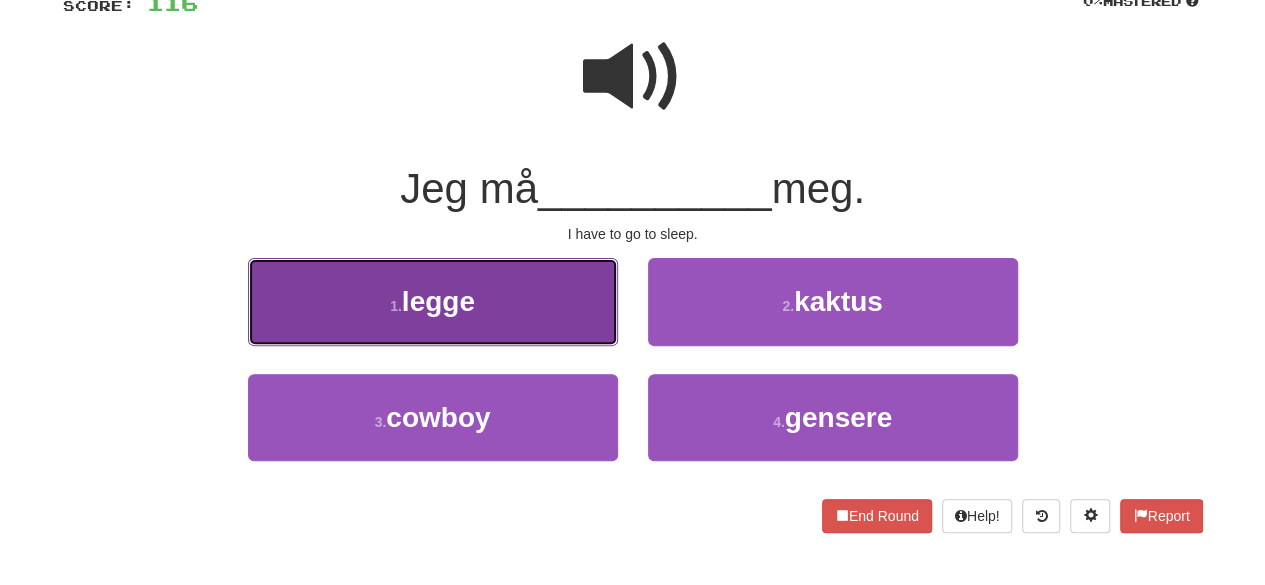 click on "1 .  legge" at bounding box center [433, 301] 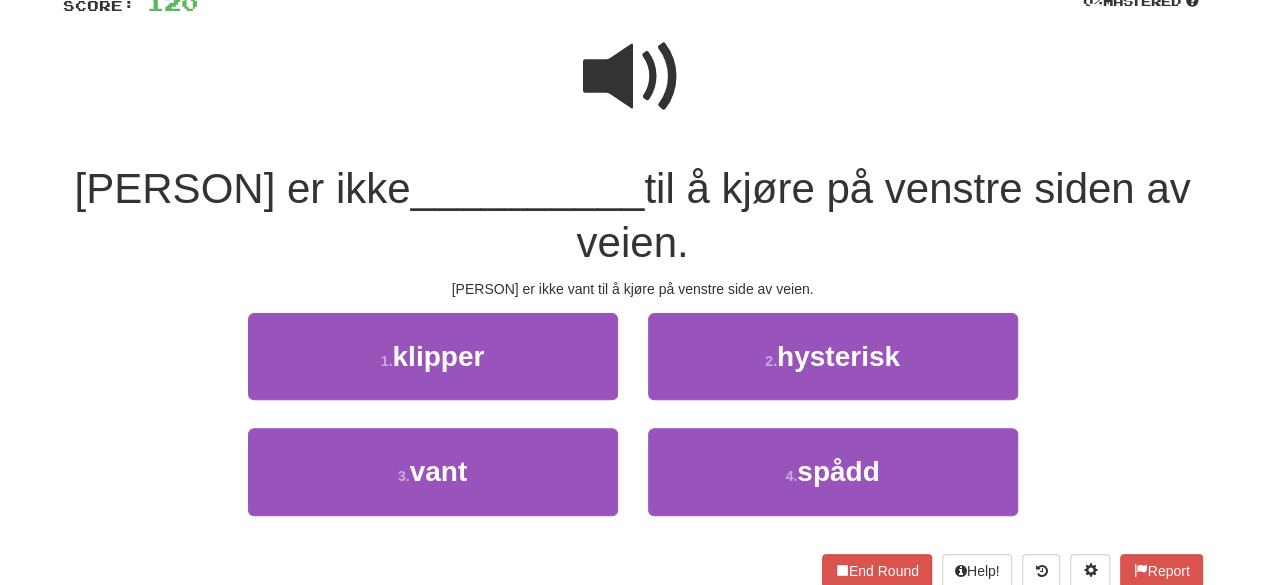click at bounding box center [633, 77] 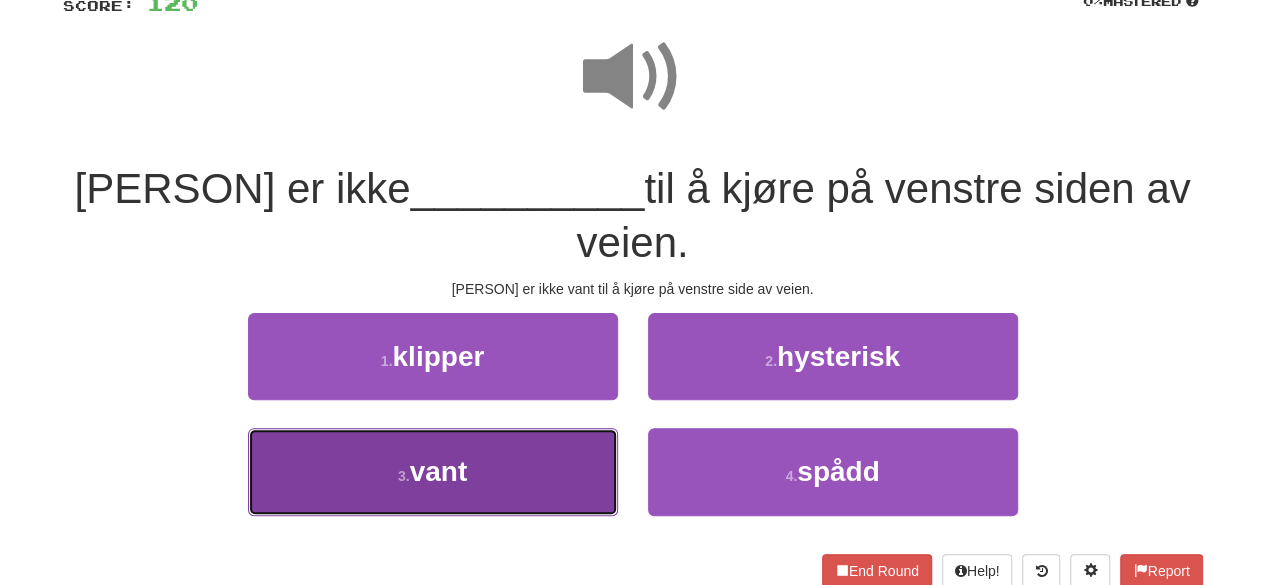 click on "3 .  vant" at bounding box center (433, 471) 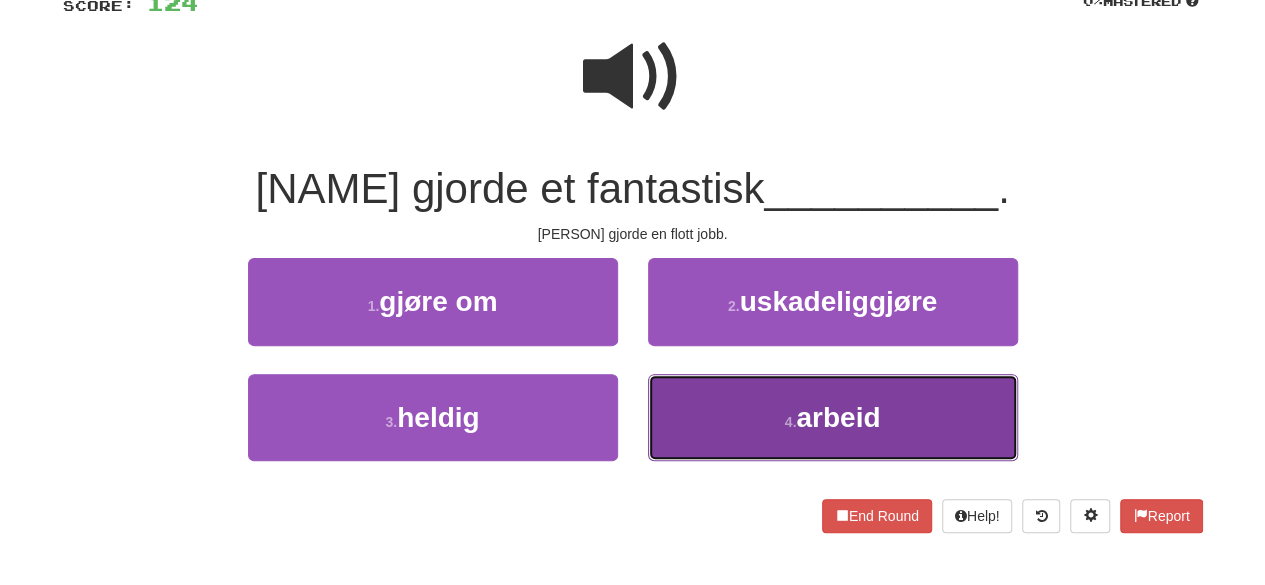 click on "4 .  arbeid" at bounding box center (833, 417) 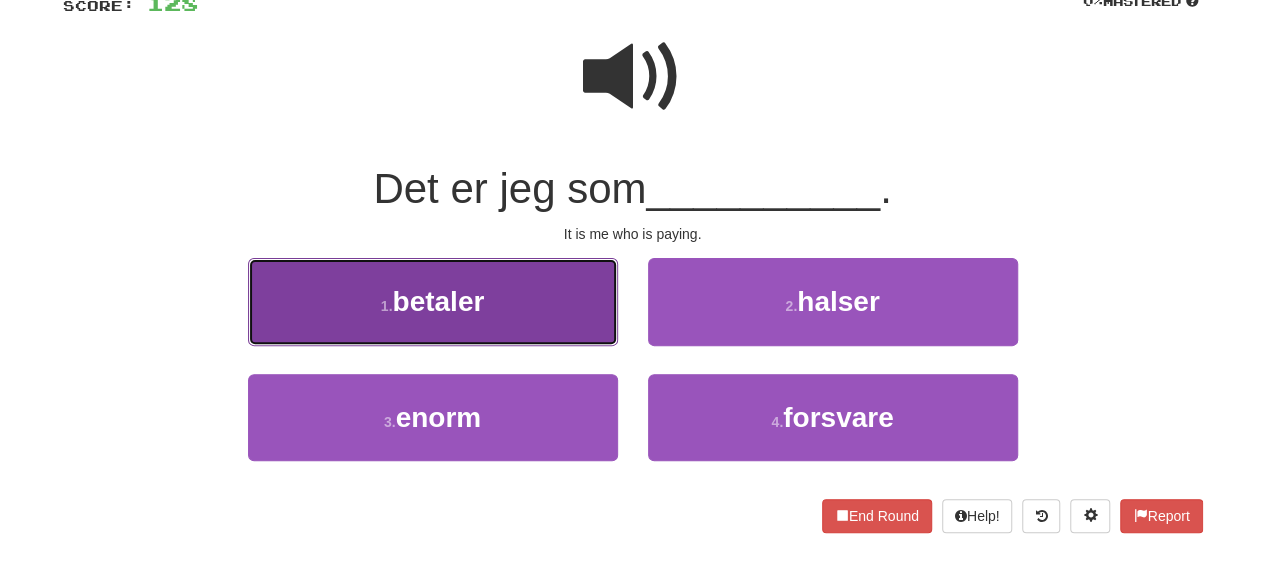 click on "1 .  betaler" at bounding box center (433, 301) 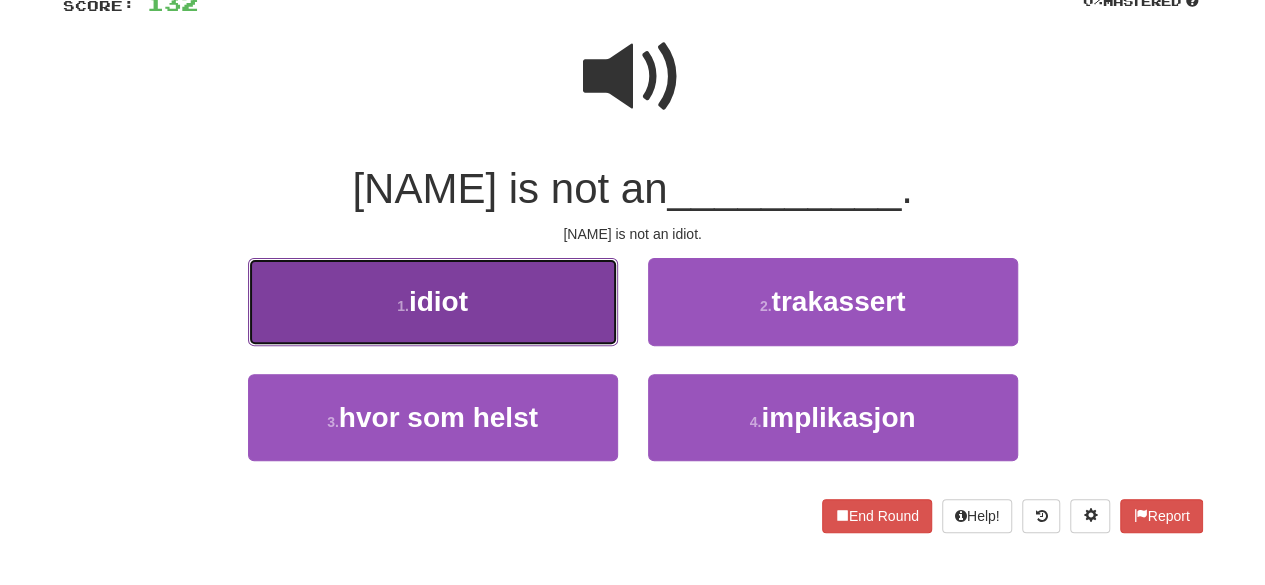 click on "1 .  idiot" at bounding box center [433, 301] 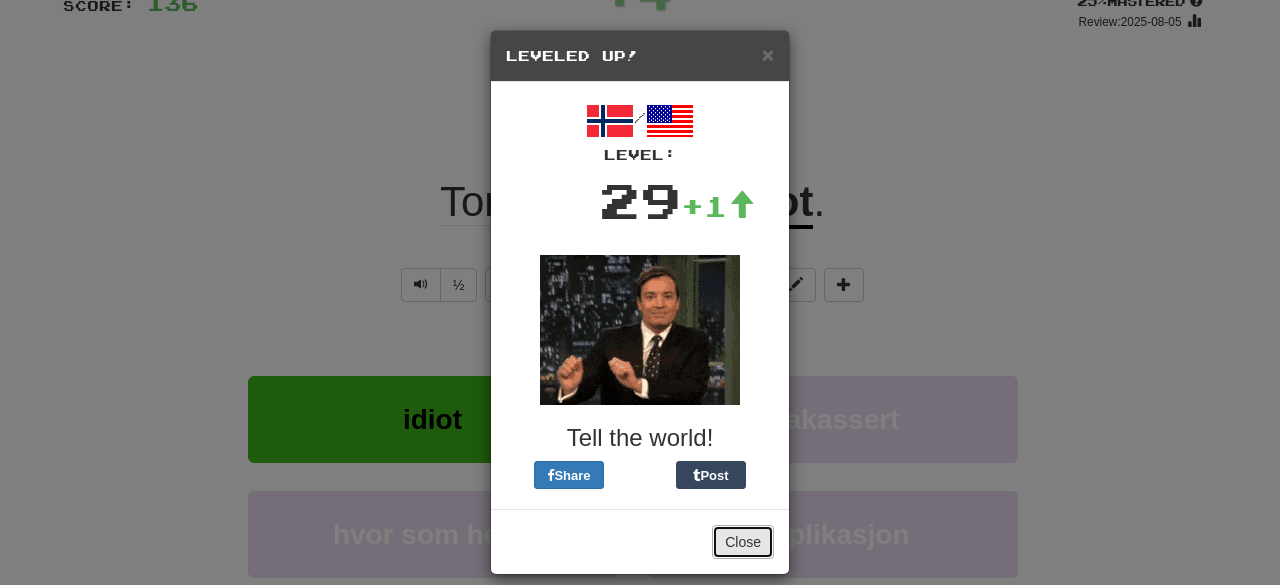click on "Close" at bounding box center (743, 542) 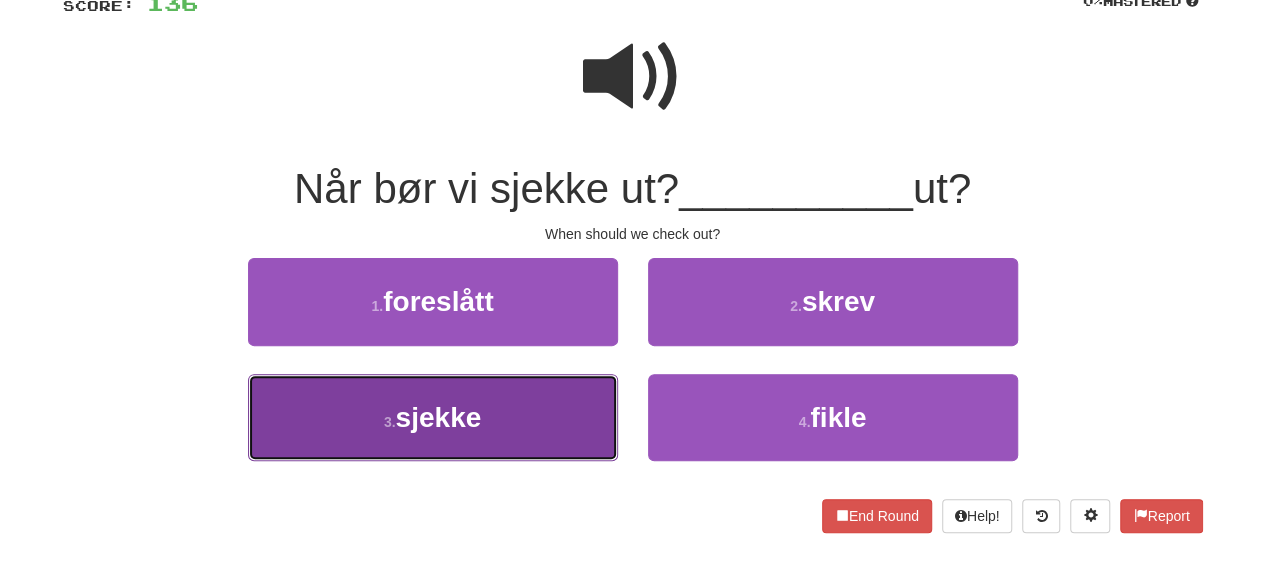 click on "3 .  sjekke" at bounding box center (433, 417) 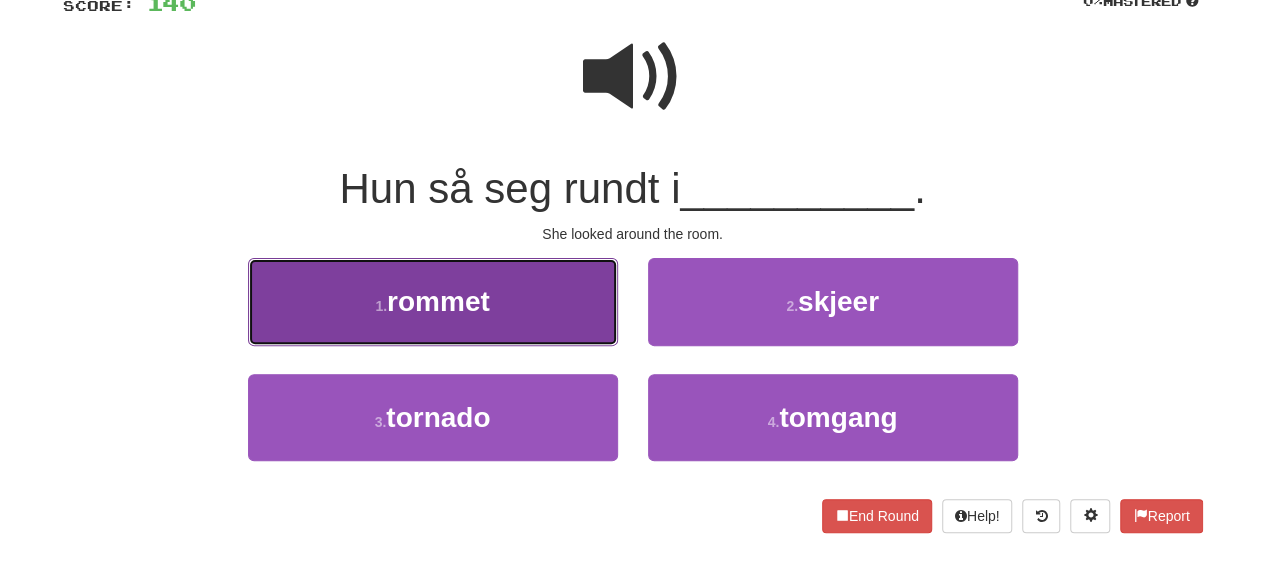 click on "1 .  rommet" at bounding box center (433, 301) 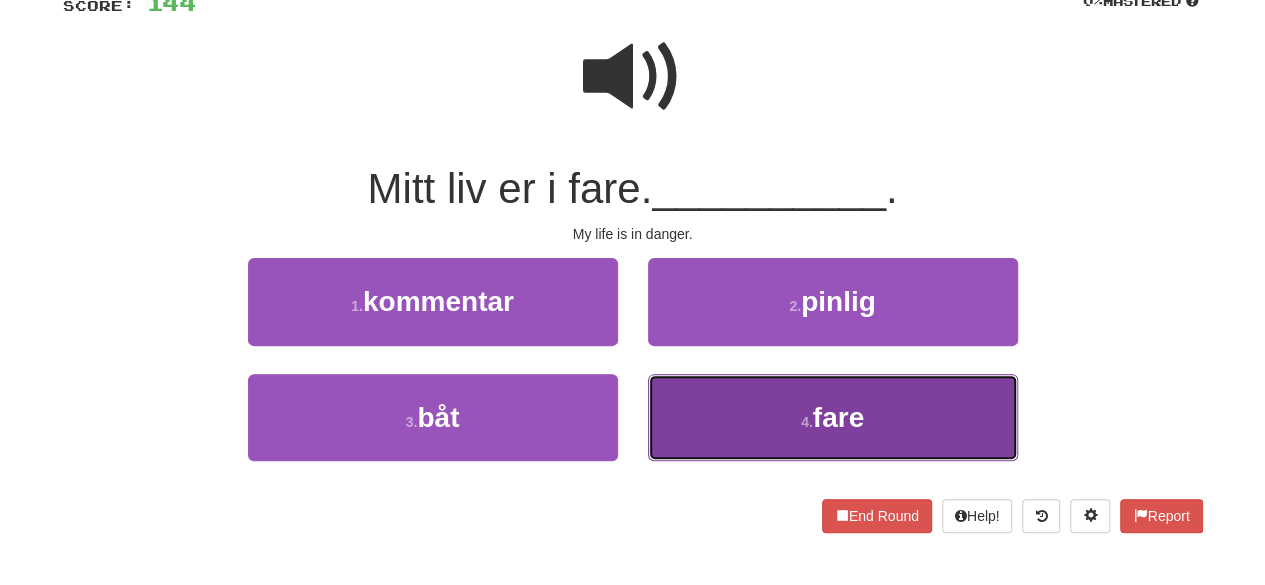 click on "4 .  fare" at bounding box center (833, 417) 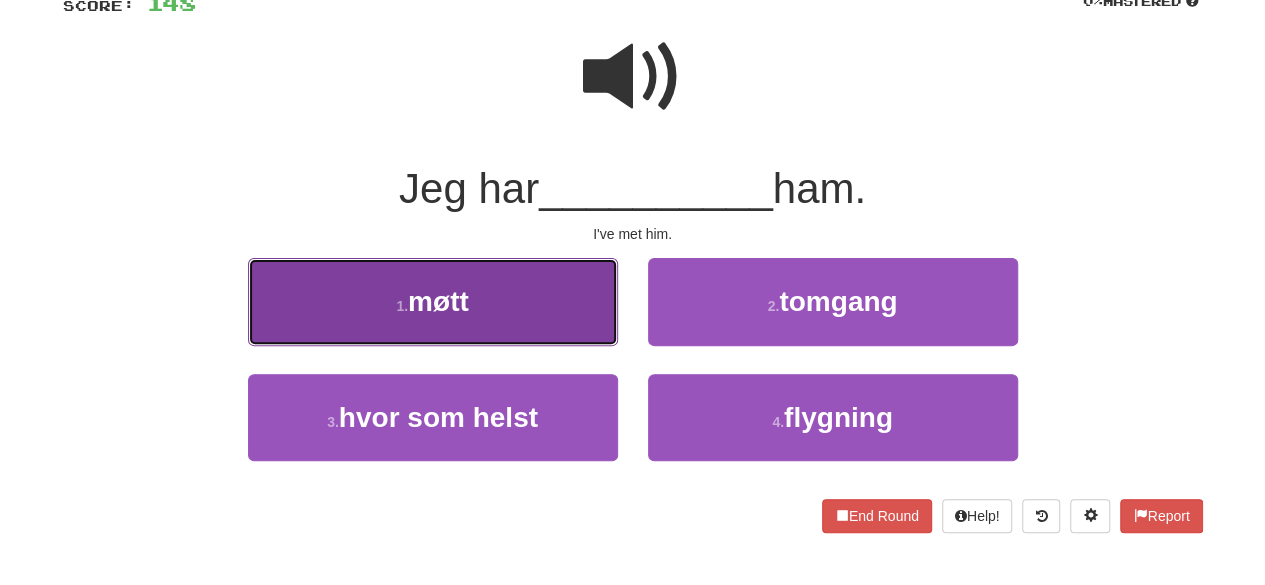 click on "1 .  møtt" at bounding box center (433, 301) 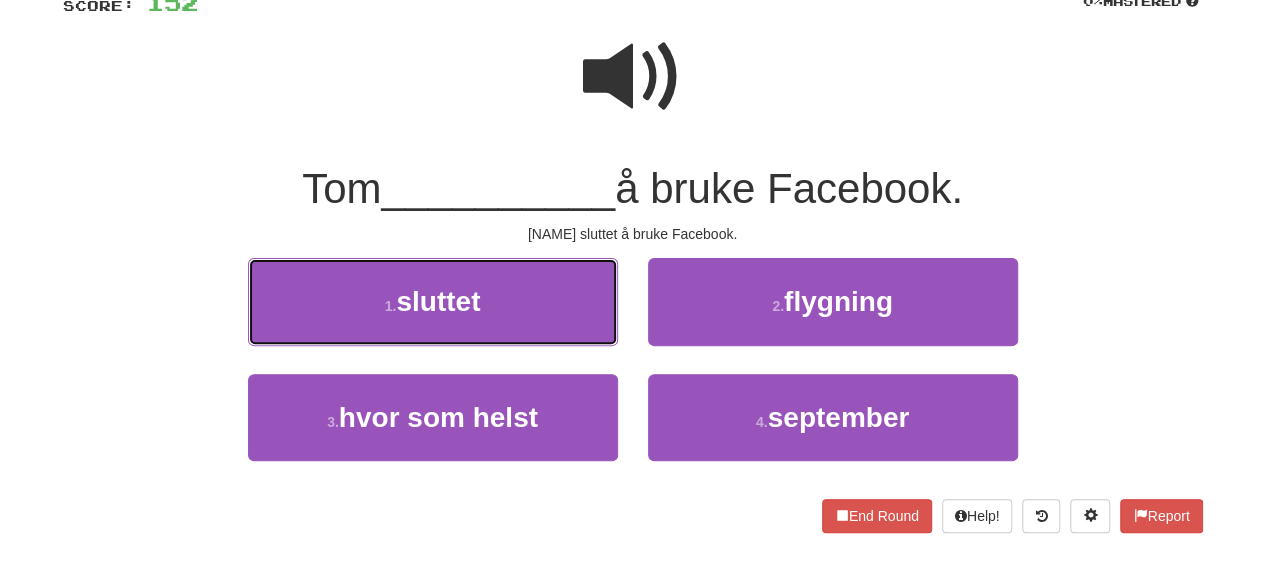 click on "1 .  sluttet" at bounding box center (433, 301) 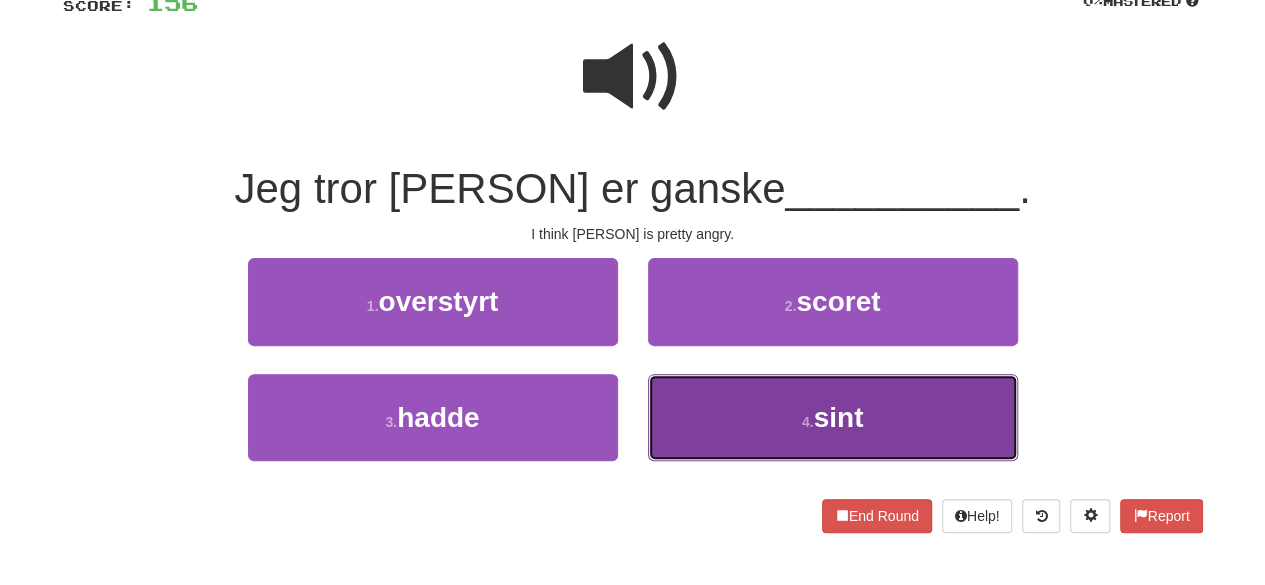 click on "4 .  sint" at bounding box center [833, 417] 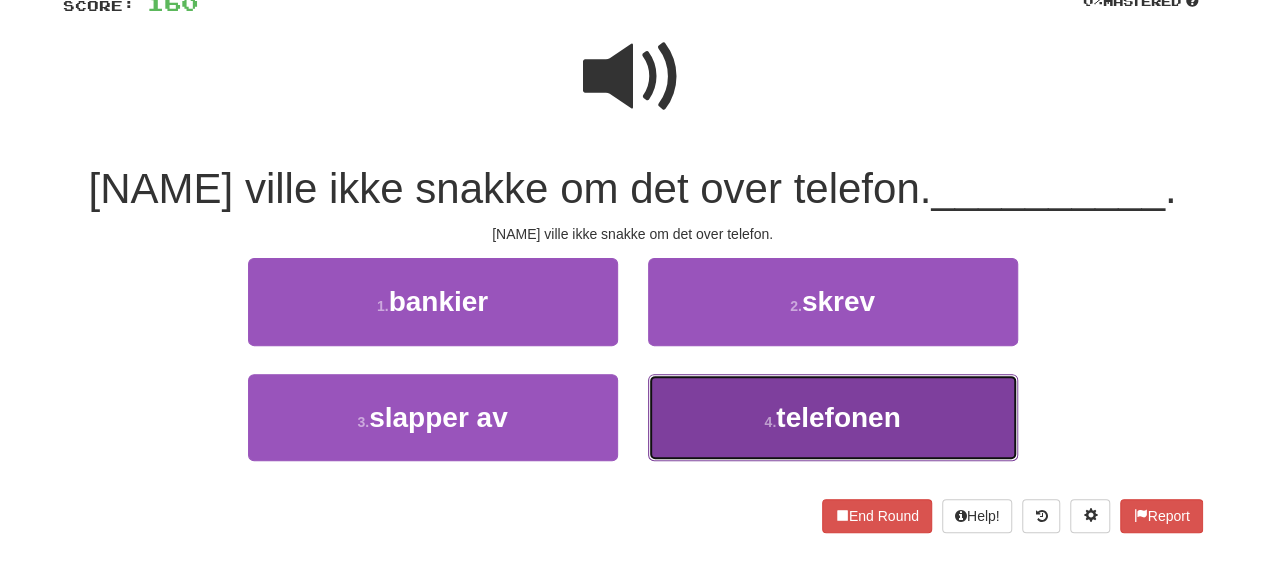 click on "4 .  telefonen" at bounding box center (833, 417) 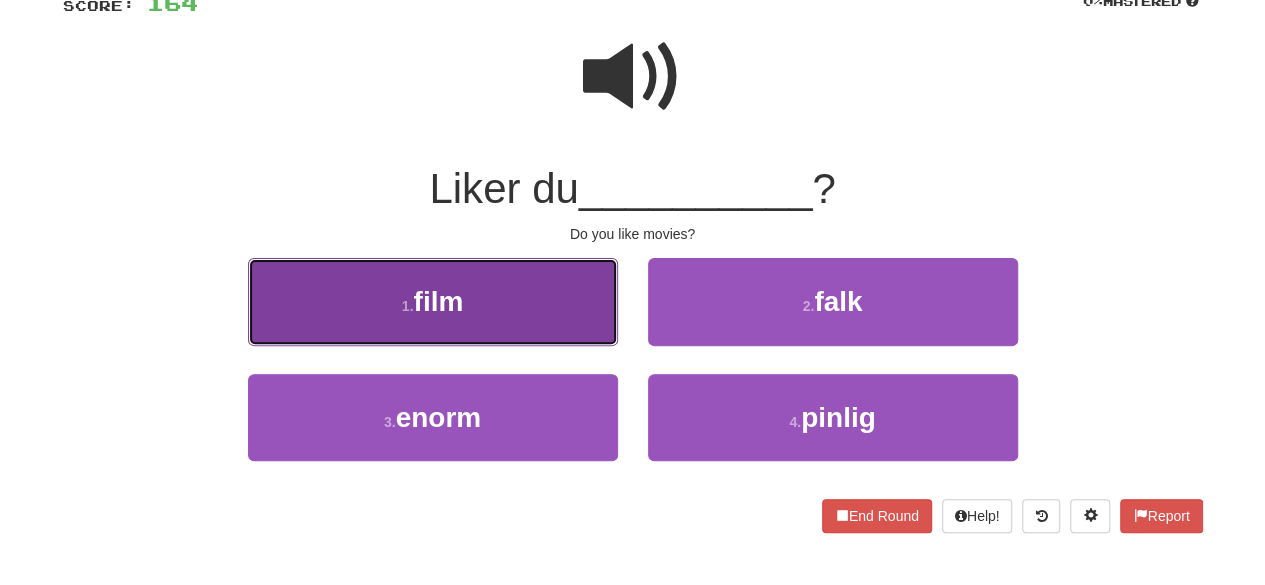 click on "1 .  film" at bounding box center [433, 301] 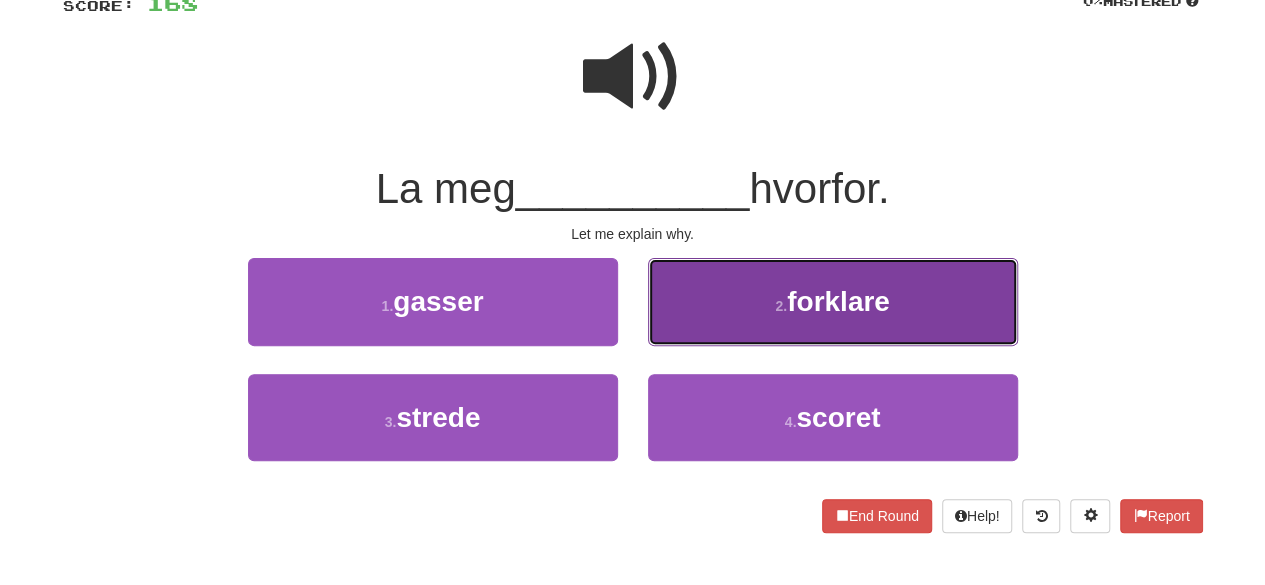 click on "2 .  forklare" at bounding box center [833, 301] 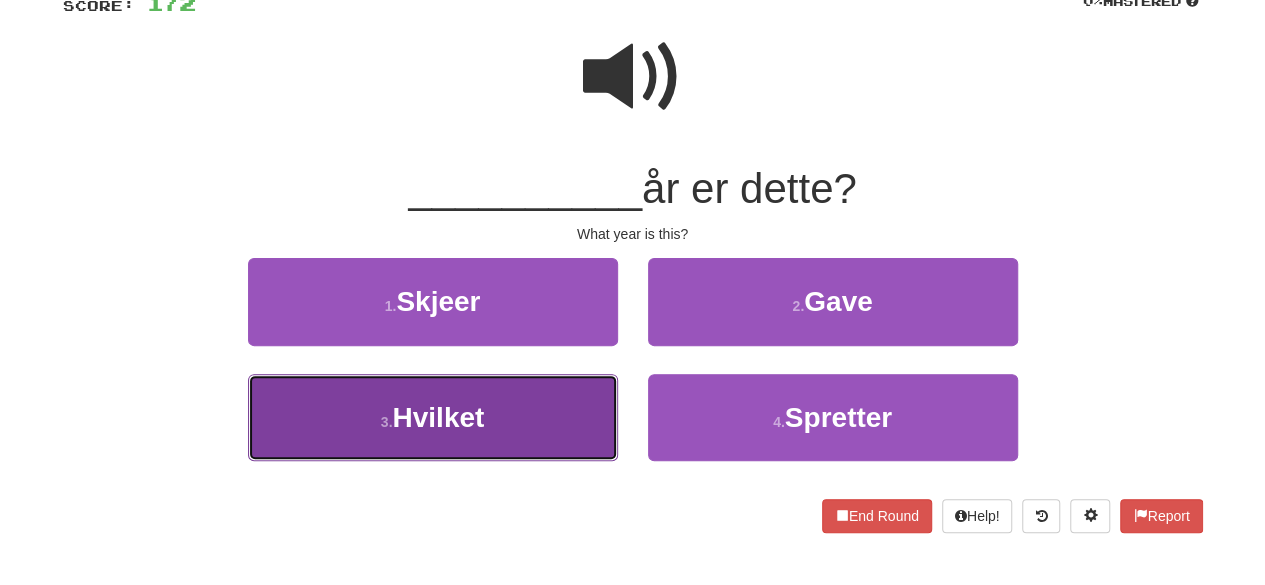 click on "3 .  Hvilket" at bounding box center (433, 417) 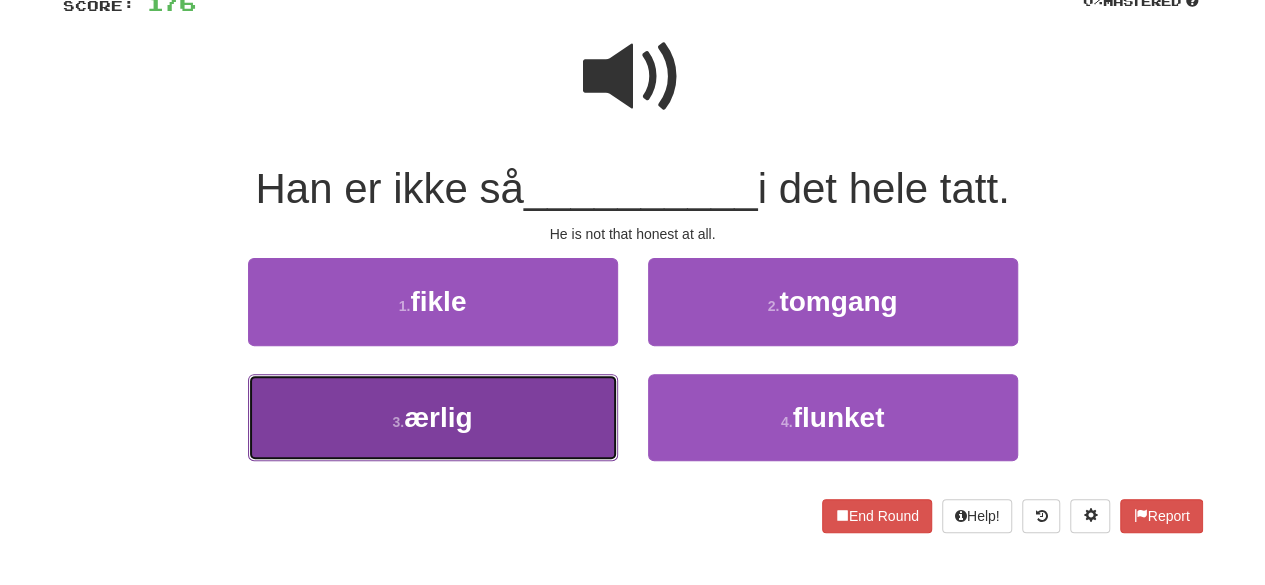 click on "3 .  ærlig" at bounding box center [433, 417] 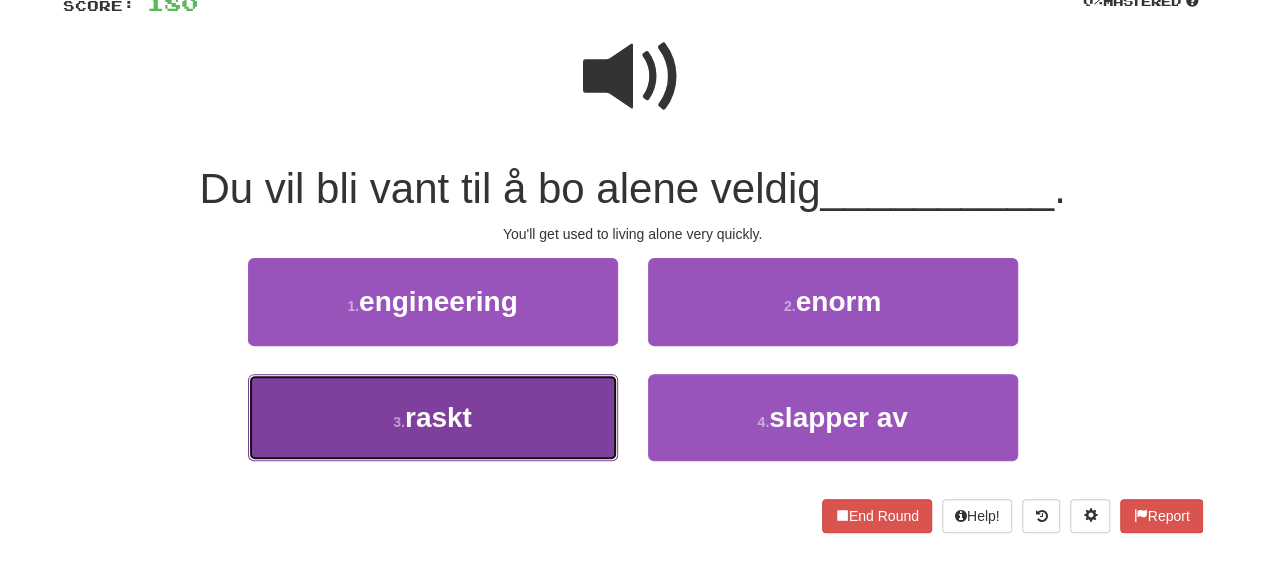 click on "3 .  raskt" at bounding box center [433, 417] 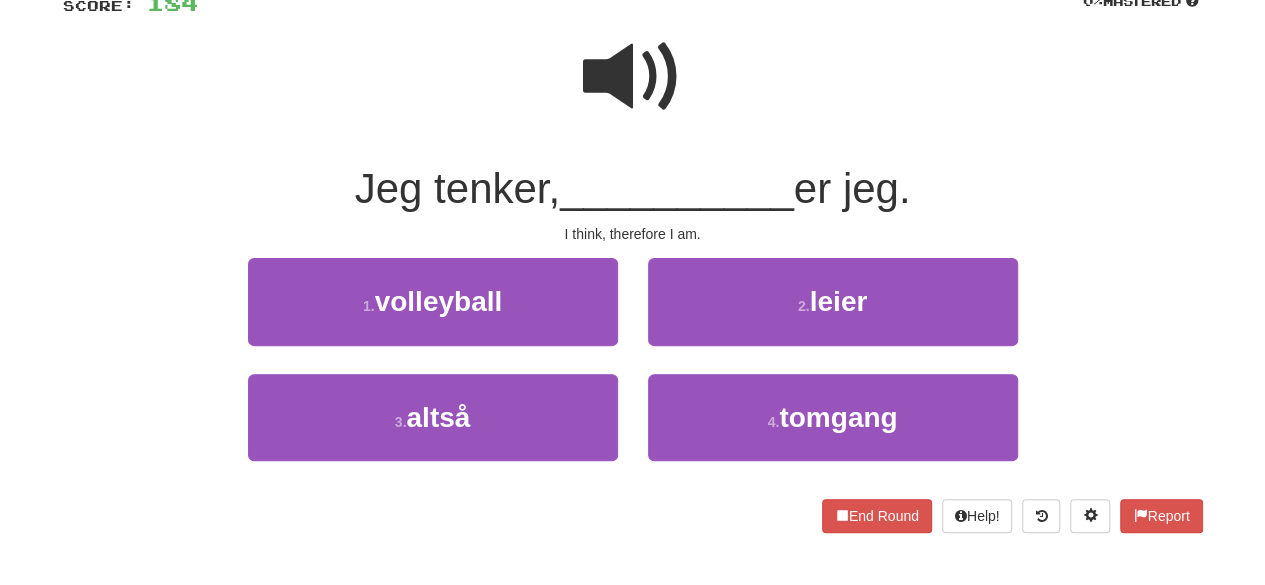 click at bounding box center (633, 77) 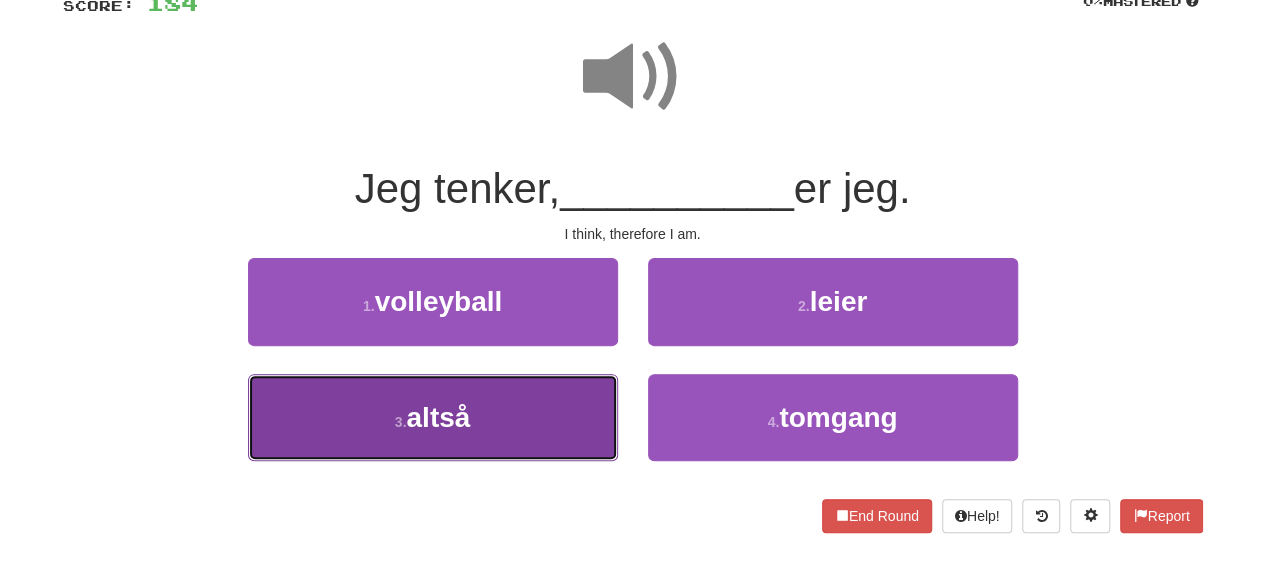 click on "3 .  altså" at bounding box center [433, 417] 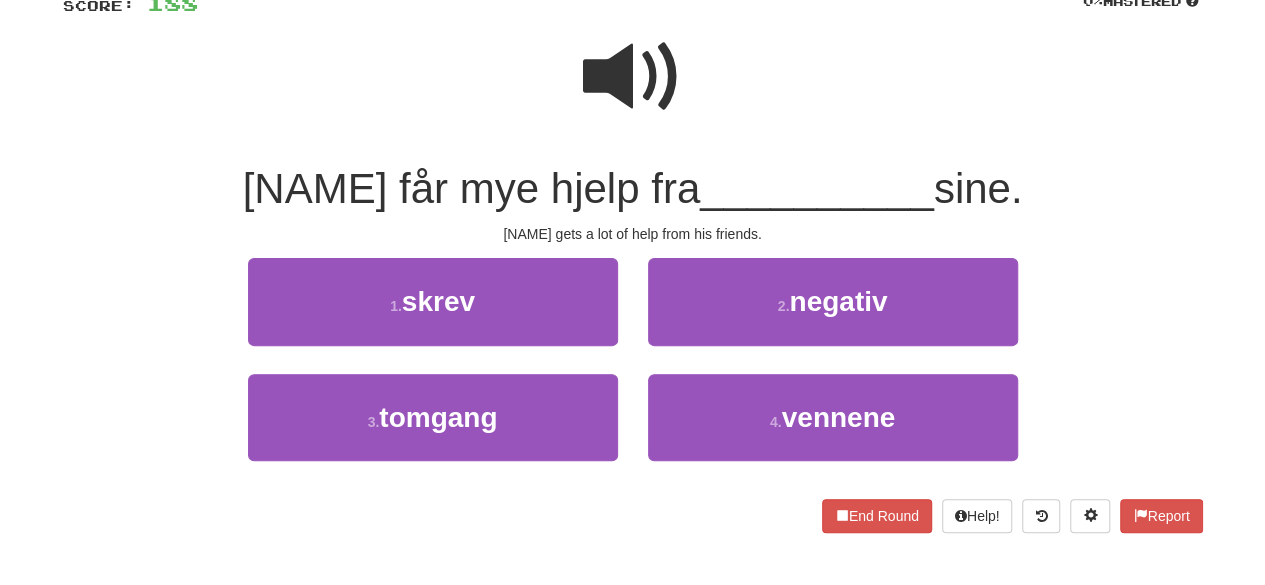 click at bounding box center [633, 77] 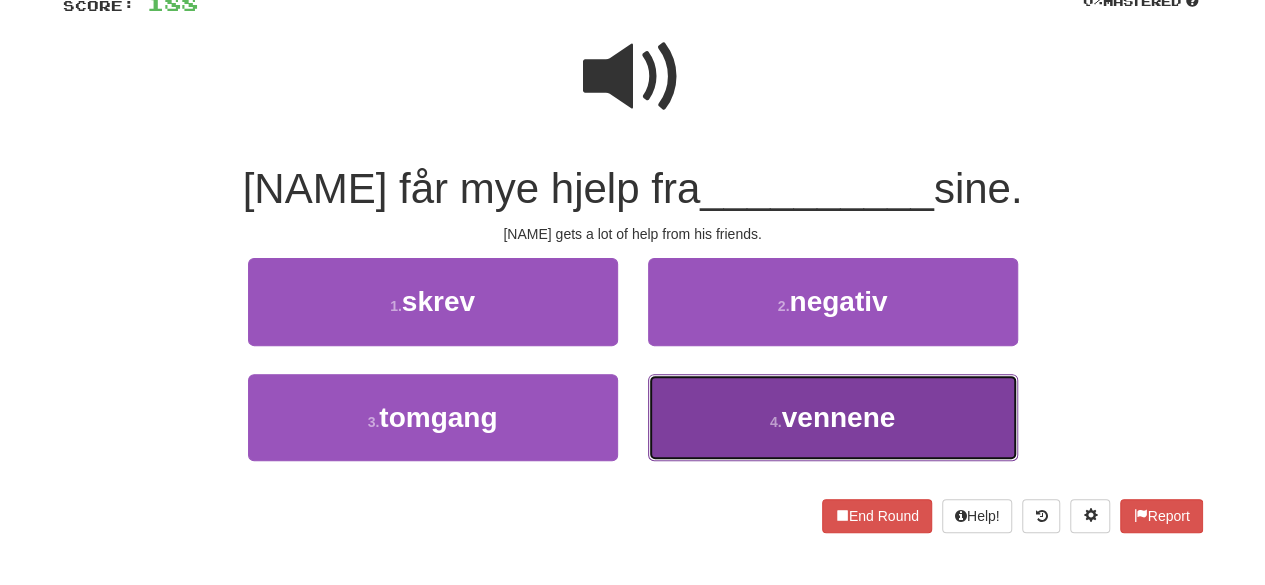 click on "4 .  vennene" at bounding box center [833, 417] 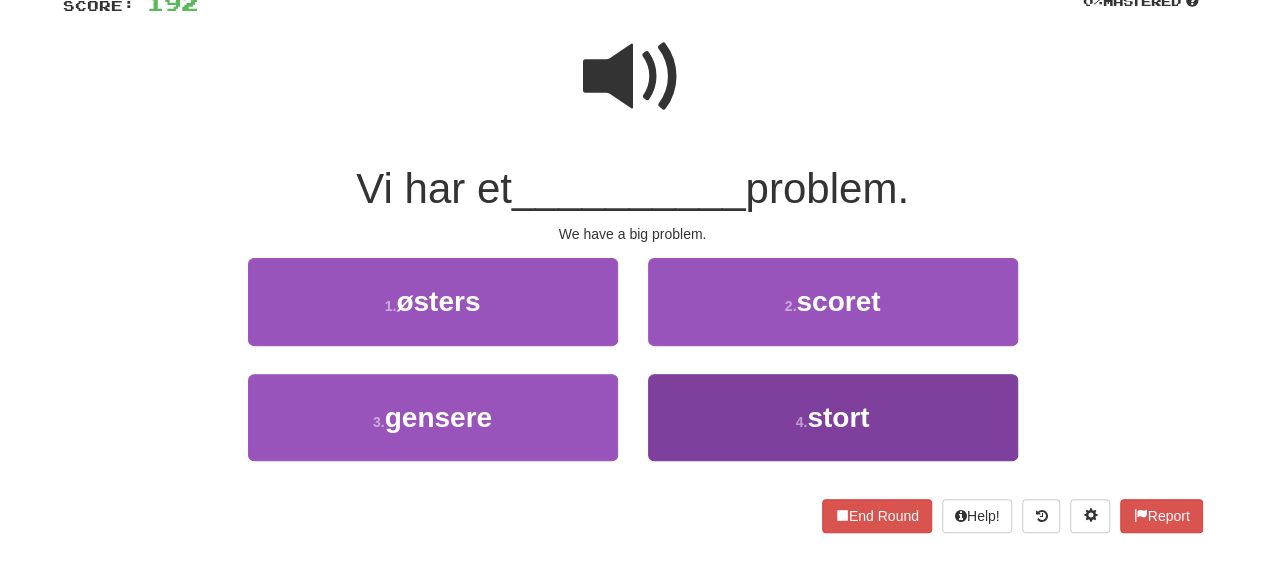 drag, startPoint x: 633, startPoint y: 440, endPoint x: 702, endPoint y: 429, distance: 69.87131 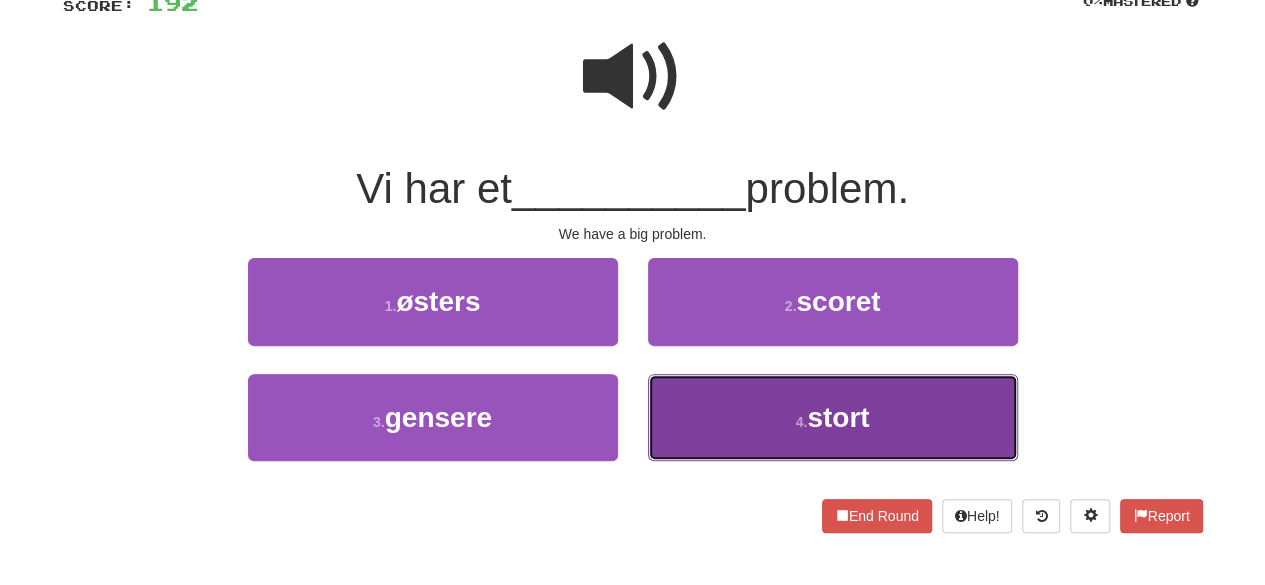 click on "4 .  stort" at bounding box center [833, 417] 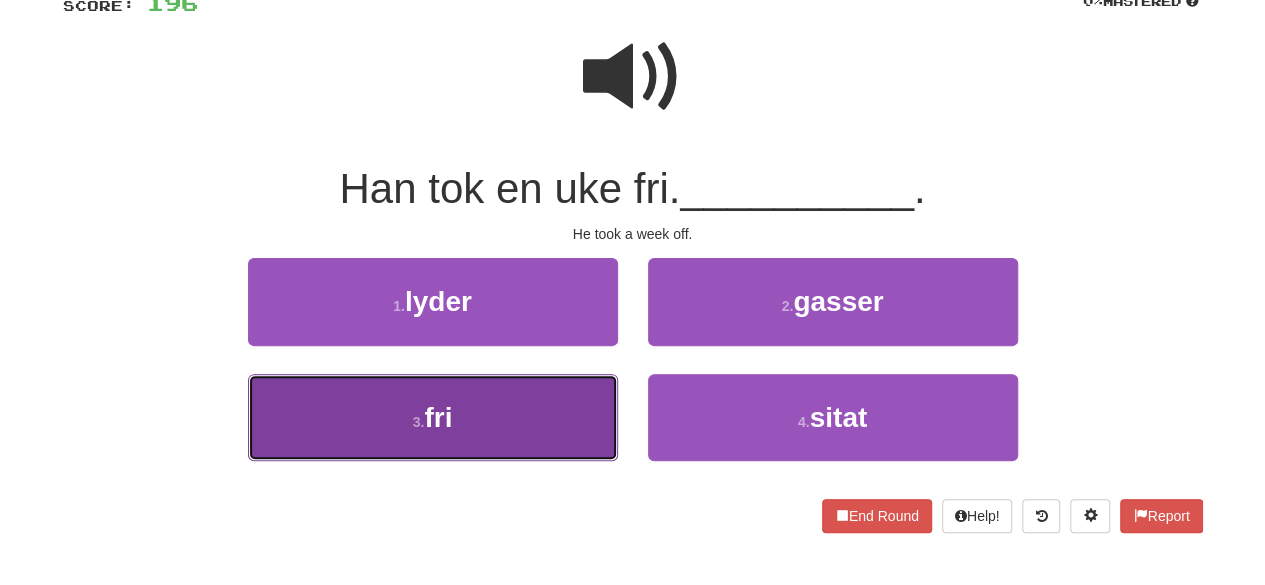 click on "3 .  fri" at bounding box center (433, 417) 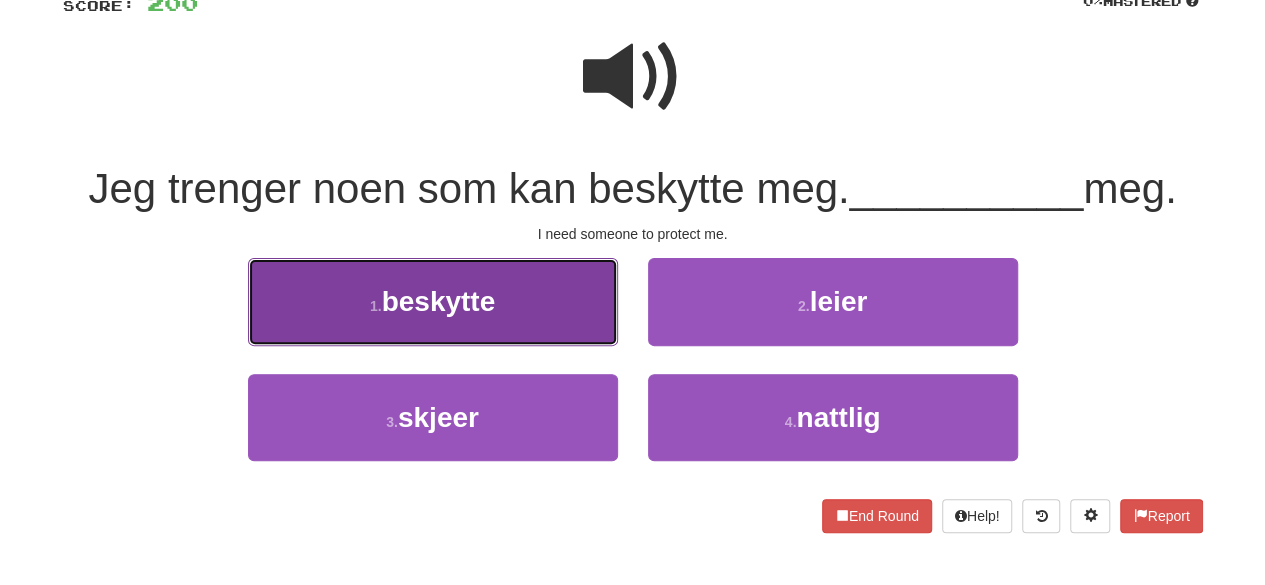 click on "1 .  beskytte" at bounding box center (433, 301) 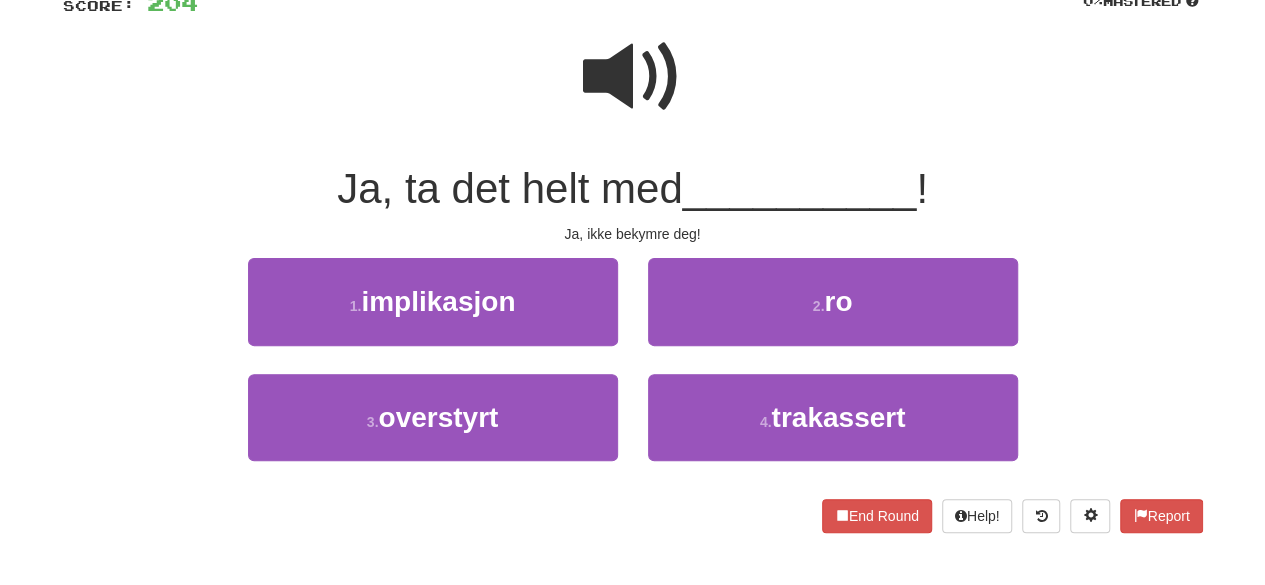 click at bounding box center [633, 77] 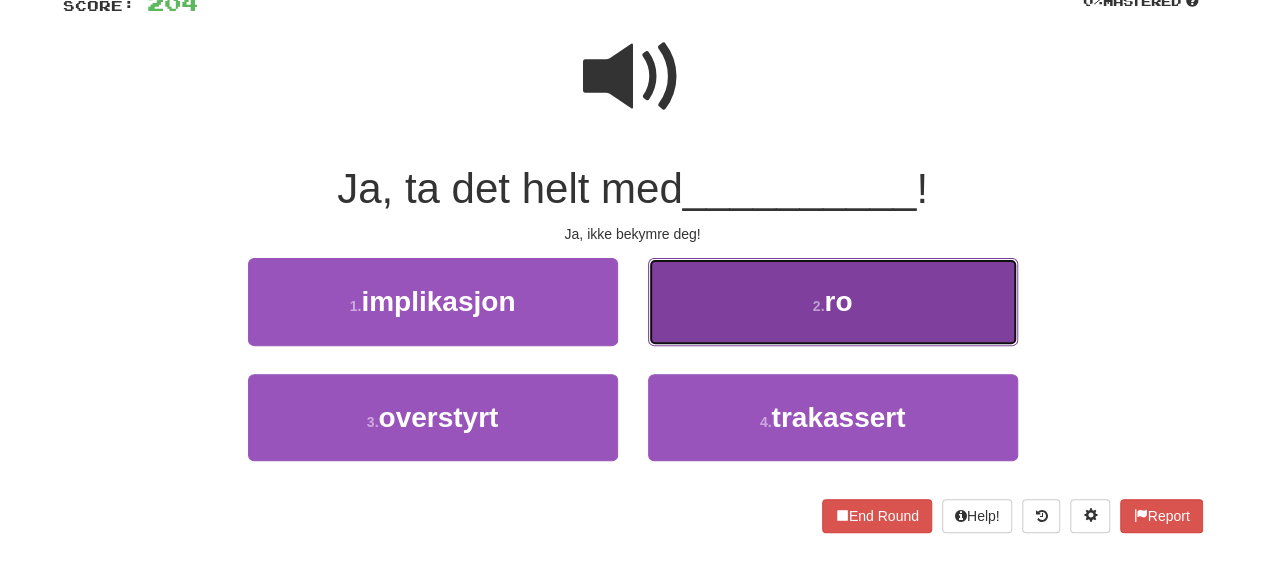 click on "2 .  ro" at bounding box center [833, 301] 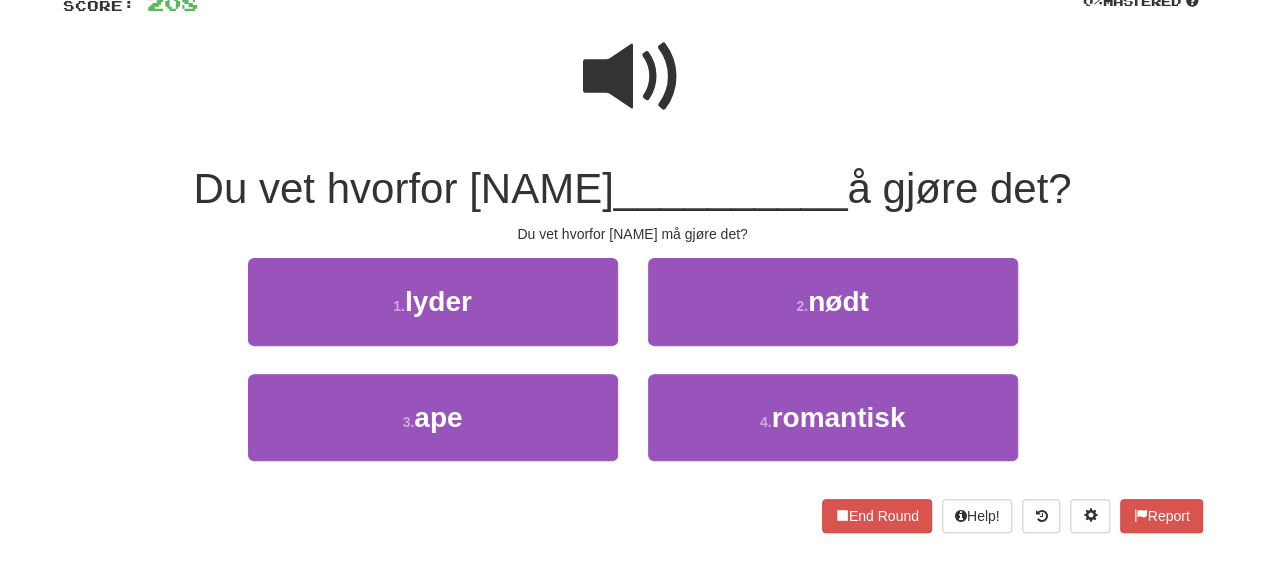 click at bounding box center (633, 77) 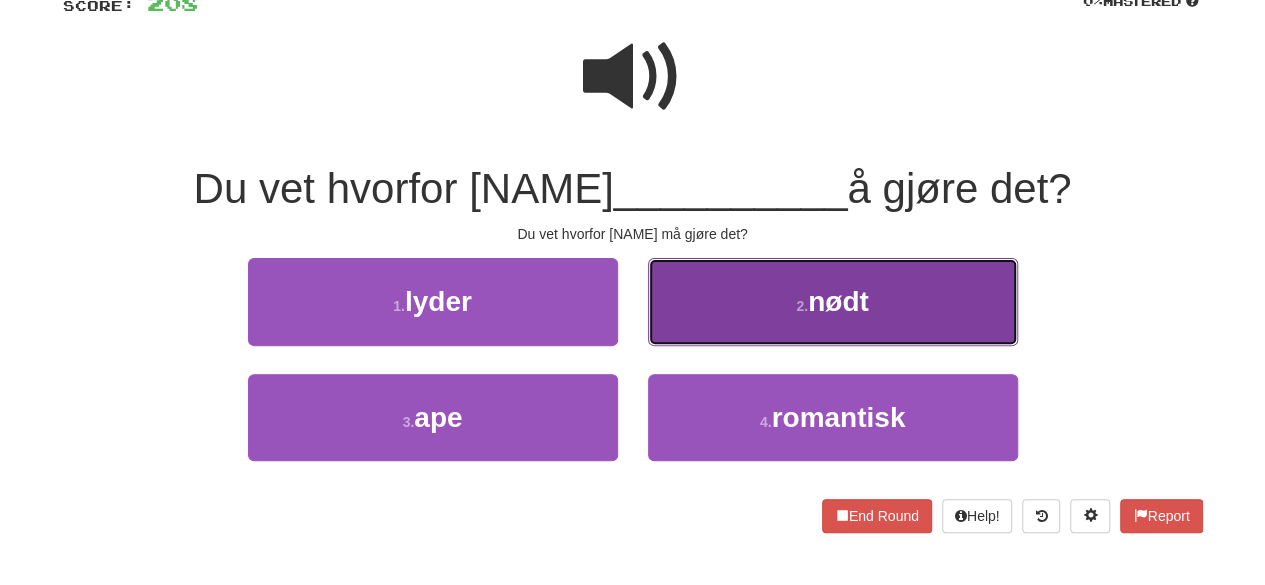 click on "2 .  nødt" at bounding box center (833, 301) 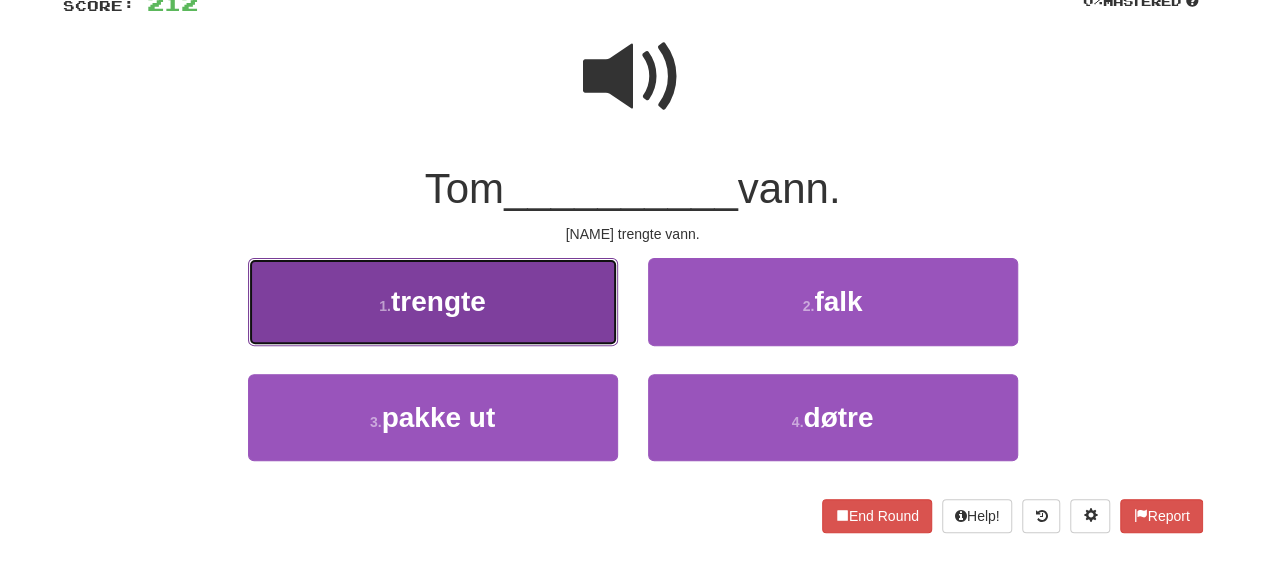 click on "1 .  trengte" at bounding box center [433, 301] 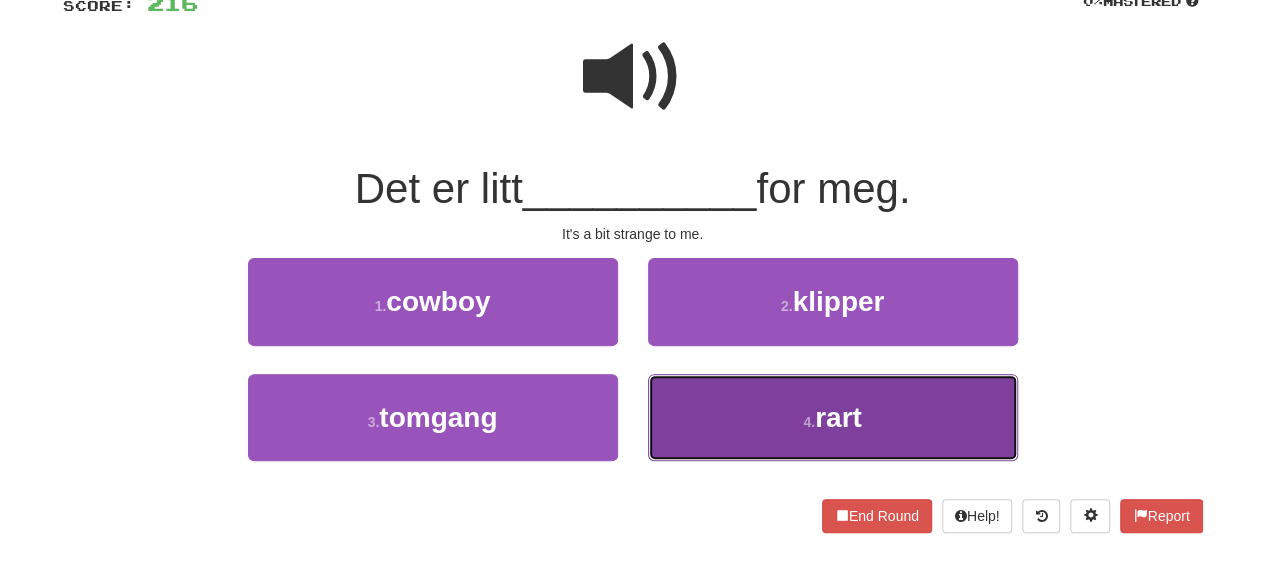 click on "4 .  rart" at bounding box center (833, 417) 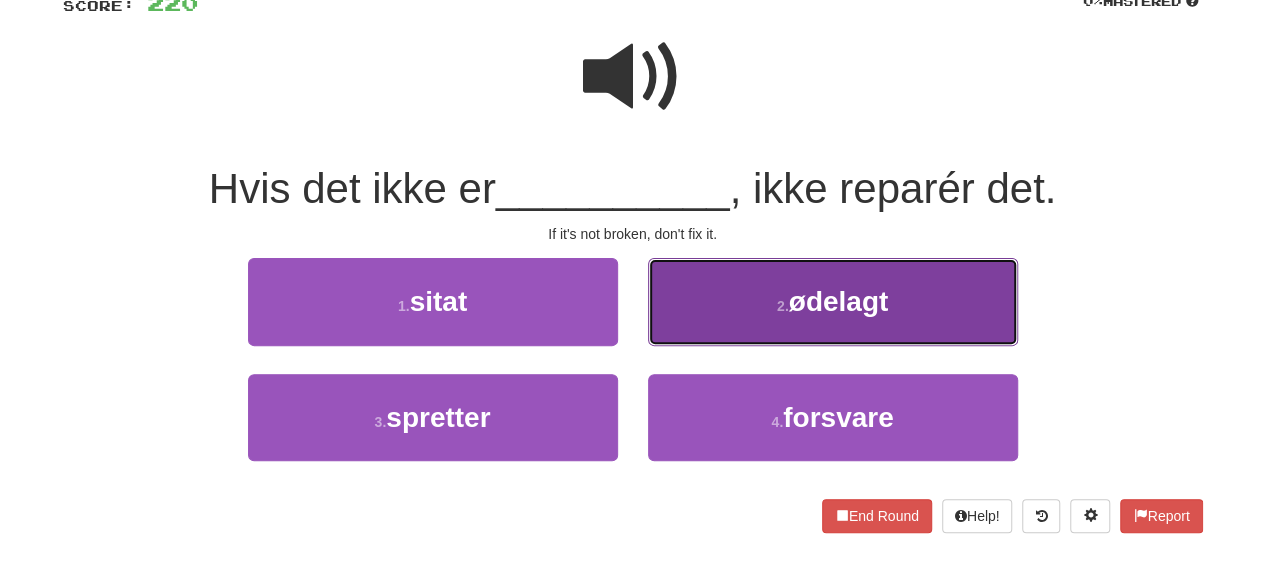 click on "2 .  ødelagt" at bounding box center (833, 301) 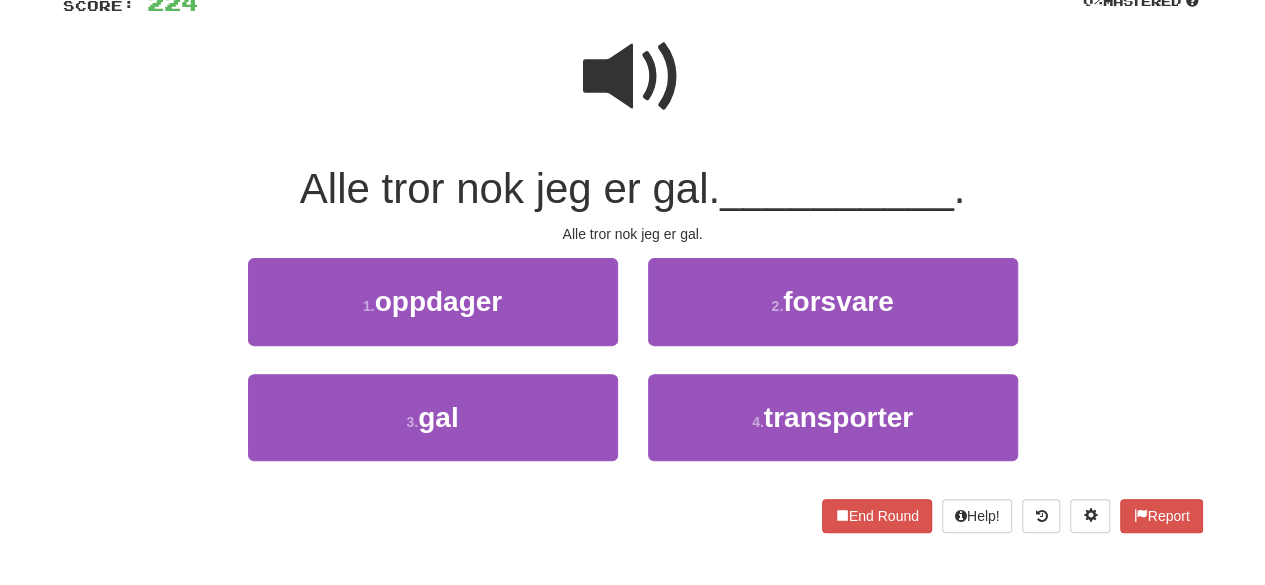 click at bounding box center (633, 77) 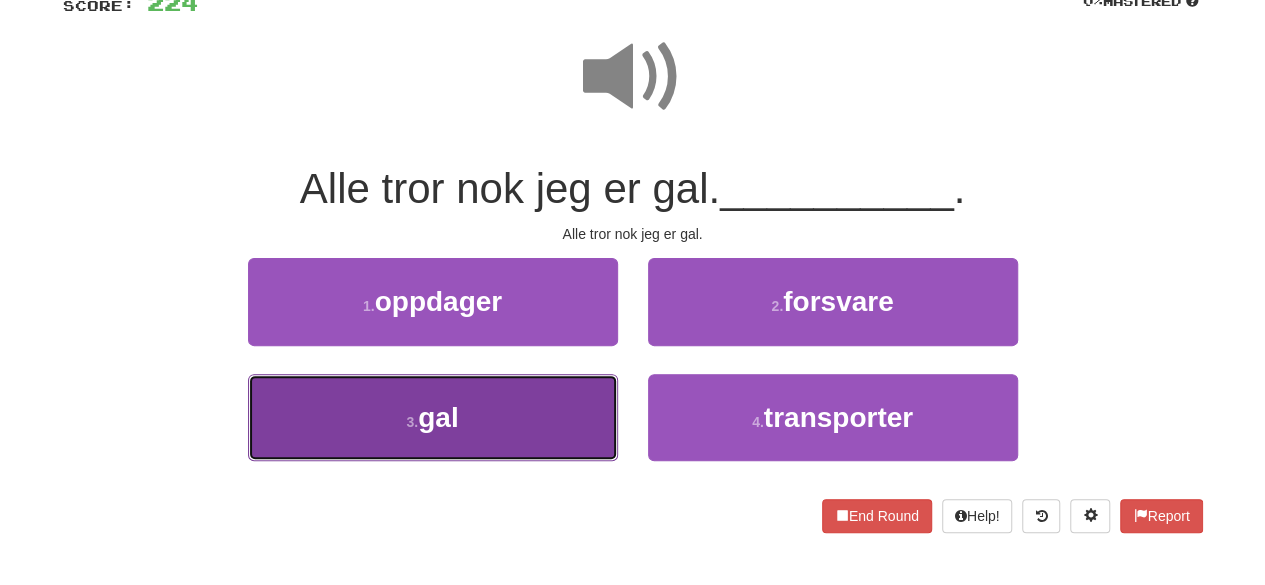 click on "3 .  gal" at bounding box center (433, 417) 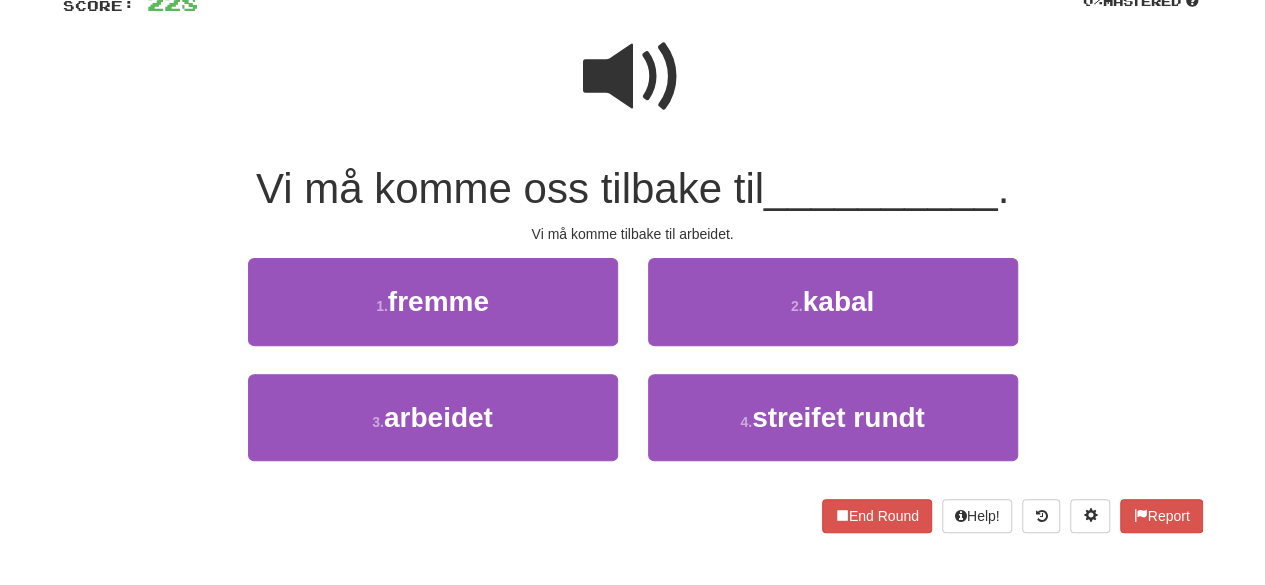 click at bounding box center (633, 77) 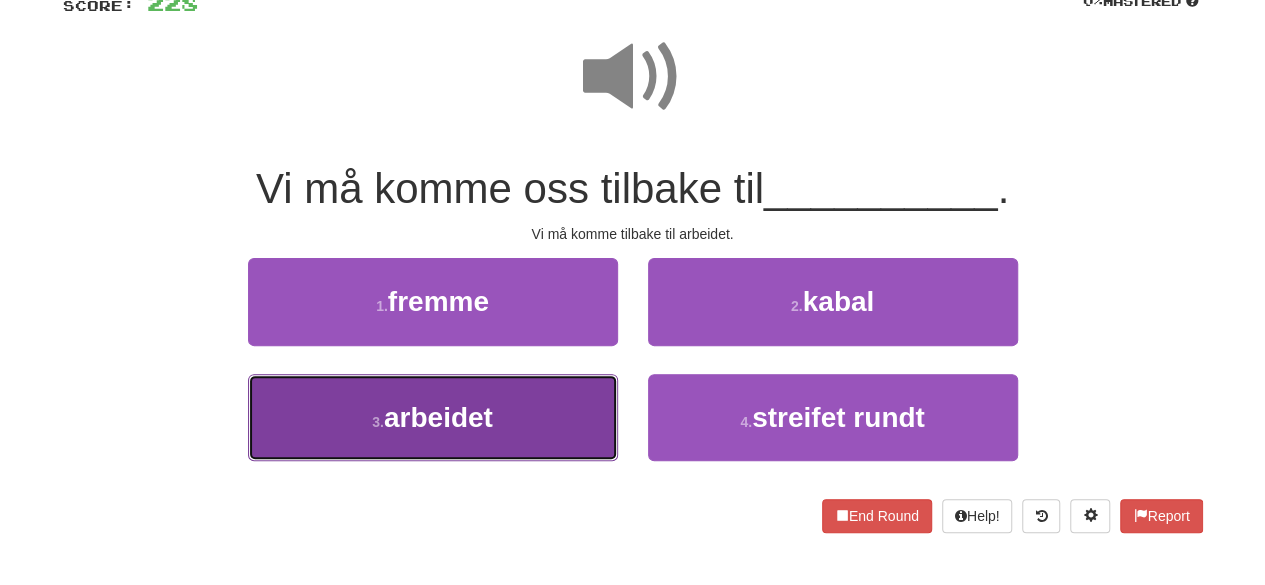 click on "3 .  arbeidet" at bounding box center [433, 417] 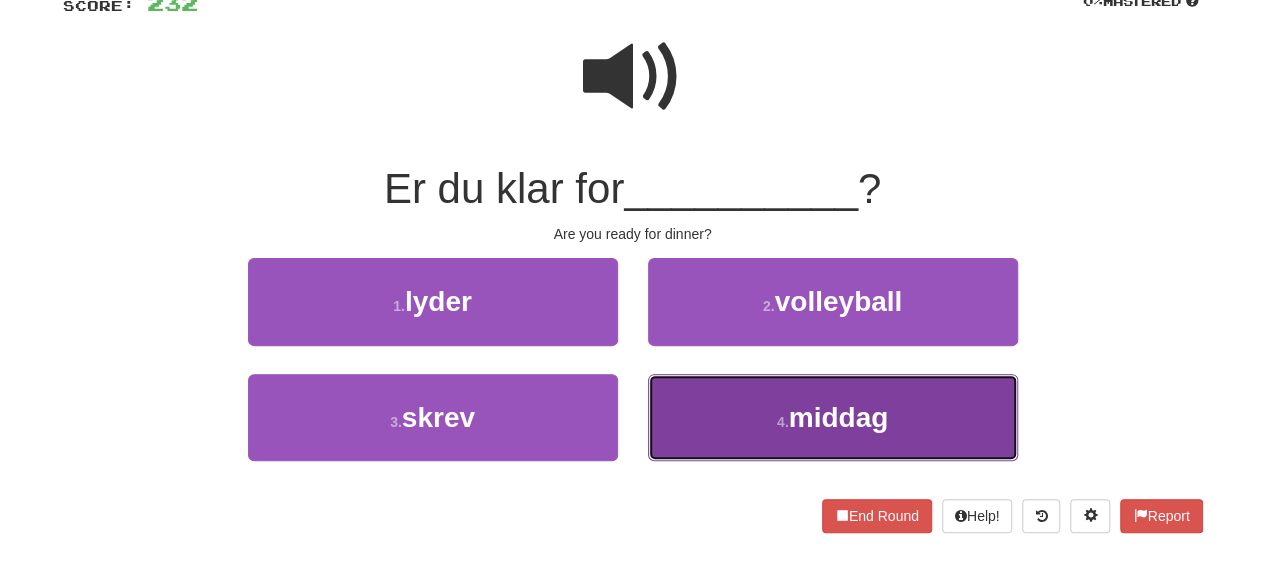 click on "4 .  middag" at bounding box center [833, 417] 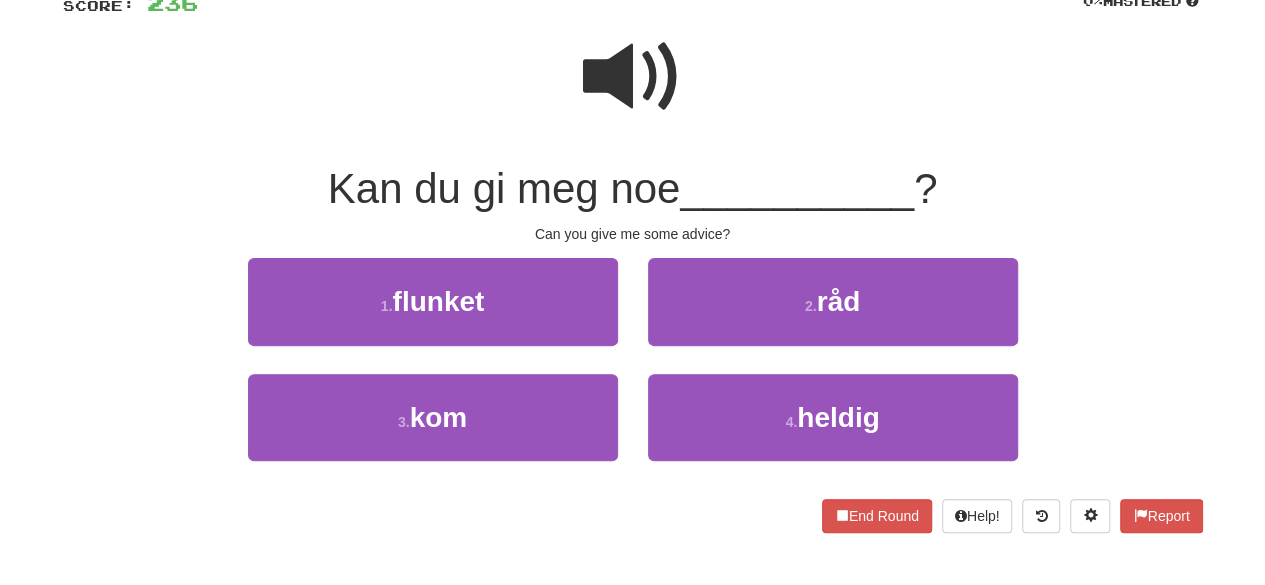 click at bounding box center [633, 77] 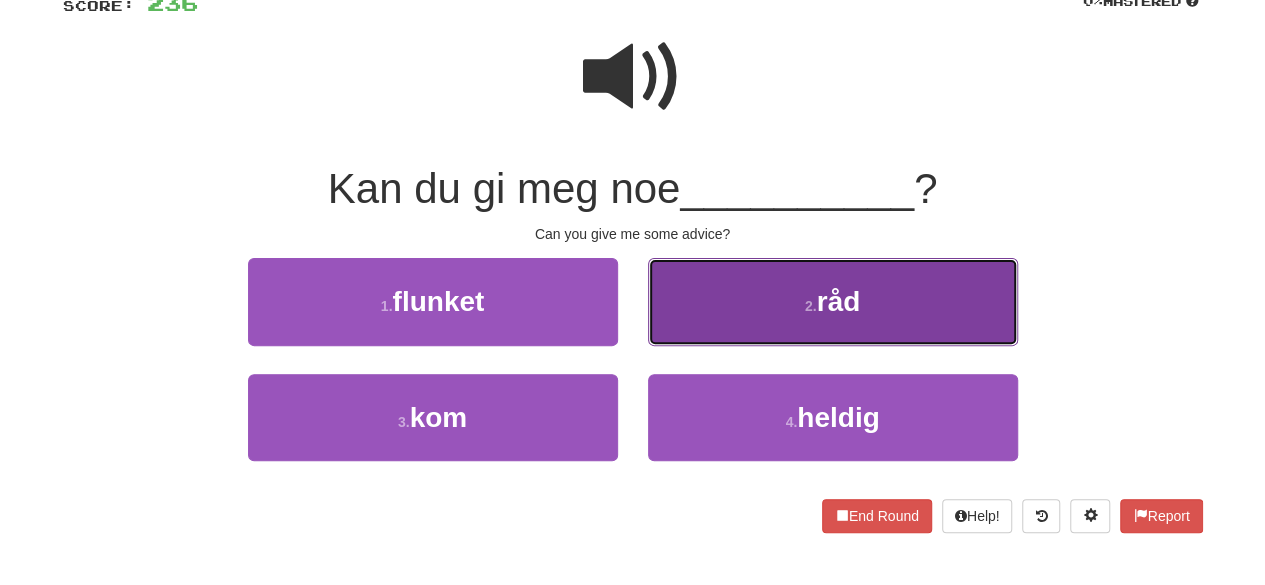 click on "2 .  råd" at bounding box center [833, 301] 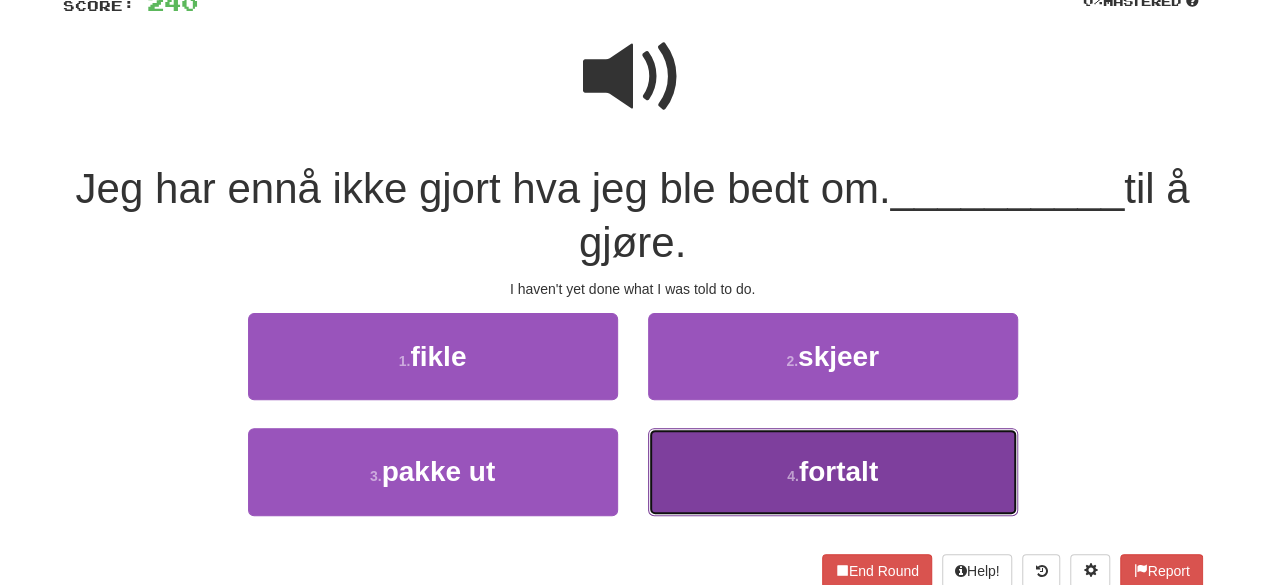 click on "4 .  fortalt" at bounding box center (833, 471) 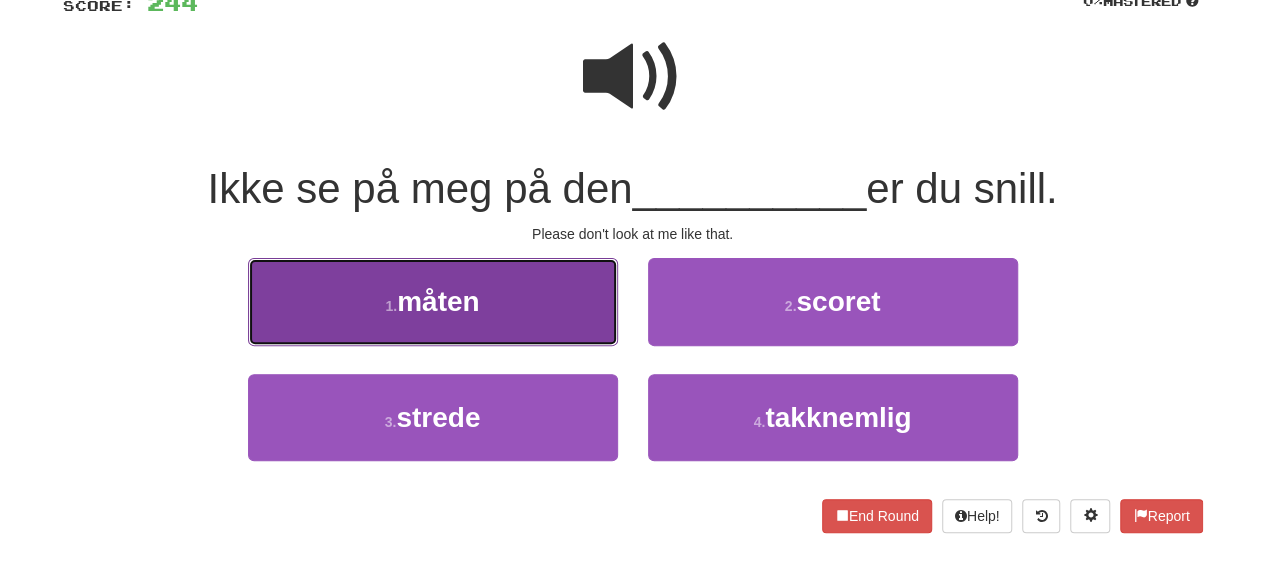 click on "1 ." at bounding box center (391, 306) 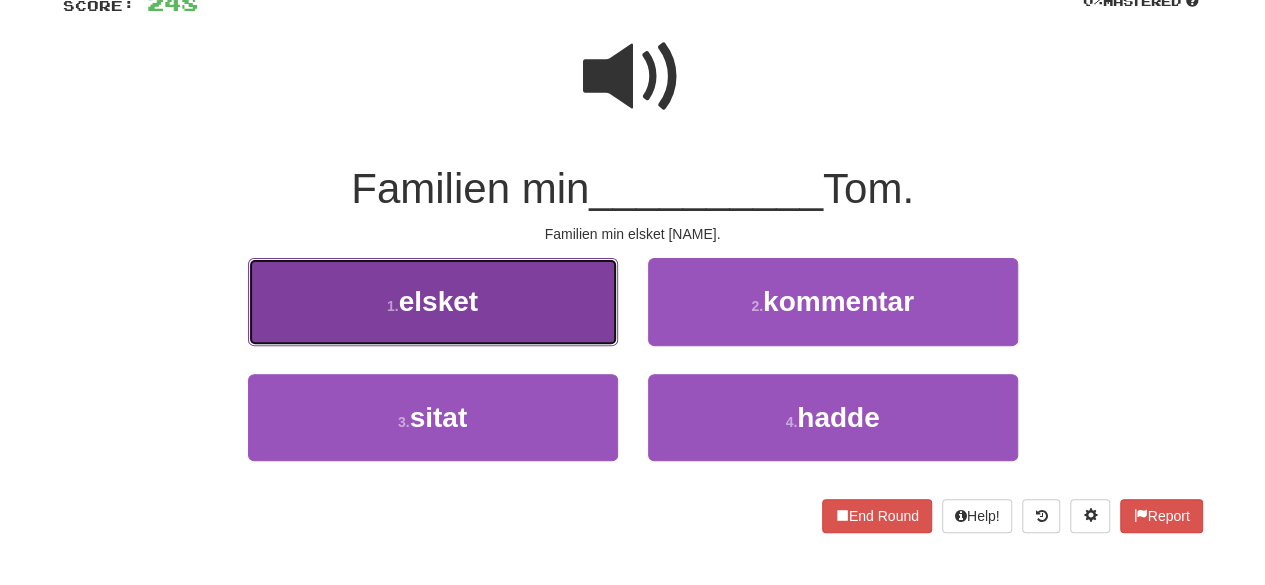 click on "elsket" at bounding box center [438, 301] 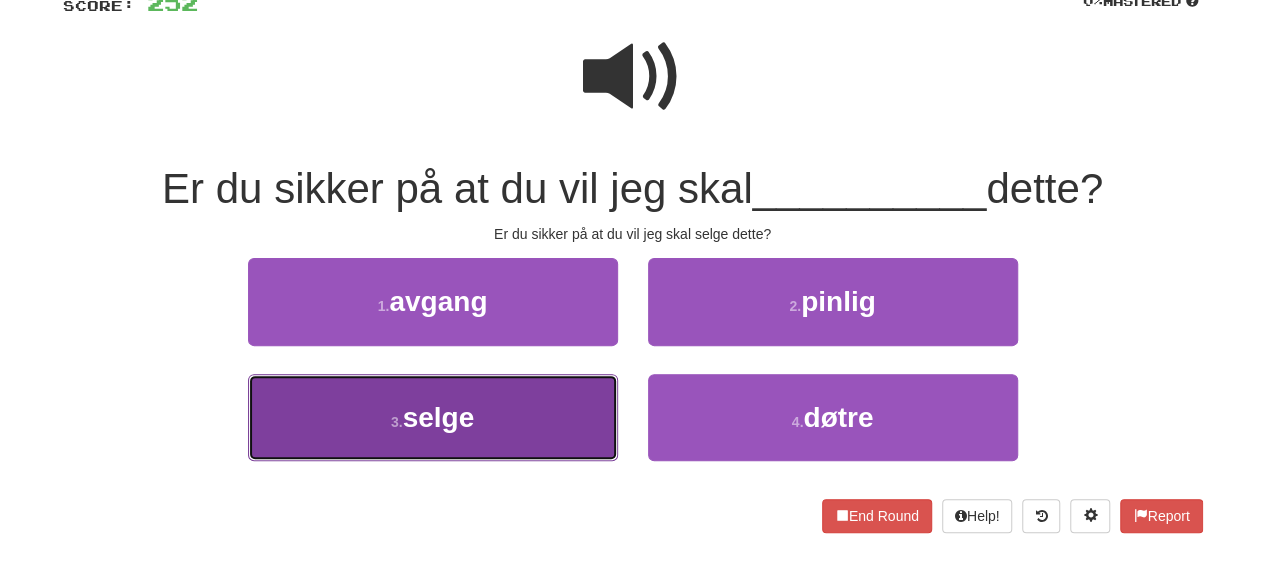 click on "3 .  selge" at bounding box center (433, 417) 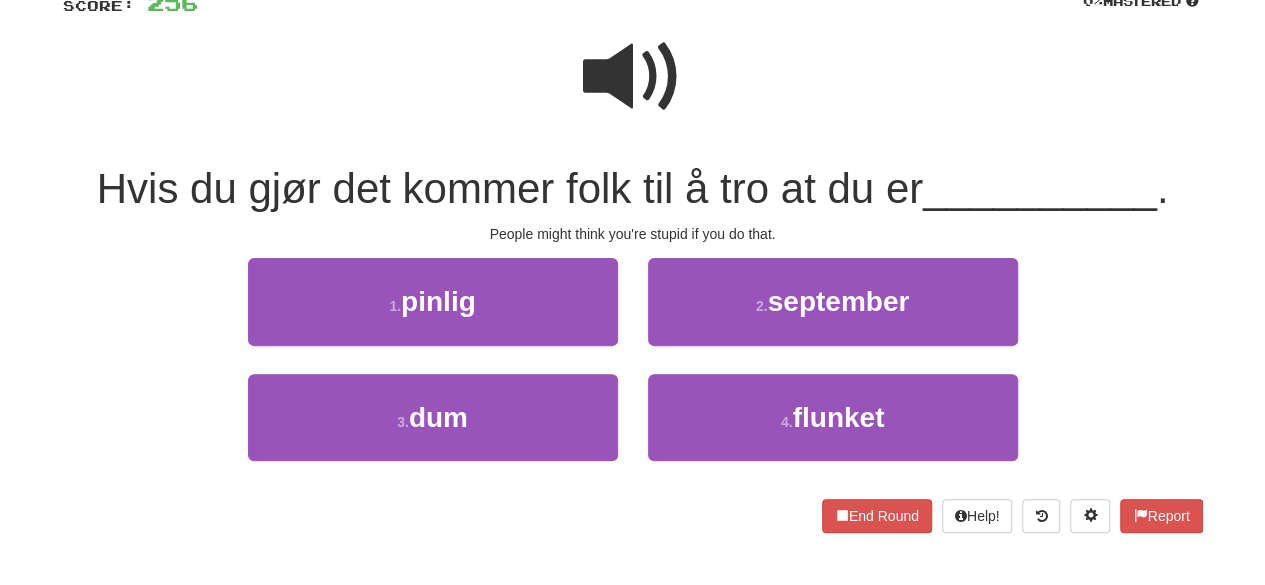 click at bounding box center (633, 77) 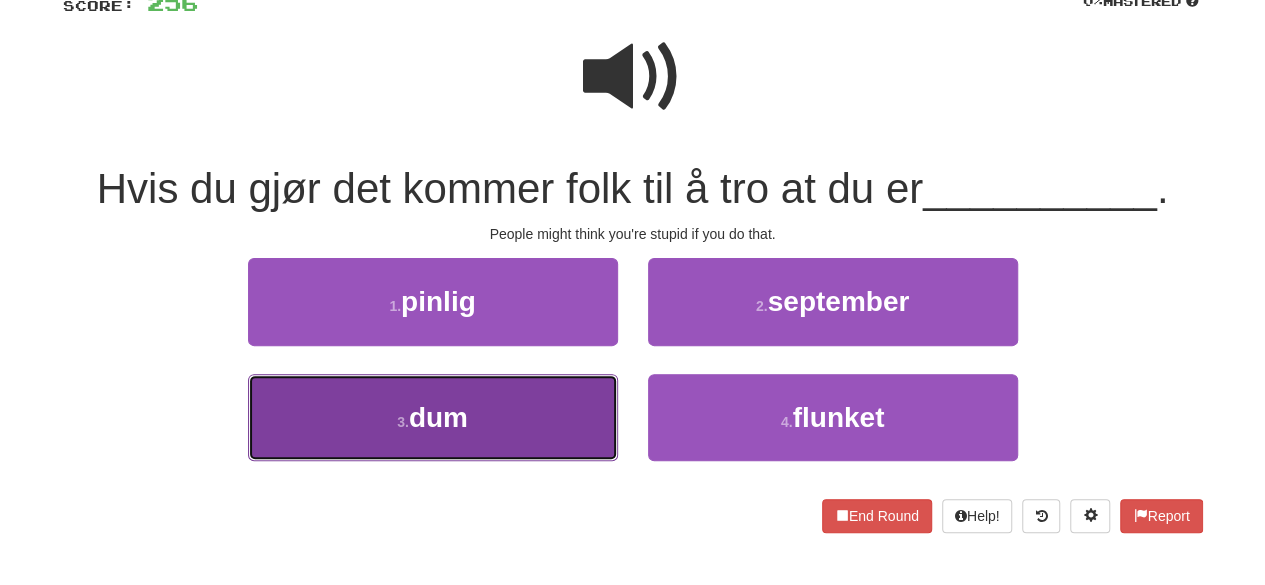 click on "3 .  dum" at bounding box center [433, 417] 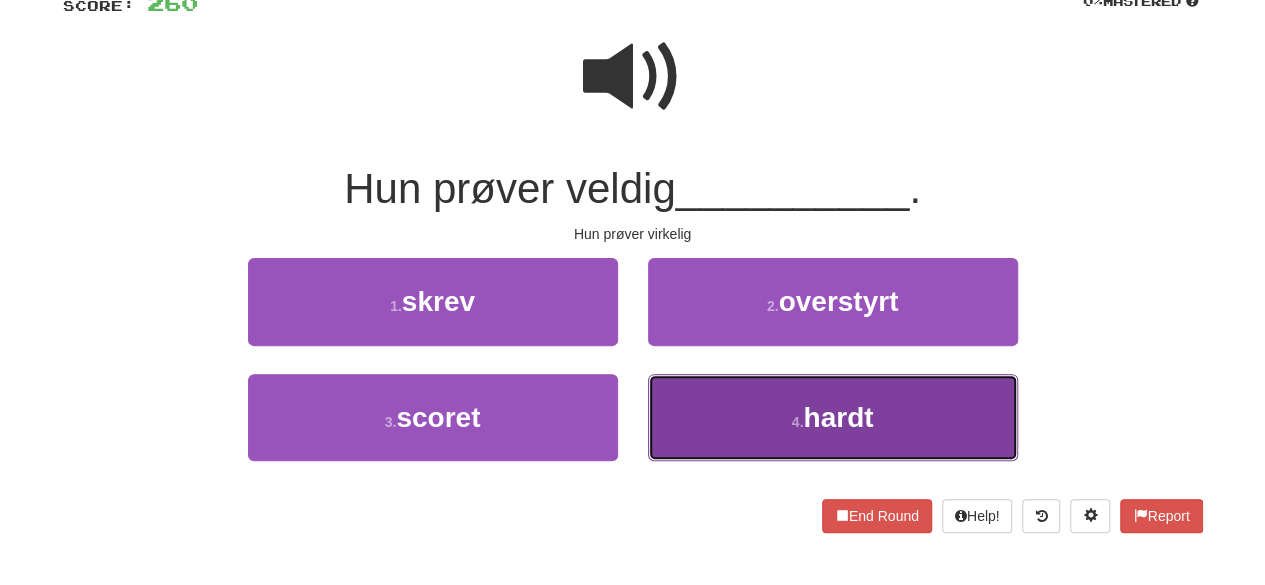 click on "4 .  hardt" at bounding box center (833, 417) 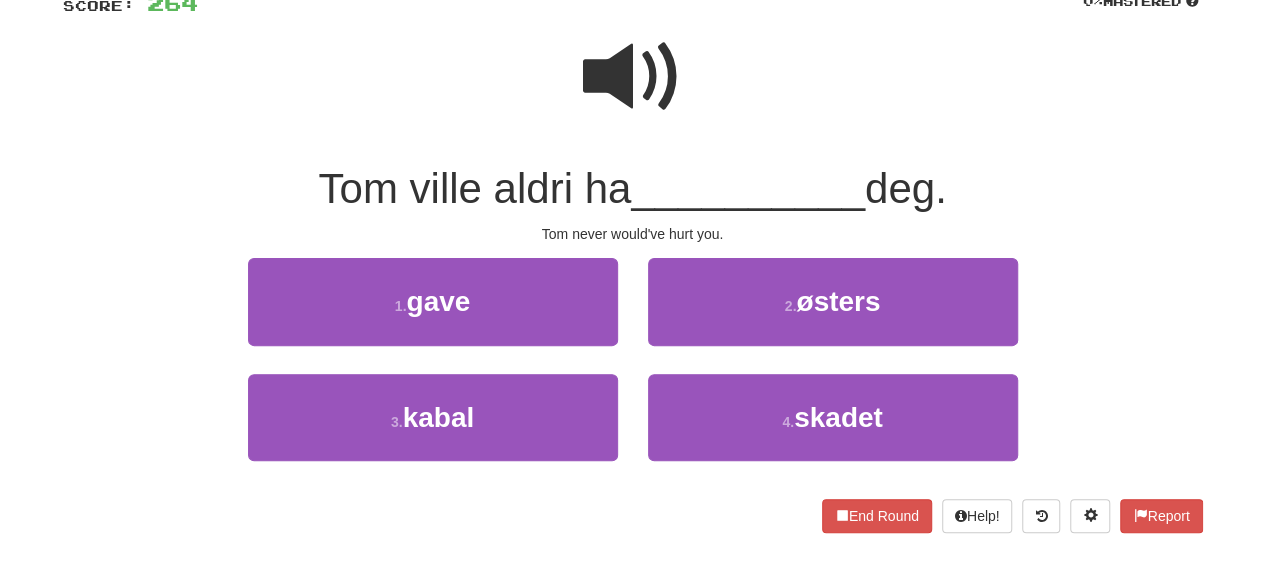 click at bounding box center (633, 77) 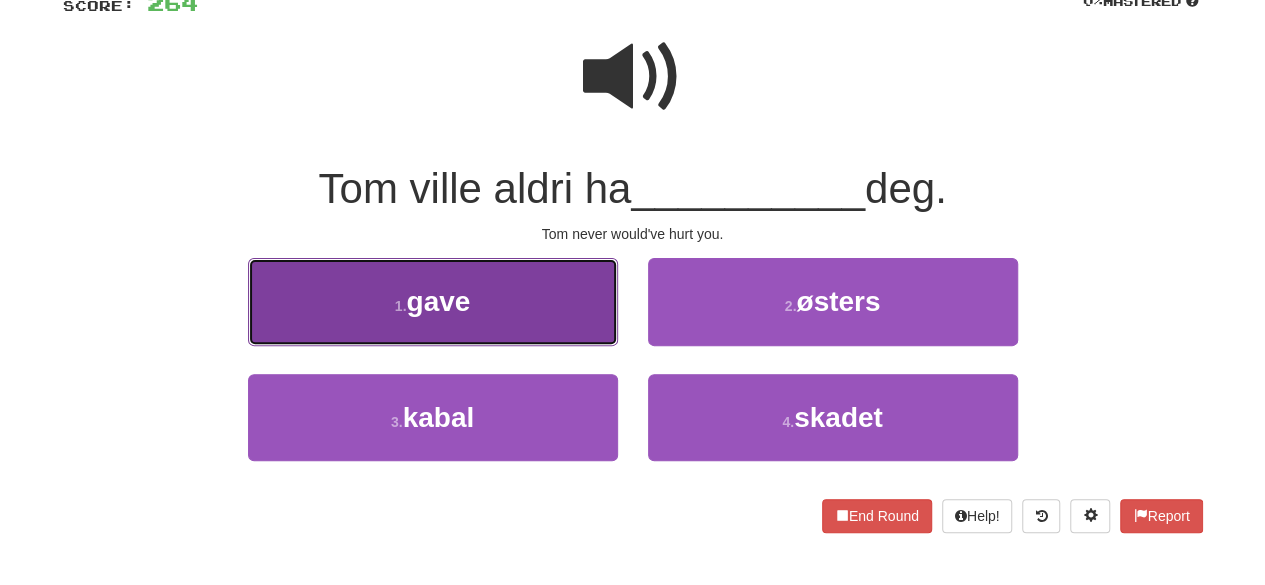 click on "1 .  gave" at bounding box center (433, 301) 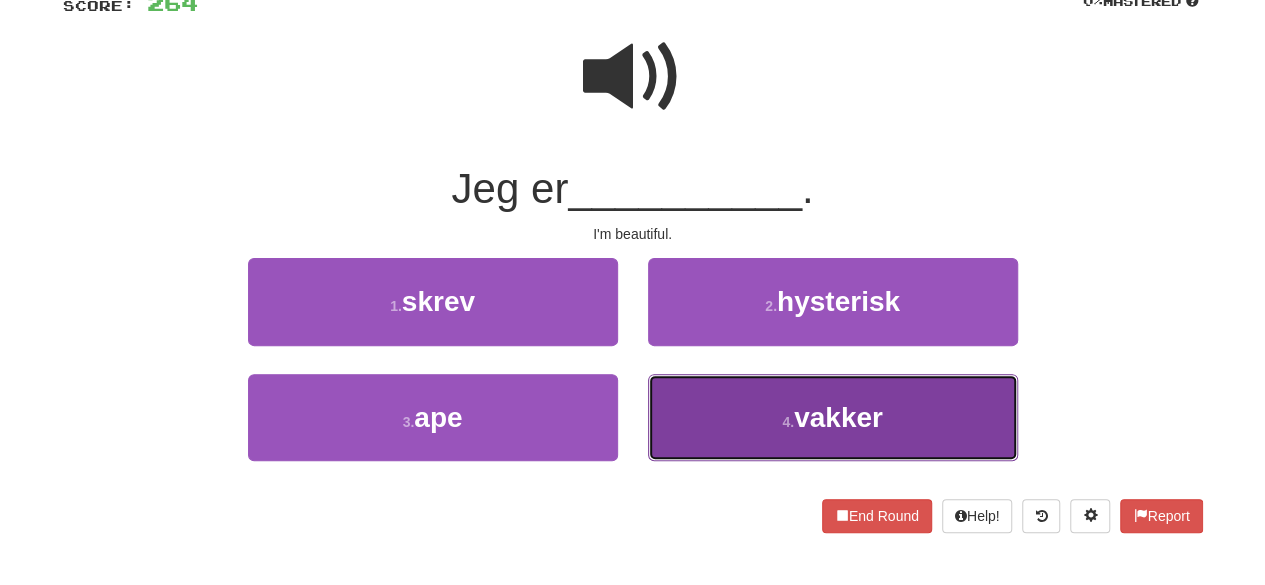 click on "vakker" at bounding box center (838, 417) 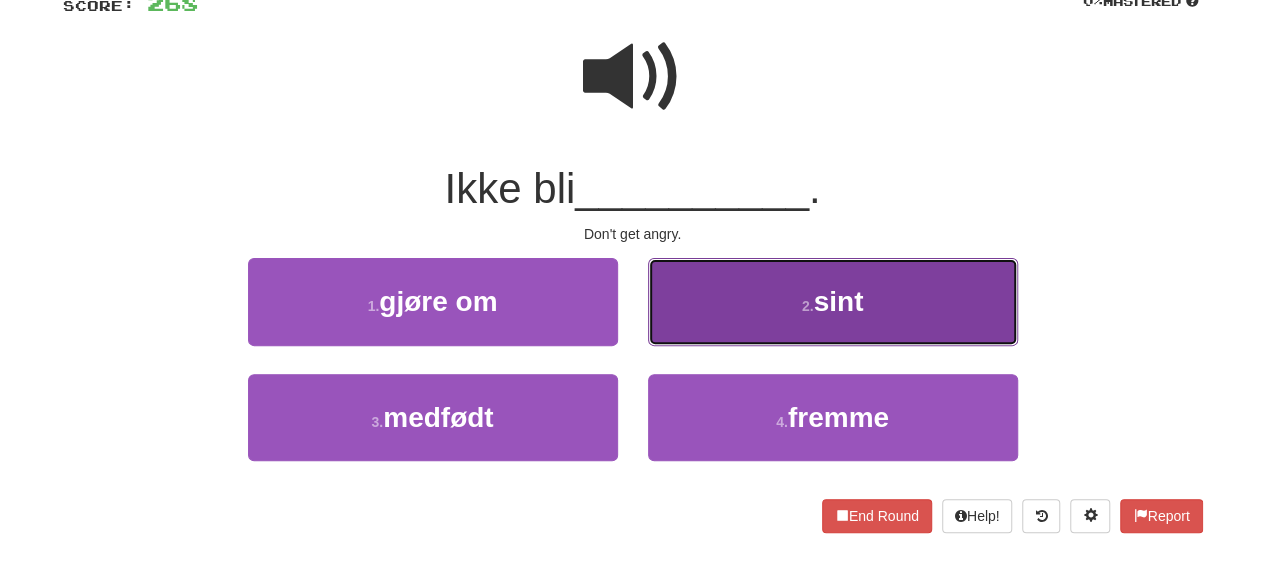 click on "2 .  sint" at bounding box center [833, 301] 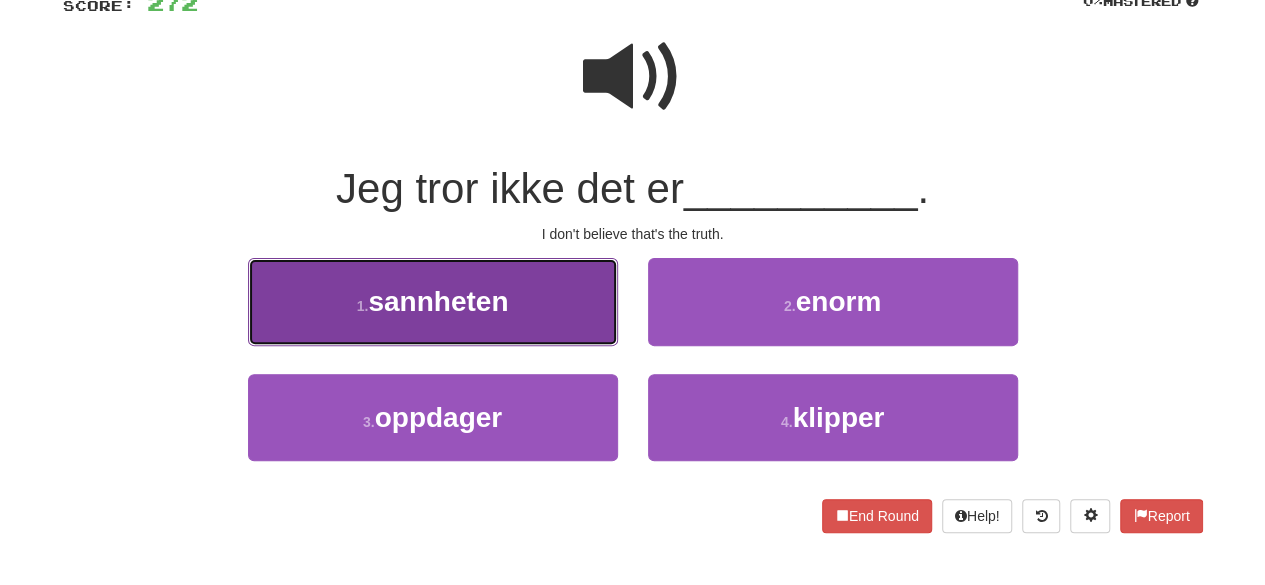 click on "1 .  sannheten" at bounding box center [433, 301] 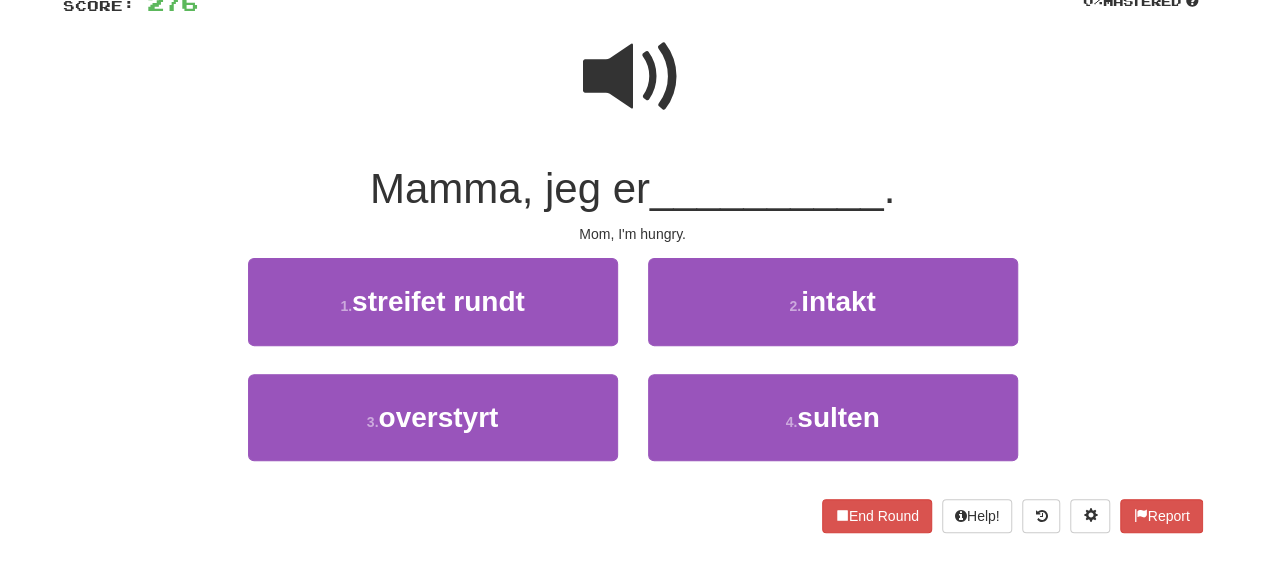 click on "4 .  sulten" at bounding box center (833, 431) 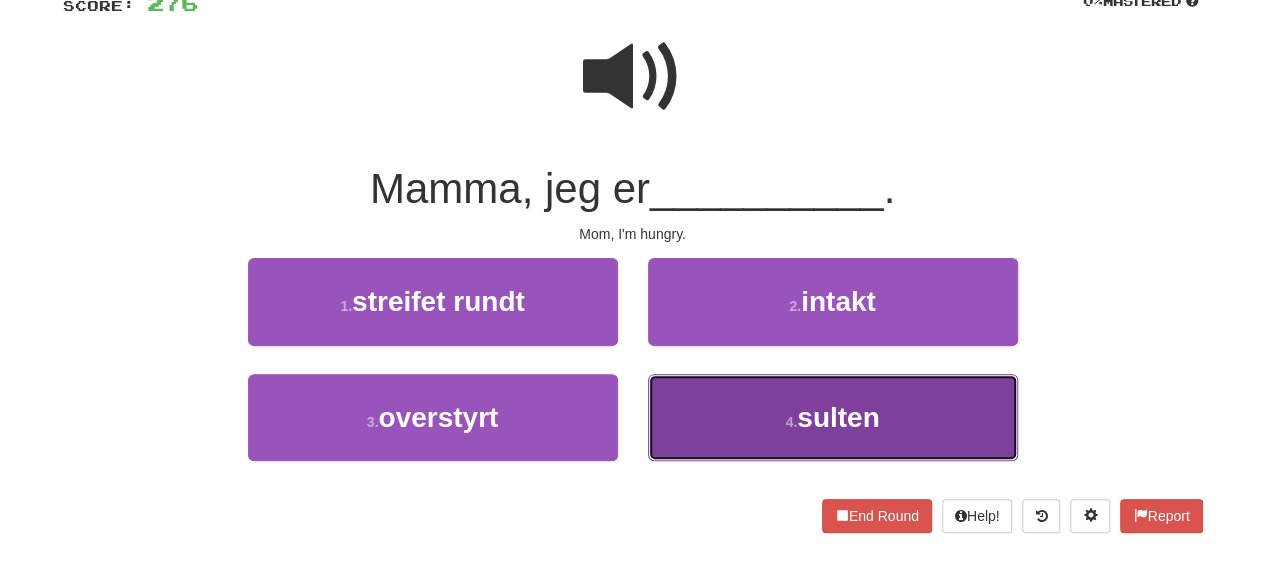 click on "sulten" at bounding box center [838, 417] 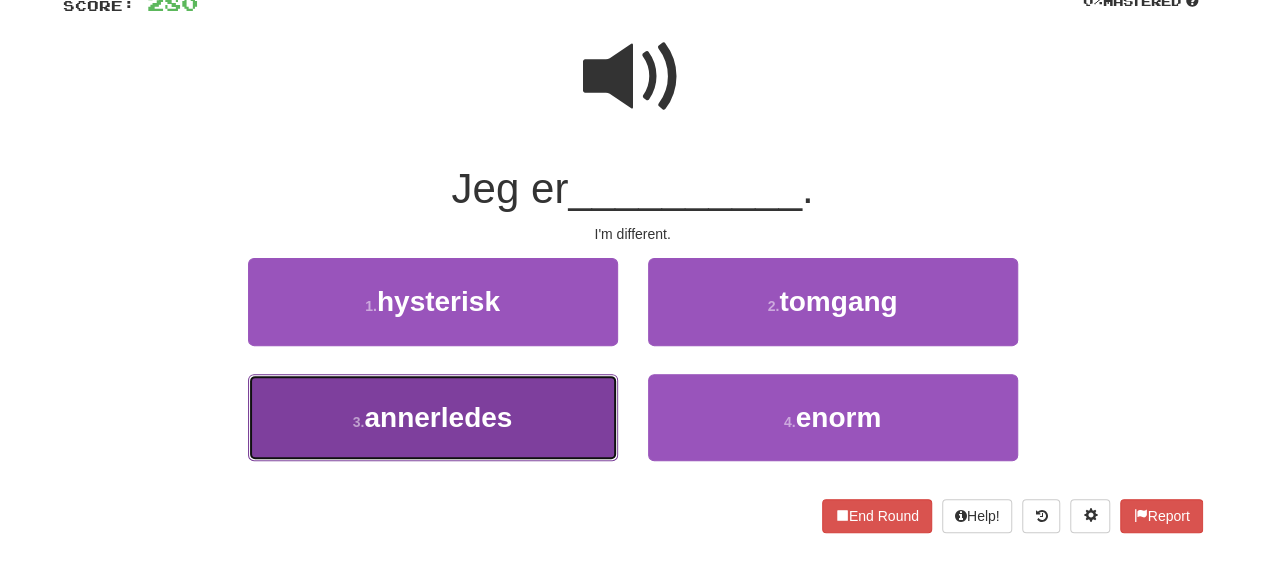 click on "3 .  annerledes" at bounding box center [433, 417] 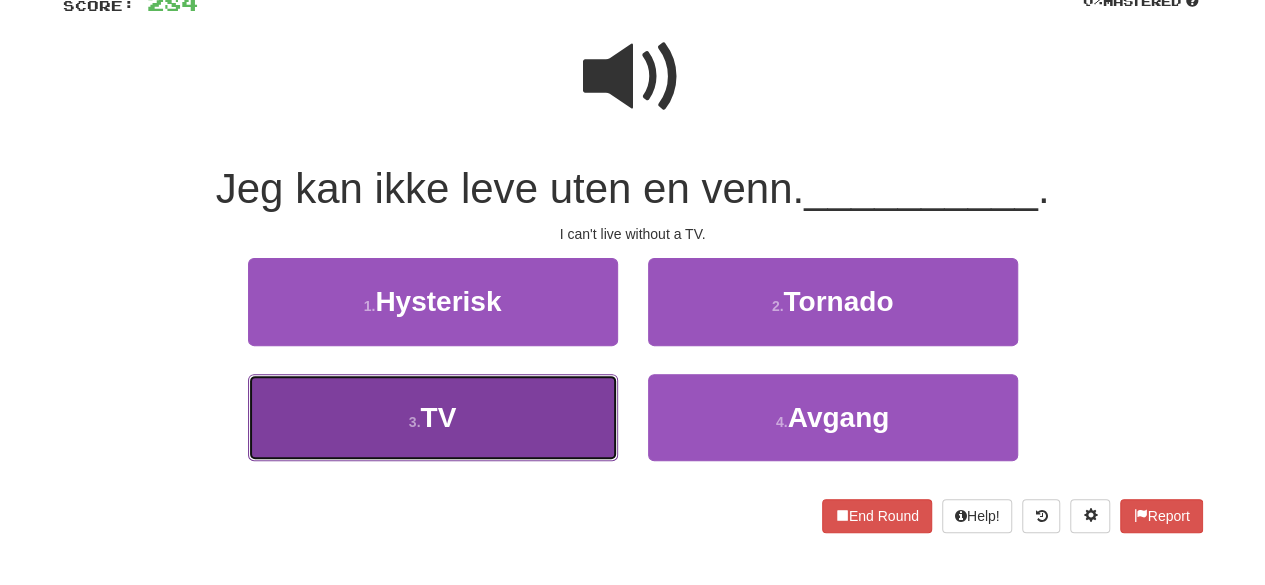click on "3 .  TV" at bounding box center [433, 417] 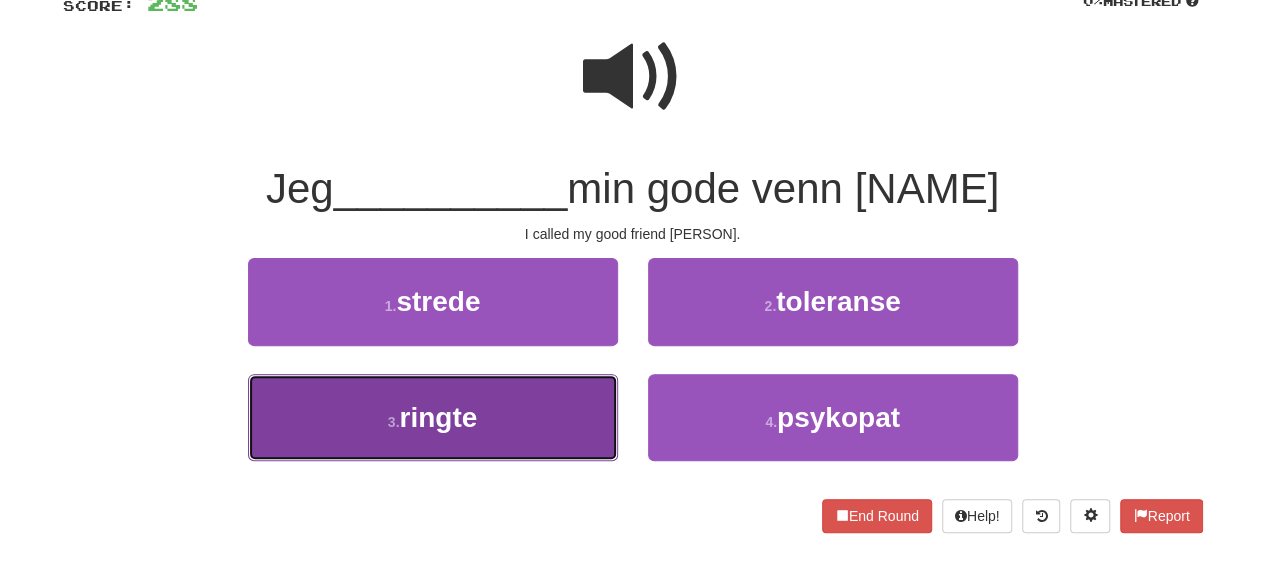 click on "3 .  ringte" at bounding box center [433, 417] 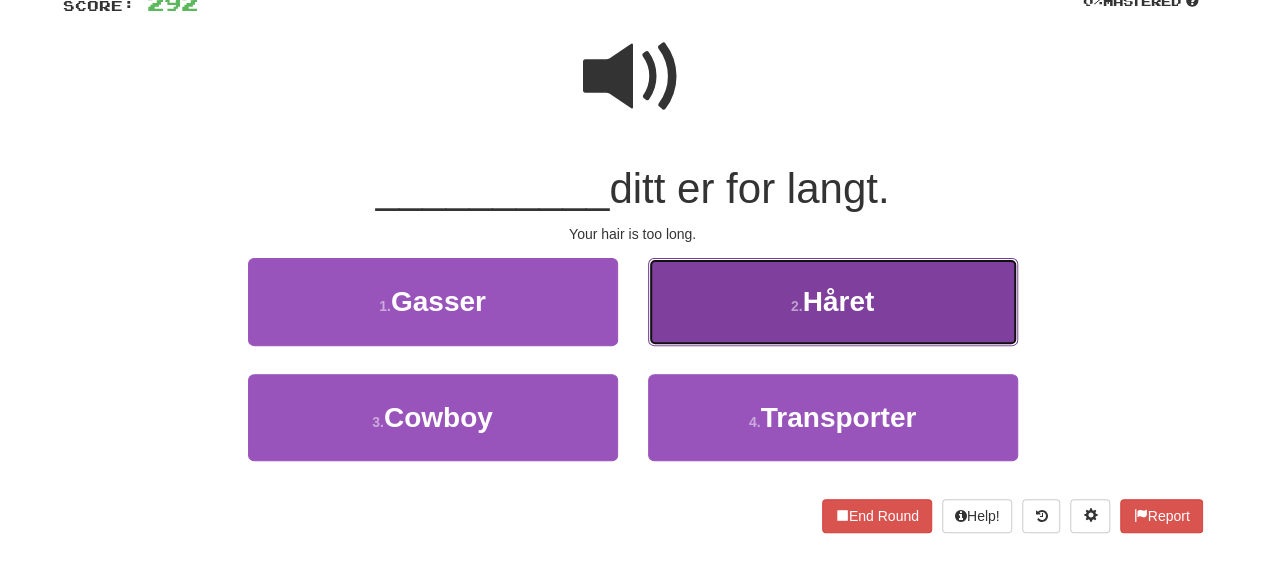 click on "Håret" at bounding box center [839, 301] 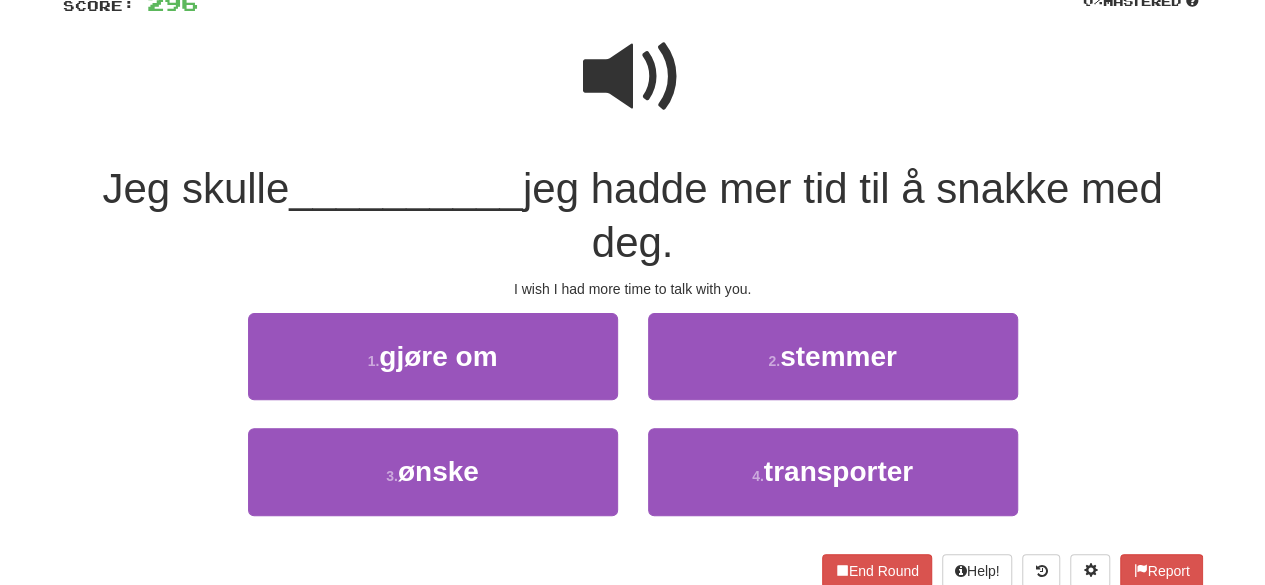 click at bounding box center (633, 77) 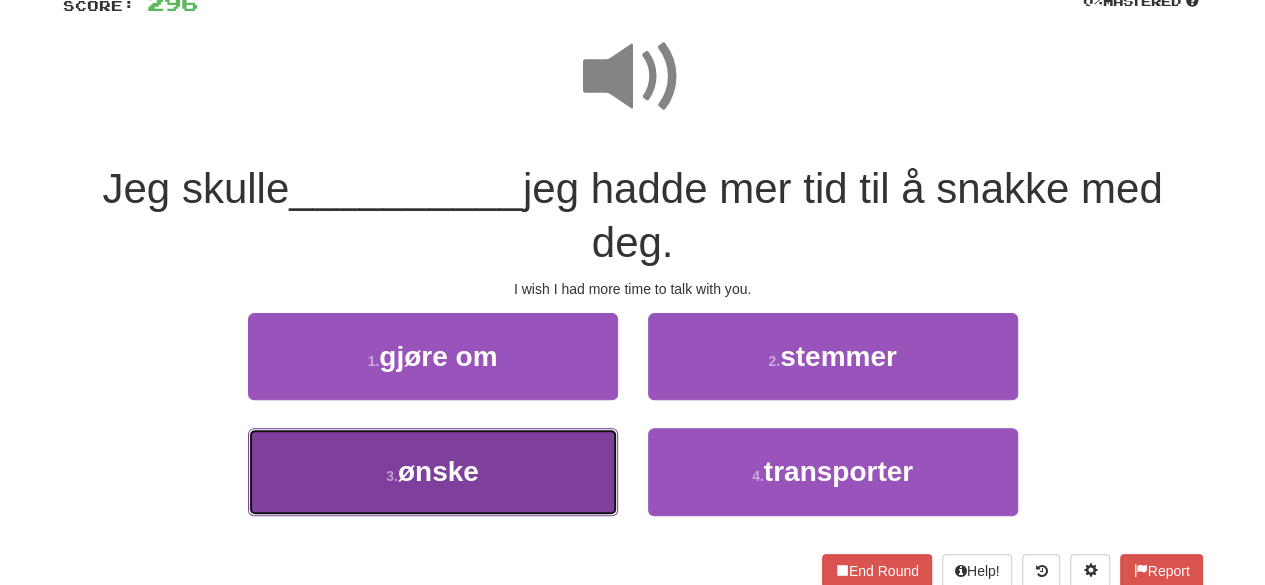 click on "3 .  ønske" at bounding box center [433, 471] 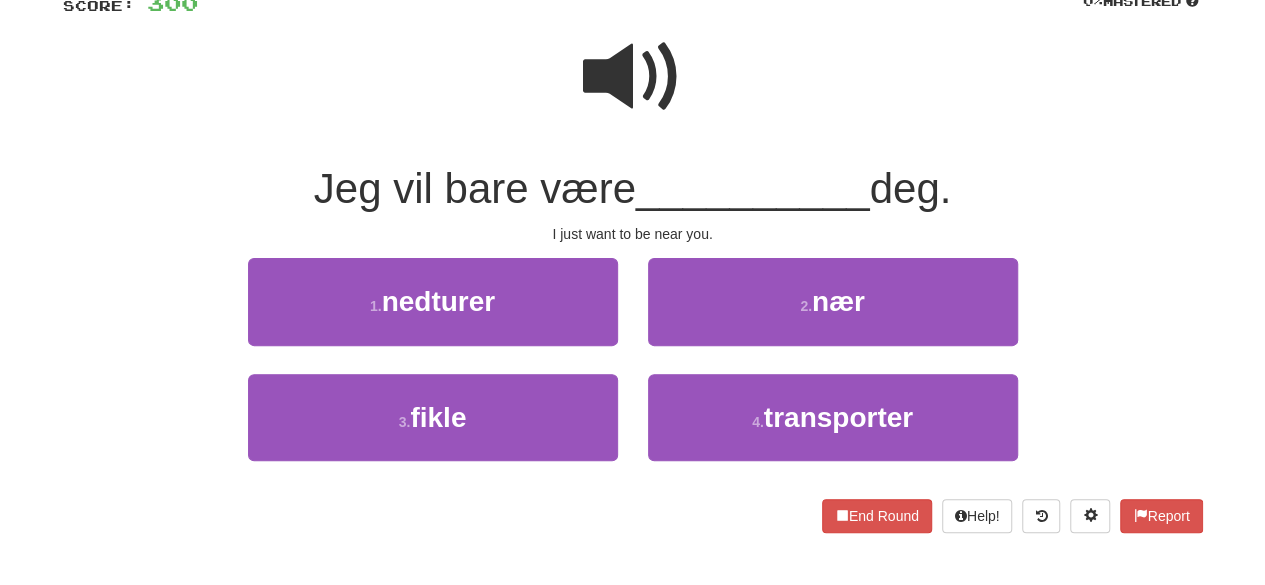 click at bounding box center (633, 77) 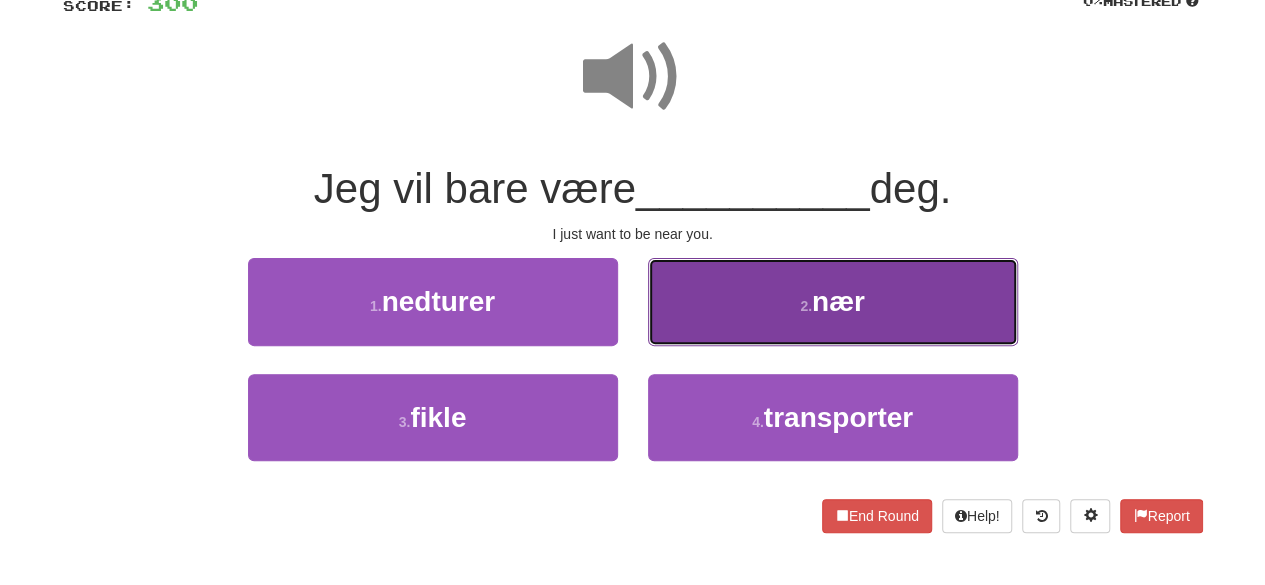 click on "2 .  nær" at bounding box center [833, 301] 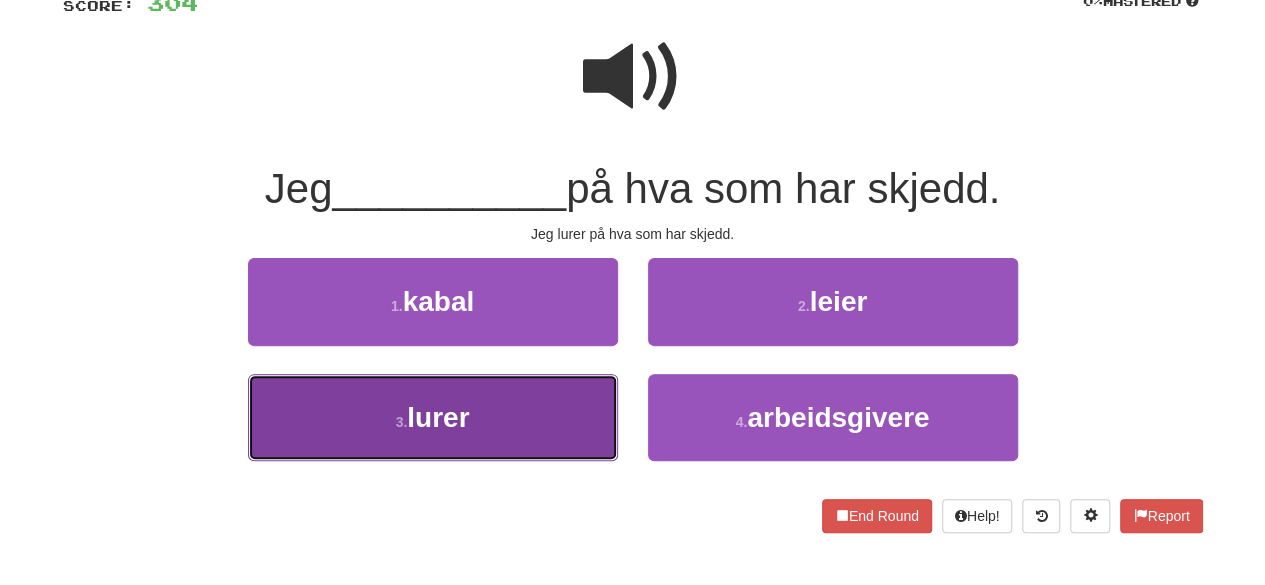 click on "3 .  lurer" at bounding box center [433, 417] 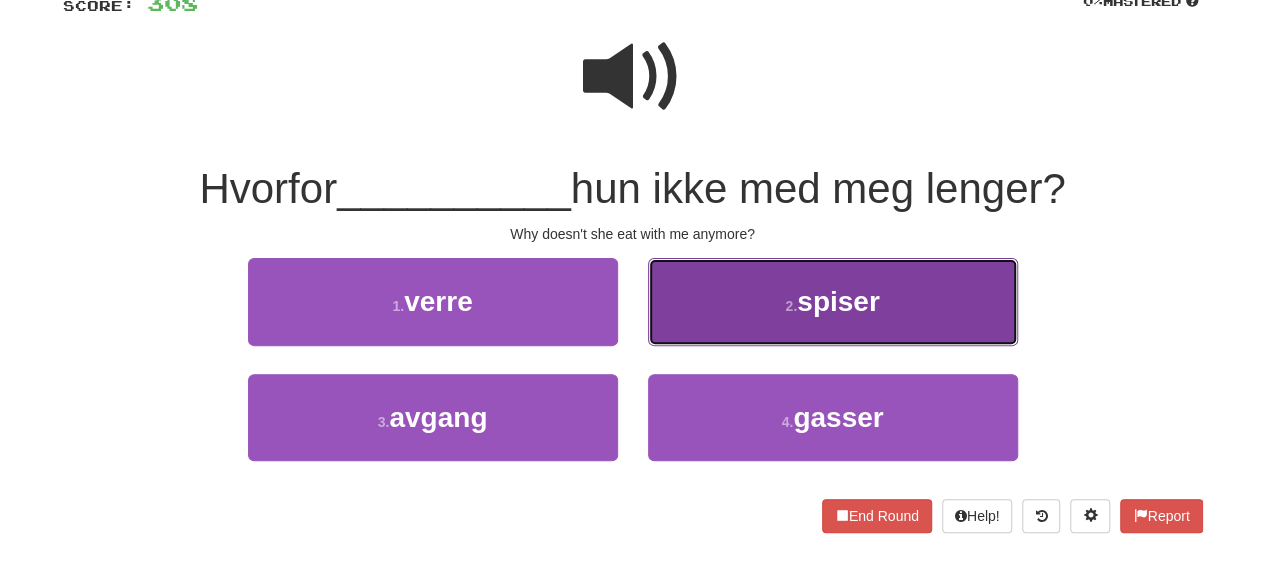 click on "2 ." at bounding box center (791, 306) 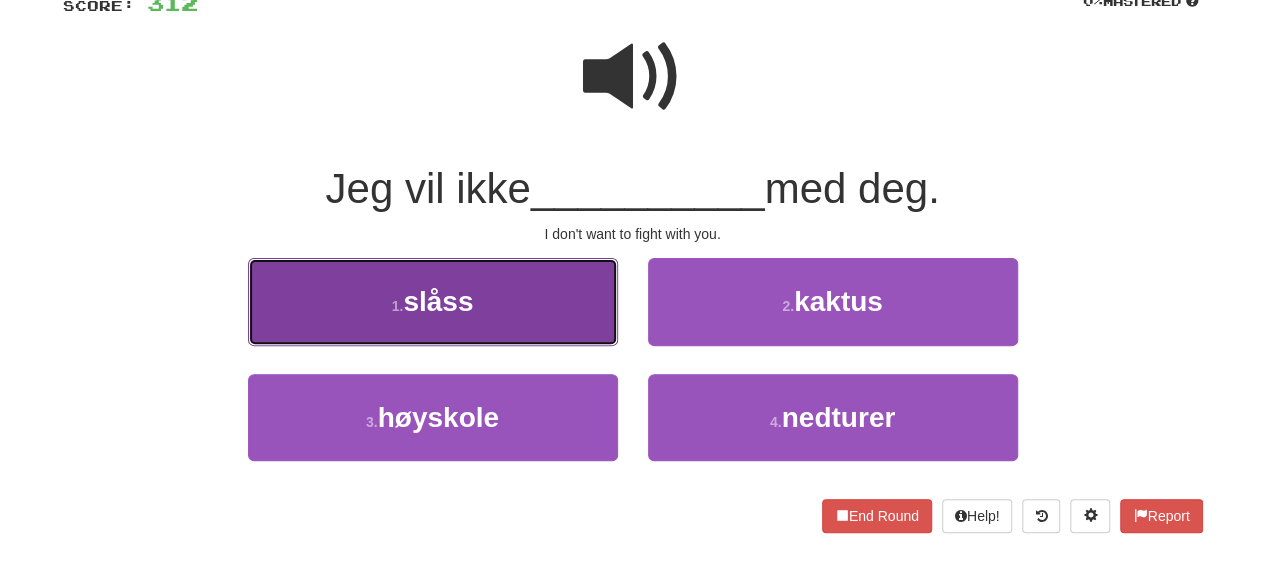 click on "1 .  slåss" at bounding box center [433, 301] 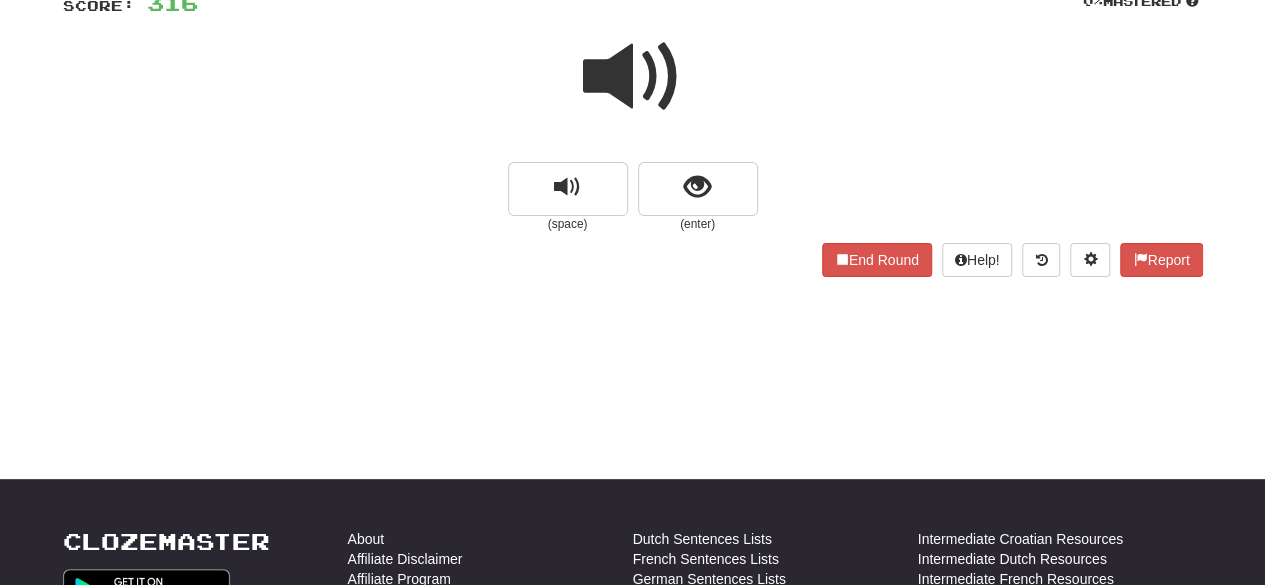 click at bounding box center [633, 77] 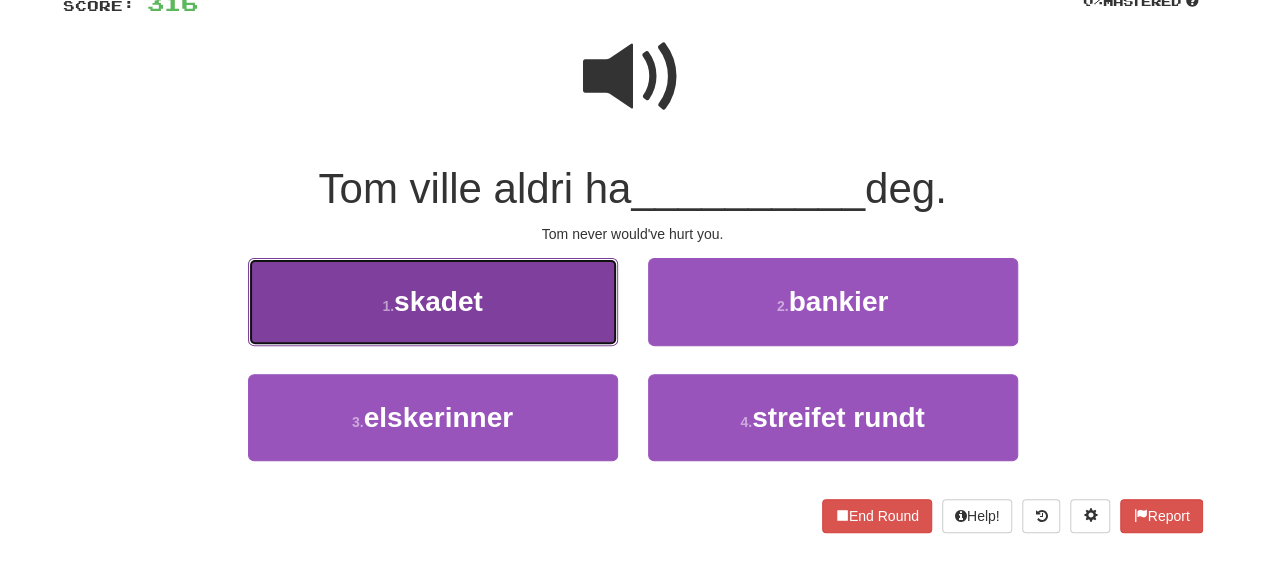 click on "1 .  skadet" at bounding box center (433, 301) 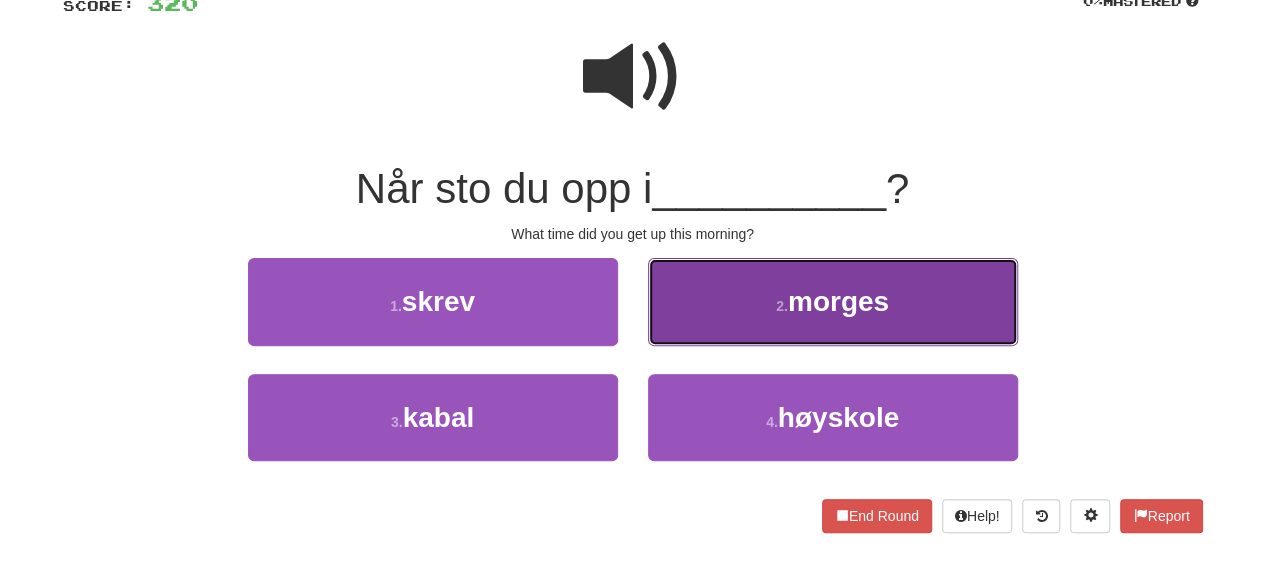 click on "2 ." at bounding box center (782, 306) 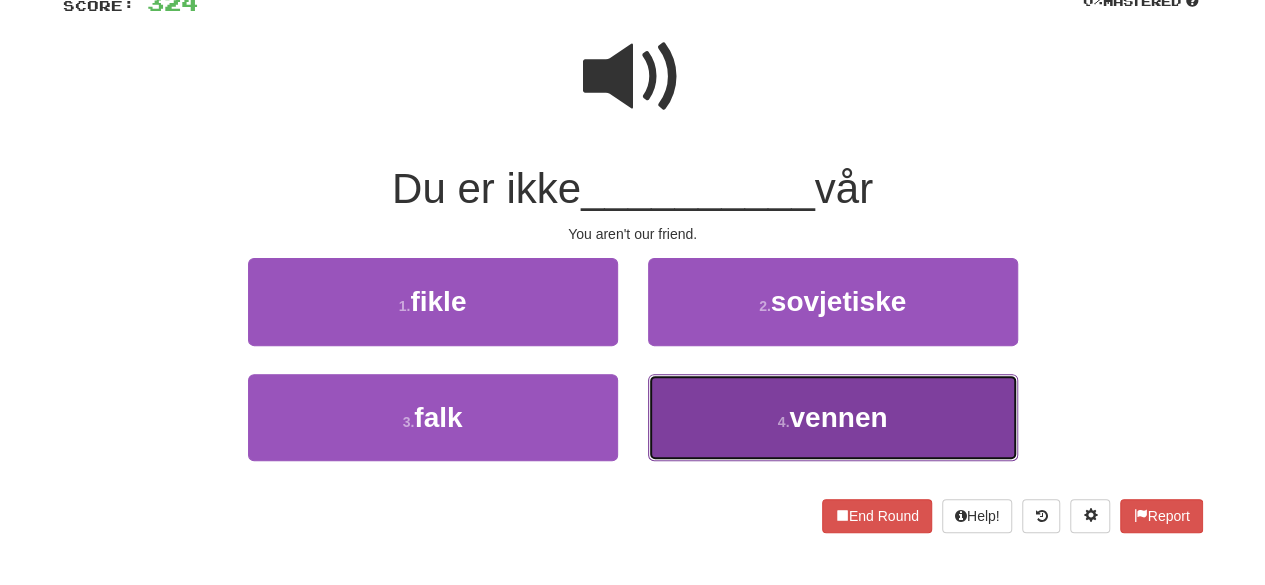 click on "4 .  vennen" at bounding box center (833, 417) 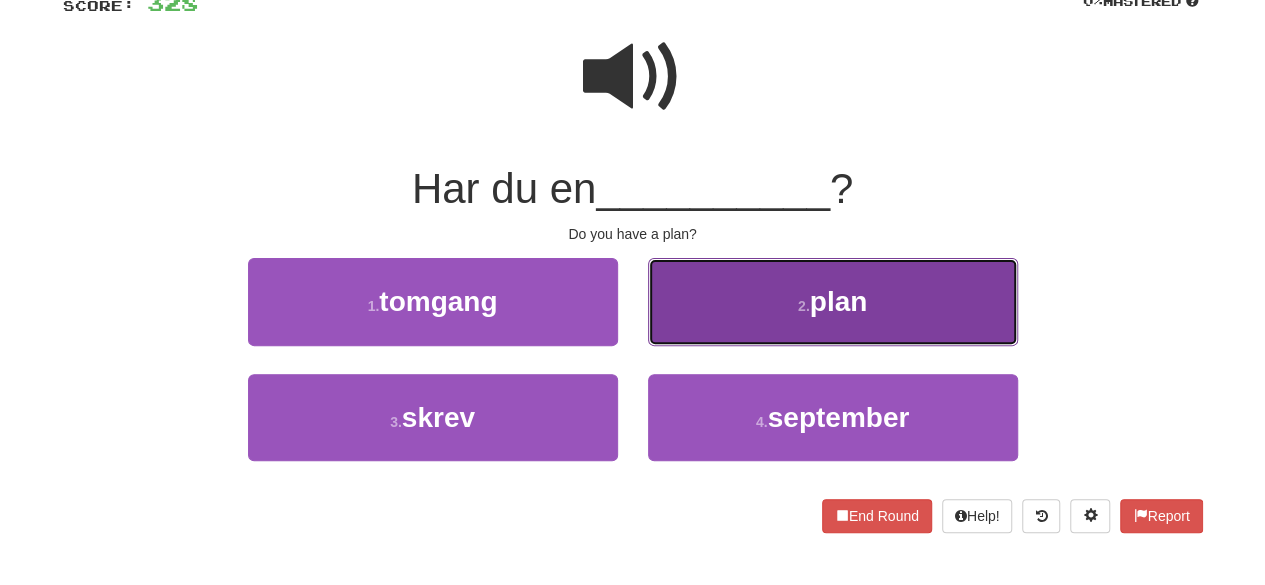 click on "2 .  plan" at bounding box center [833, 301] 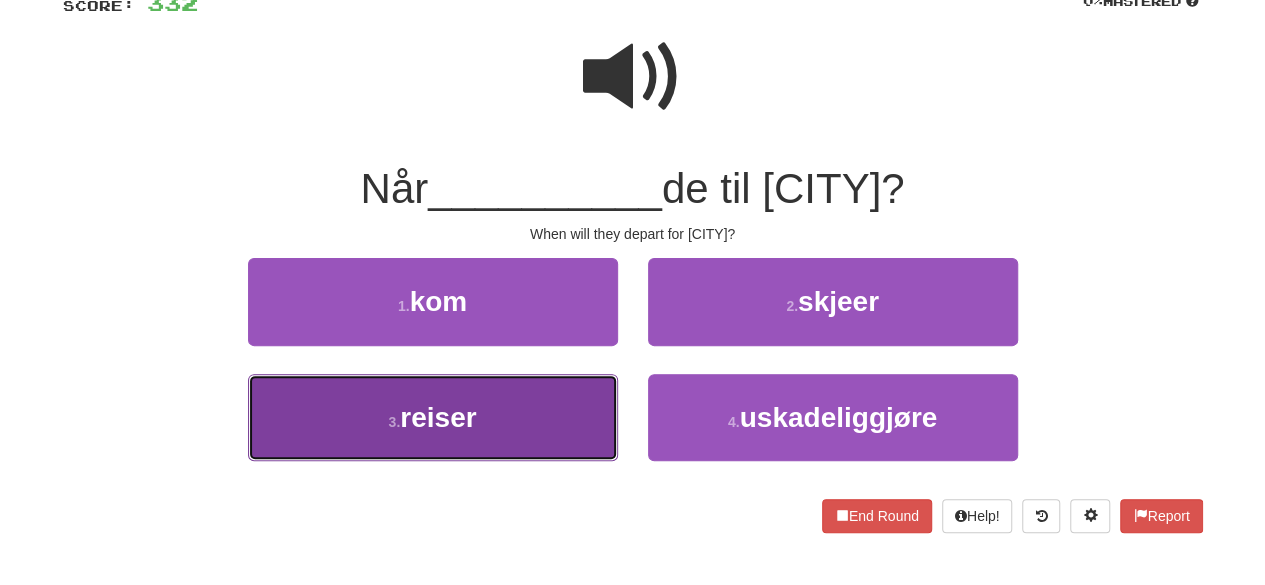 click on "3 .  reiser" at bounding box center (433, 417) 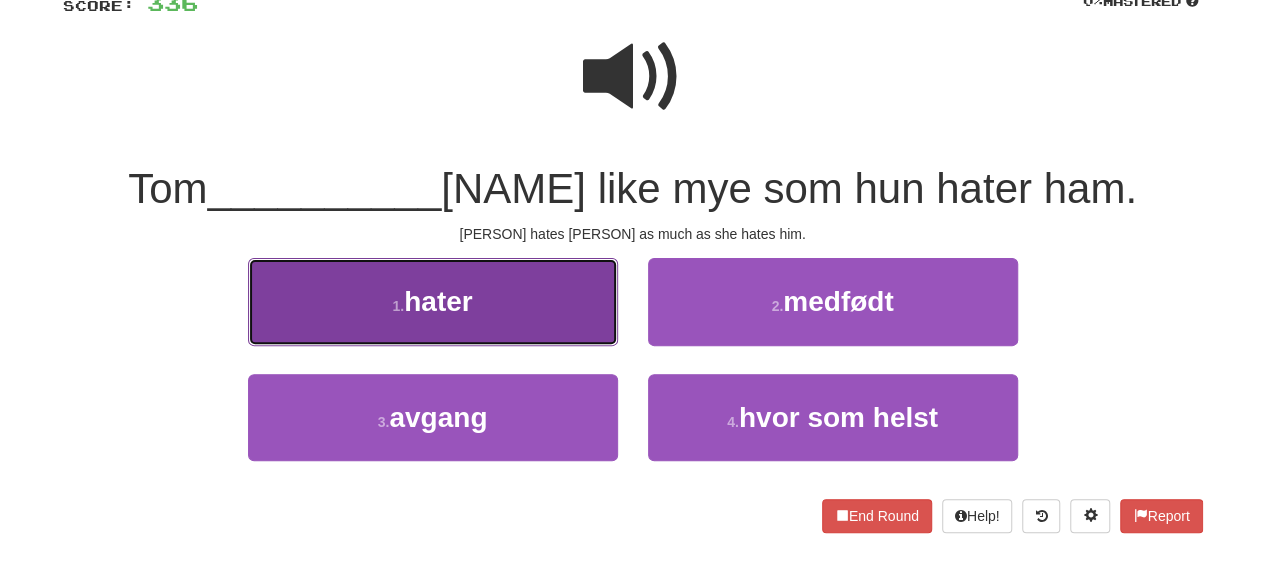click on "1 .  hater" at bounding box center [433, 301] 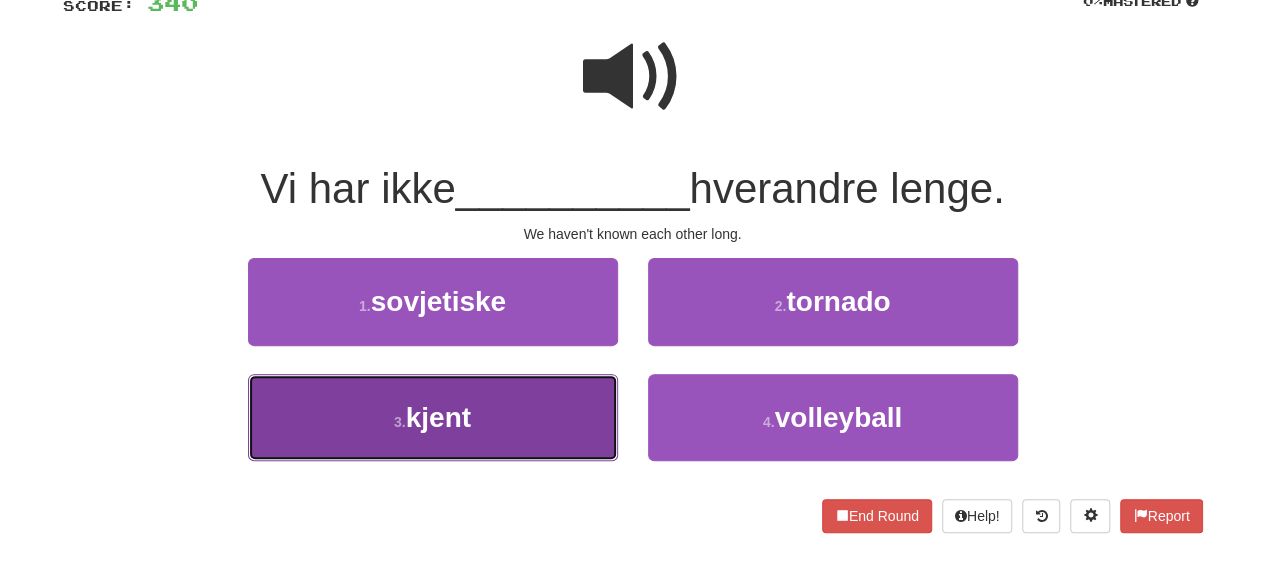 click on "3 .  kjent" at bounding box center (433, 417) 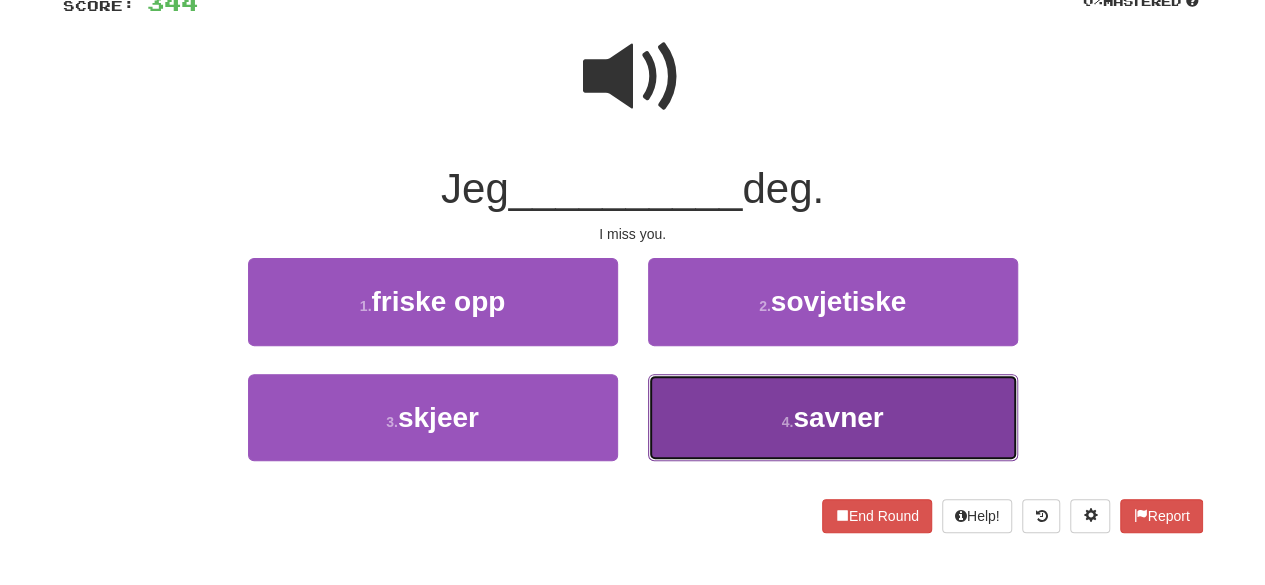 click on "4 .  savner" at bounding box center (833, 417) 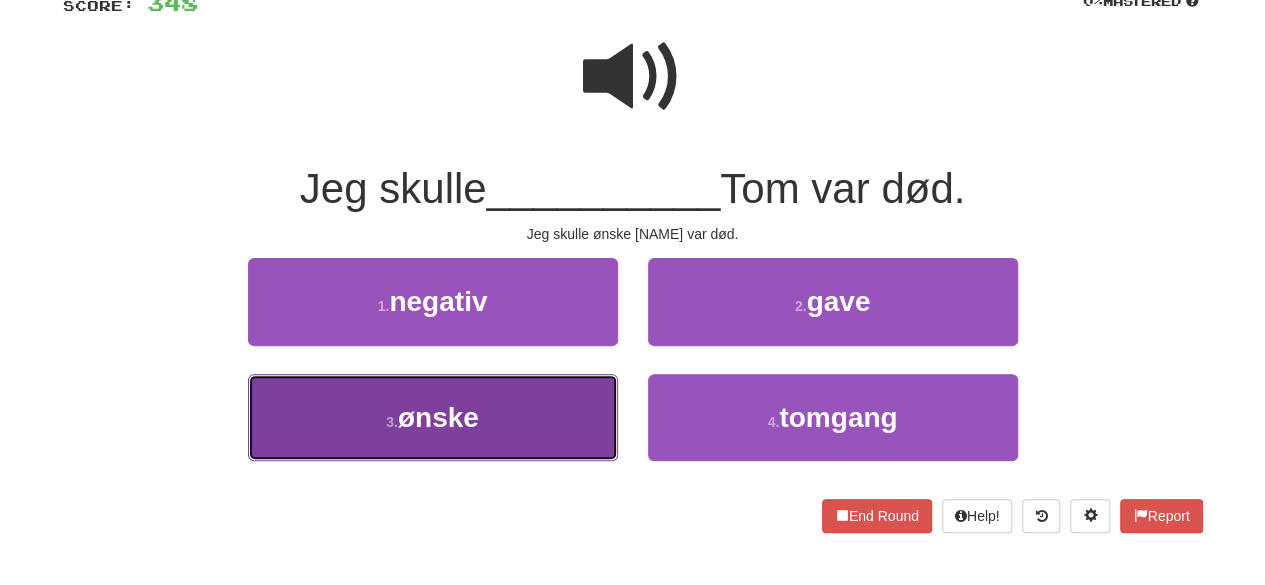 click on "3 .  ønske" at bounding box center (433, 417) 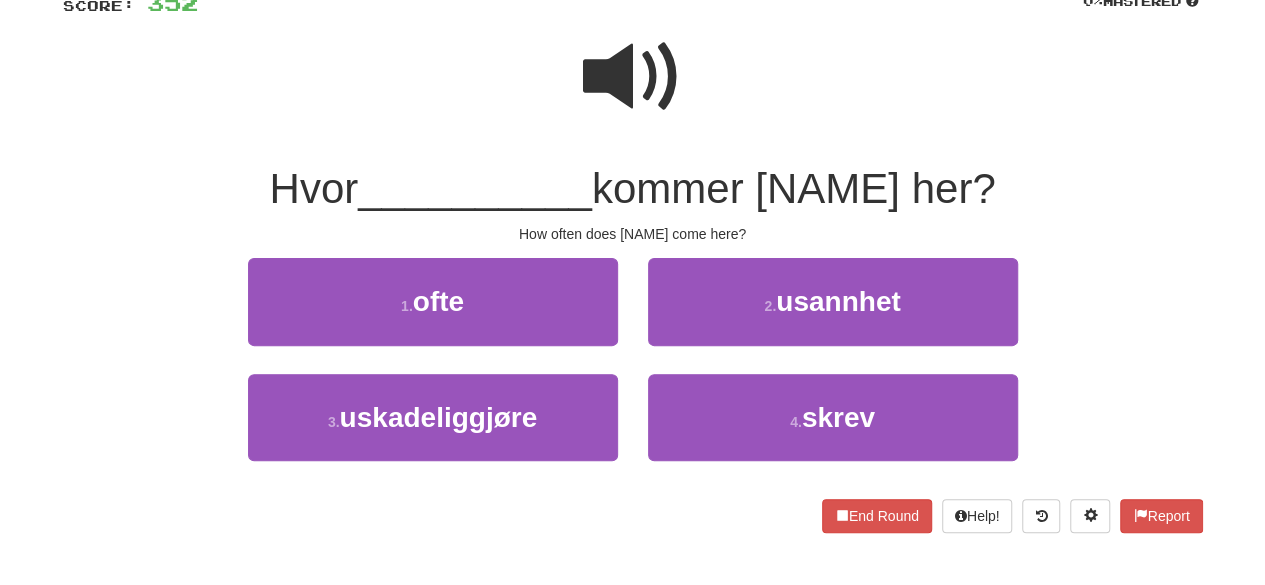 click at bounding box center [633, 77] 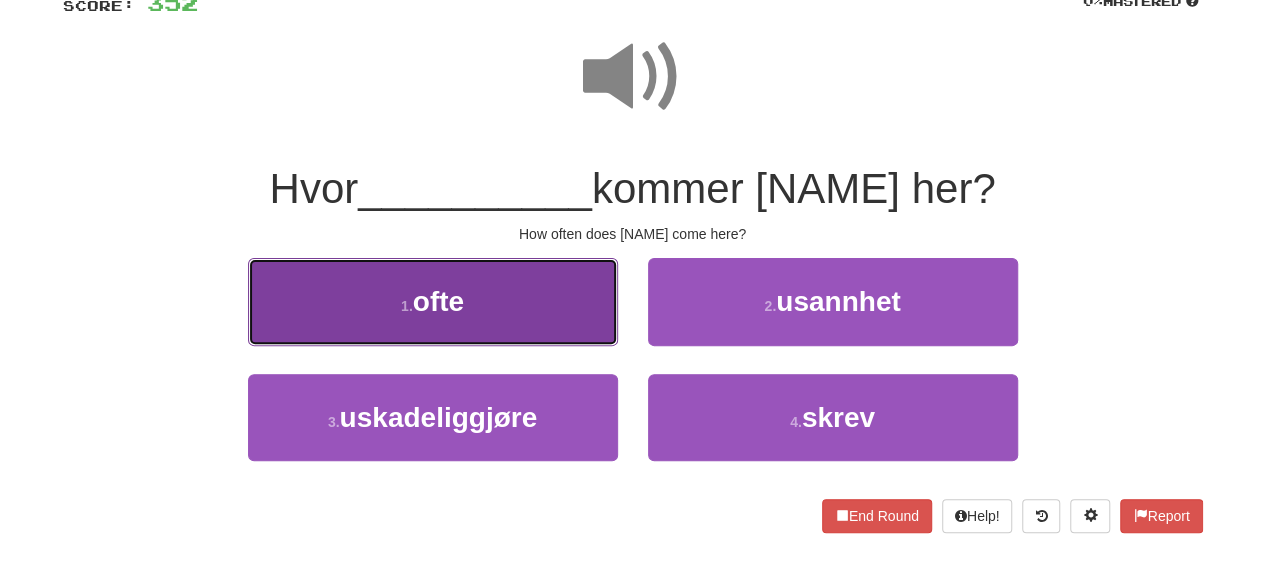 click on "1 .  ofte" at bounding box center [433, 301] 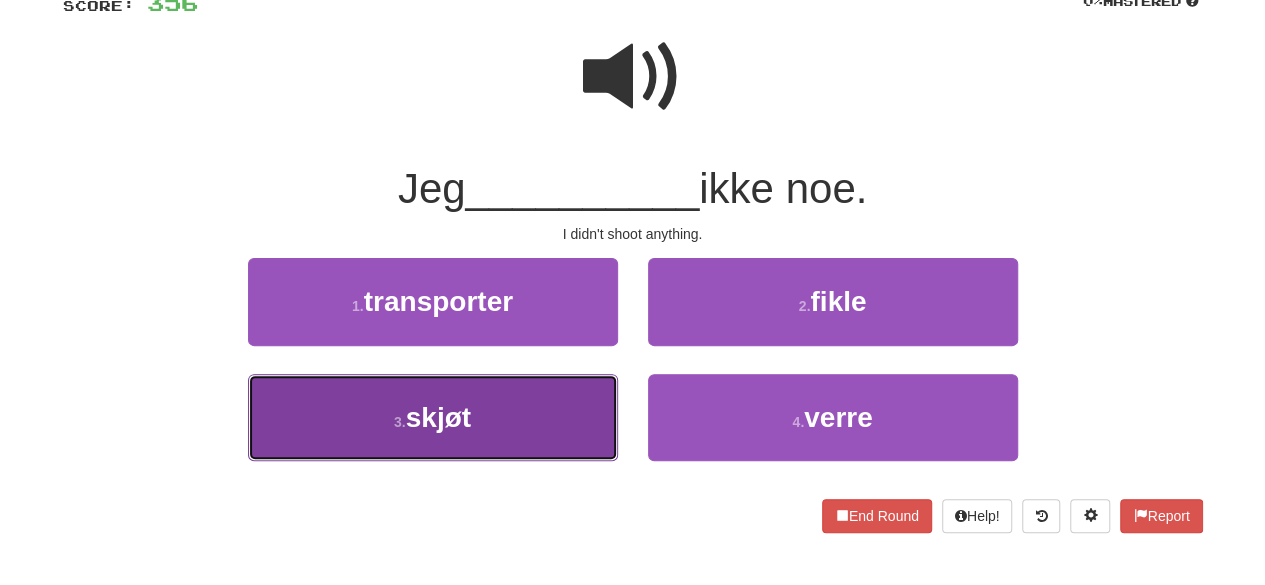 click on "3 .  skjøt" at bounding box center (433, 417) 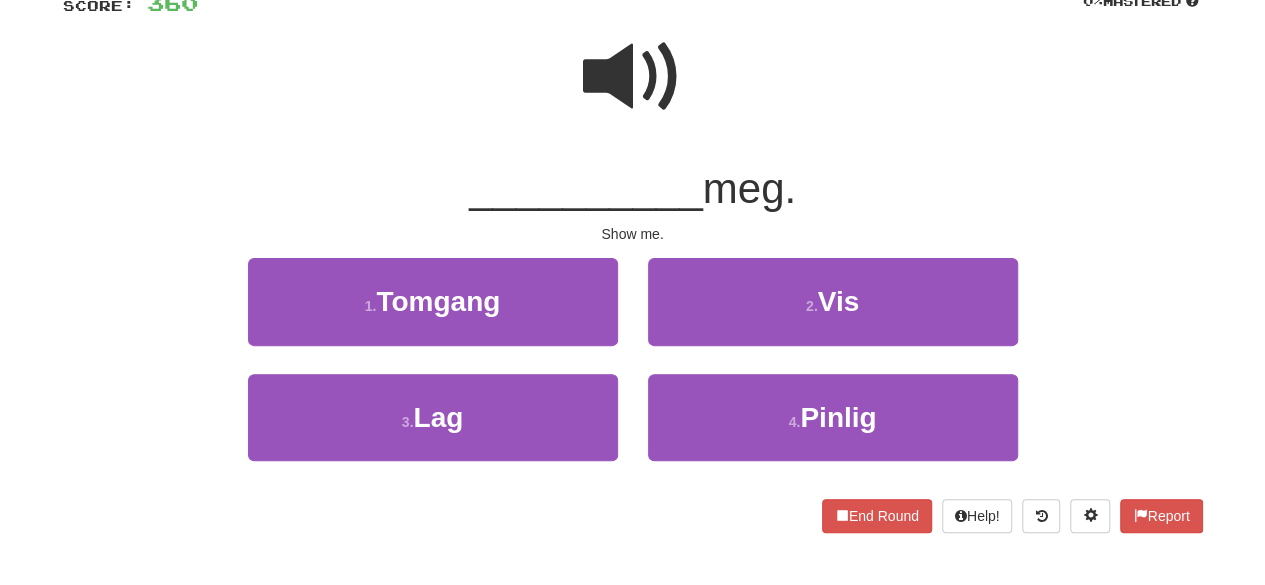 click on "2 .  Vis" at bounding box center (833, 315) 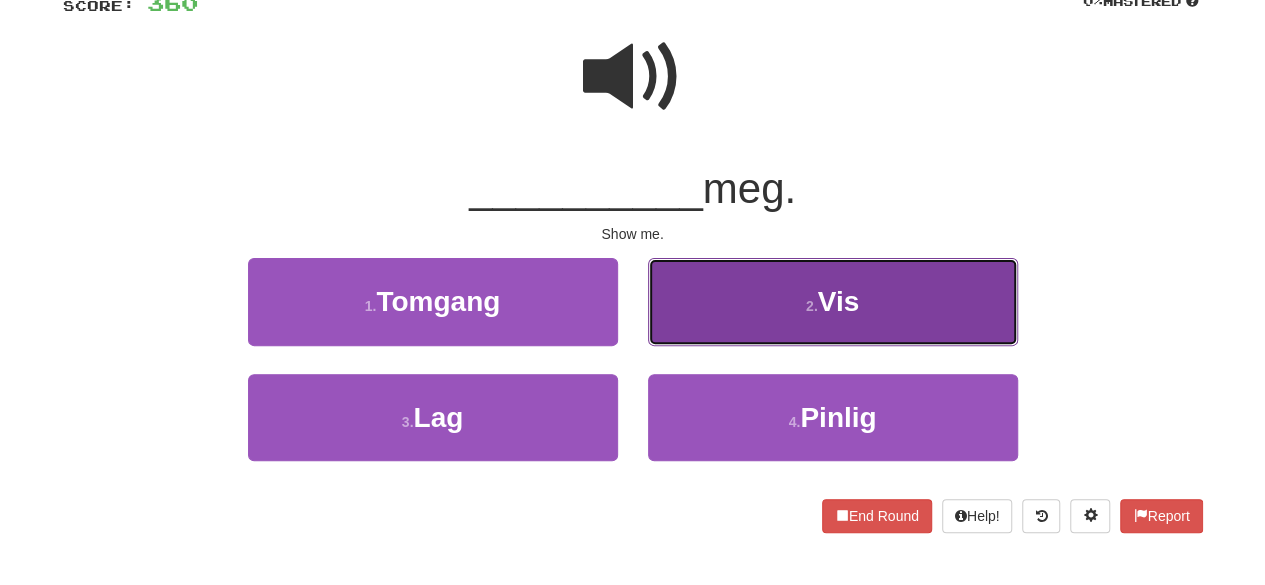 click on "2 .  Vis" at bounding box center (833, 301) 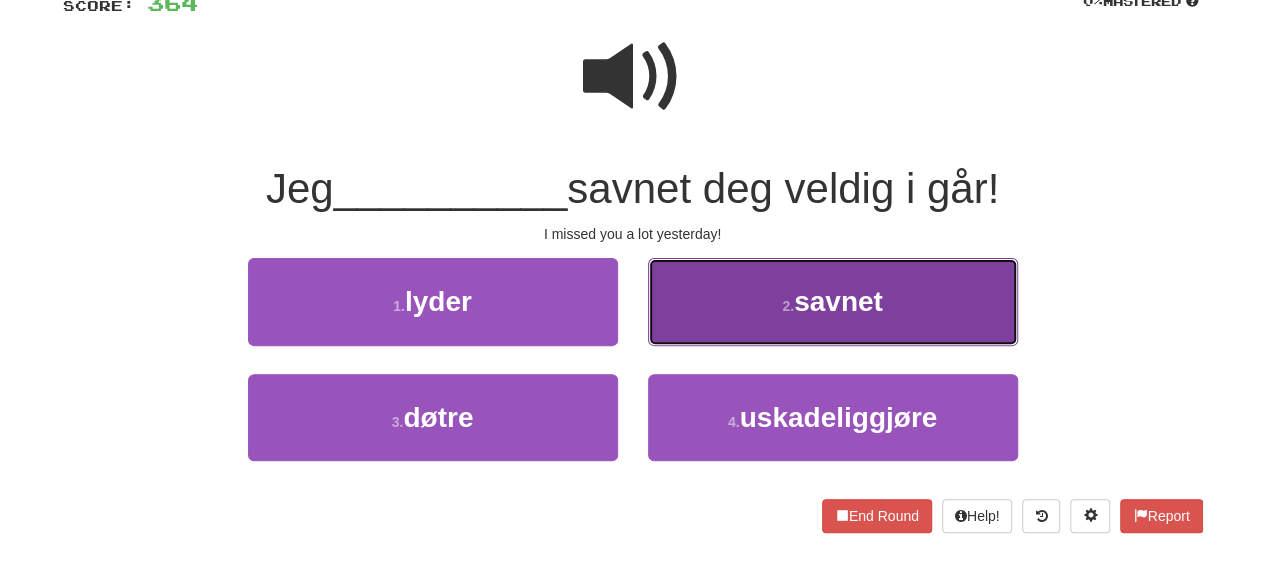 click on "2 .  savnet" at bounding box center (833, 301) 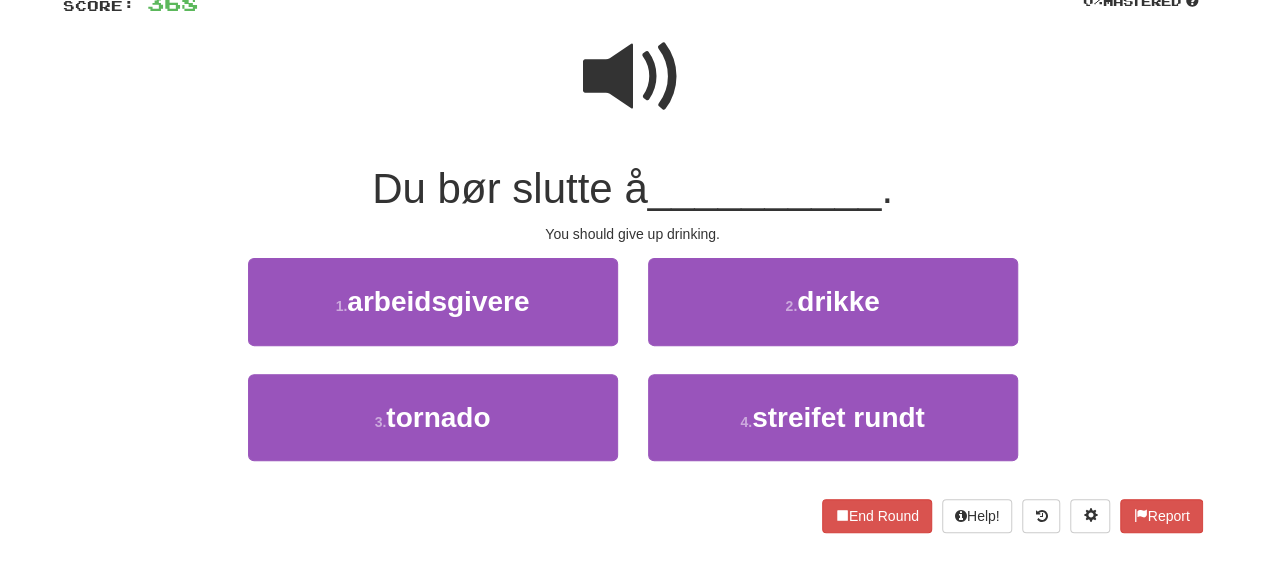 click at bounding box center (633, 77) 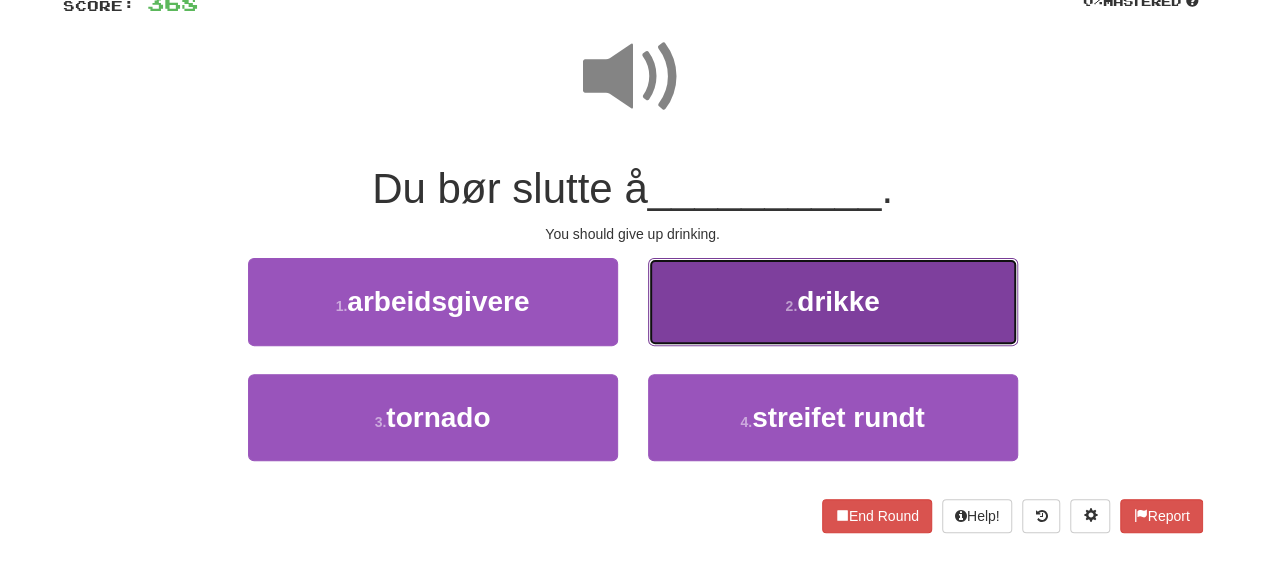 click on "2 .  drikke" at bounding box center (833, 301) 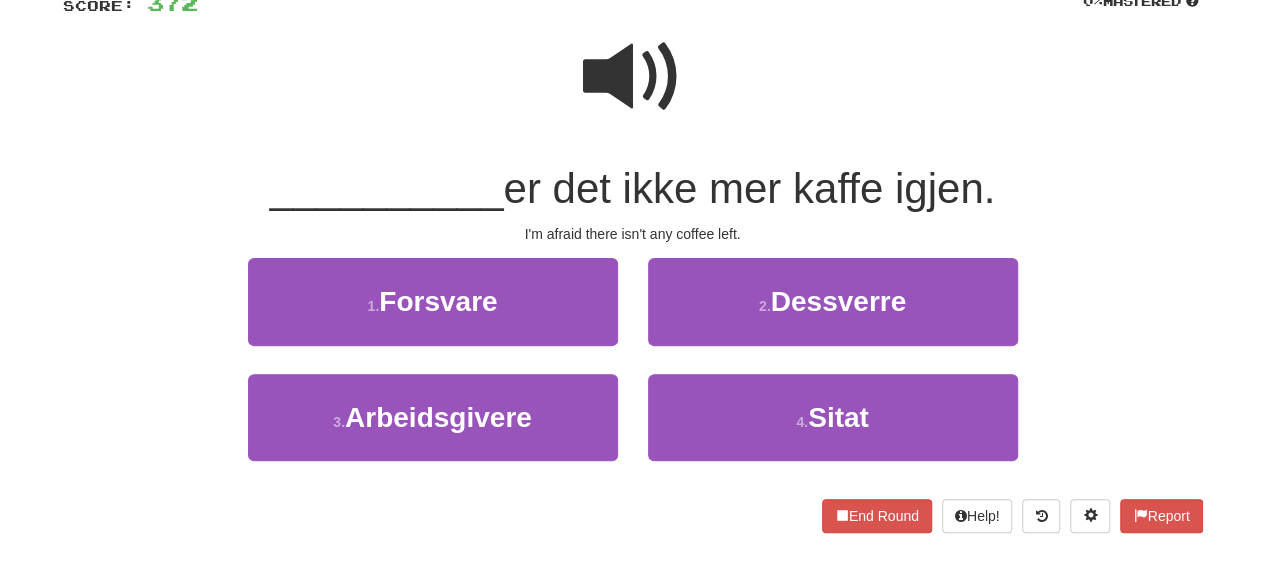 click at bounding box center [633, 77] 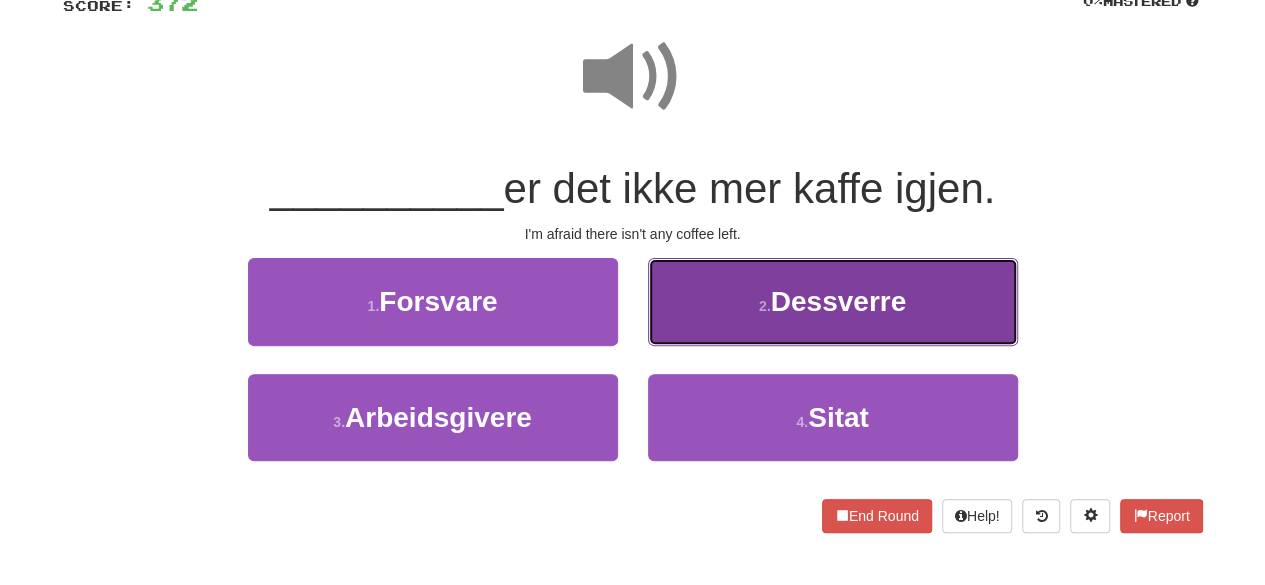 click on "2 .  Dessverre" at bounding box center [833, 301] 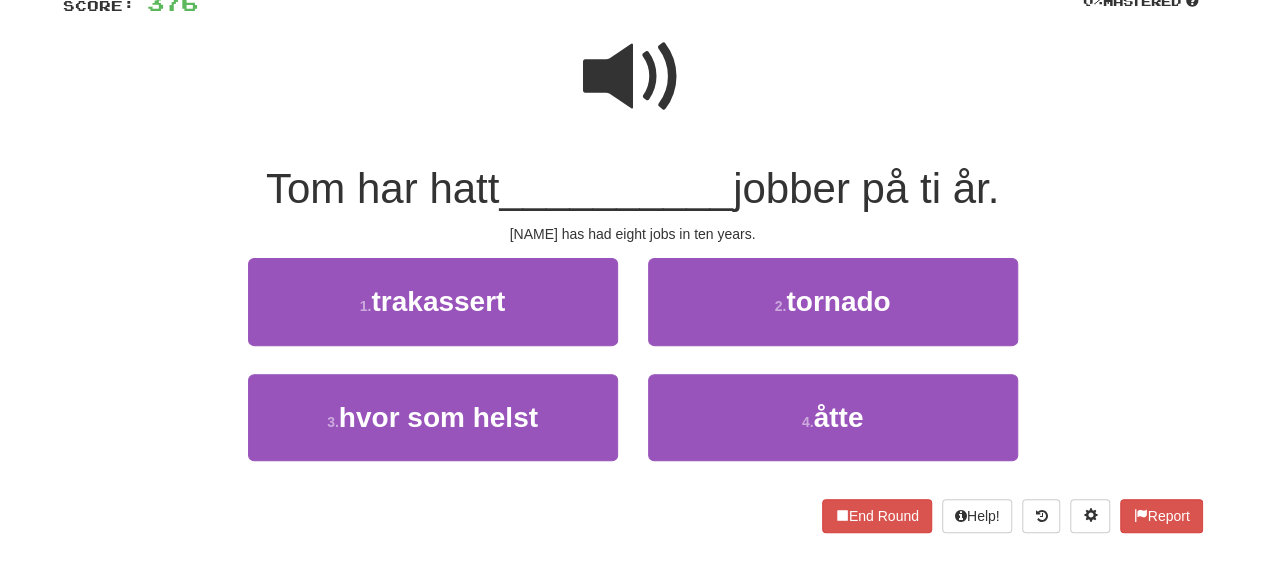 click at bounding box center (633, 77) 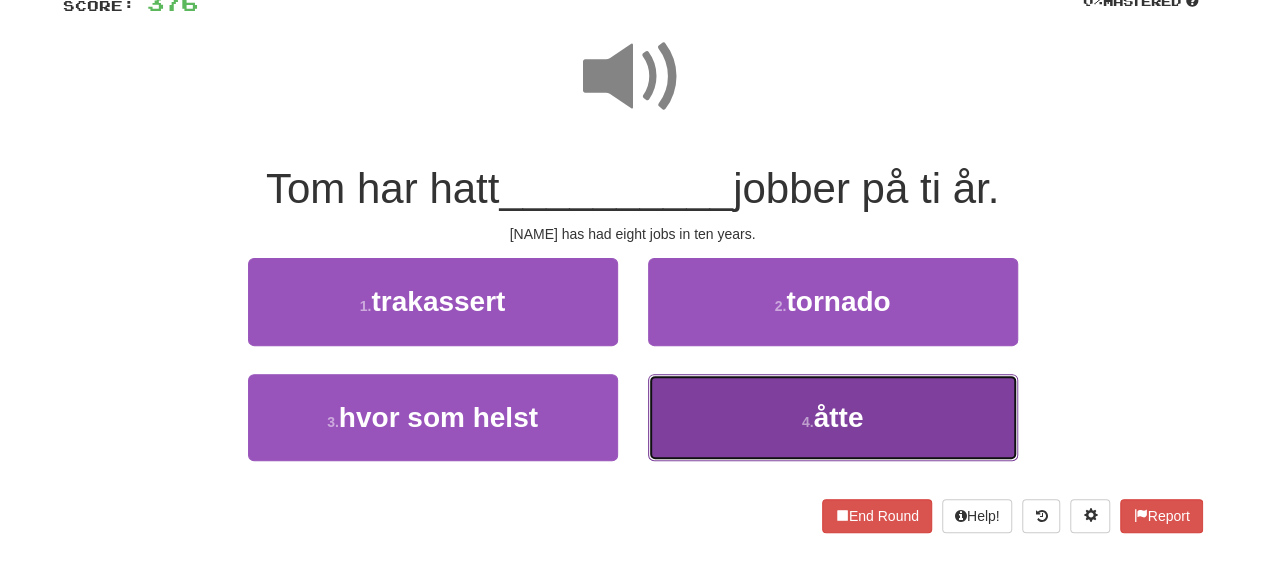 click on "4 .  åtte" at bounding box center (833, 417) 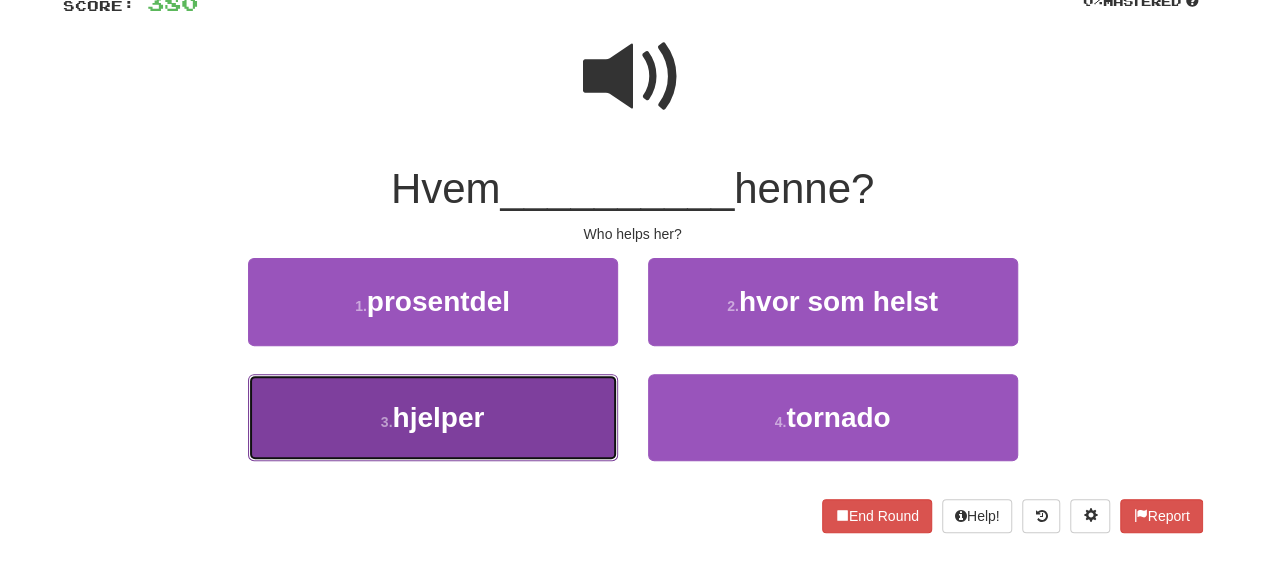 click on "3 .  hjelper" at bounding box center [433, 417] 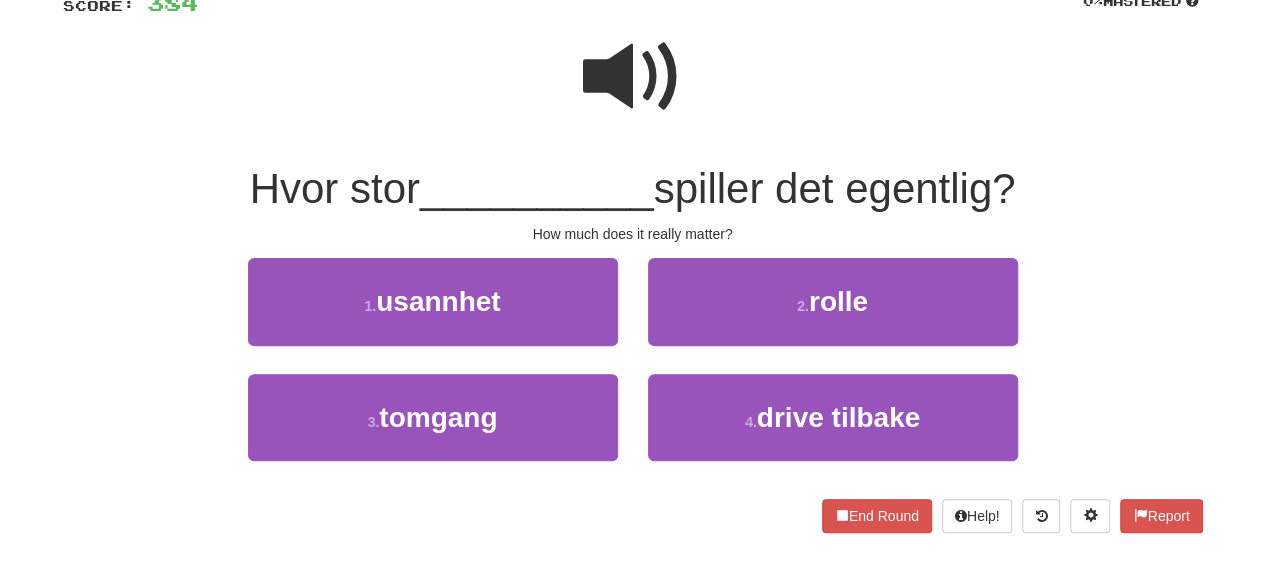 click at bounding box center (633, 77) 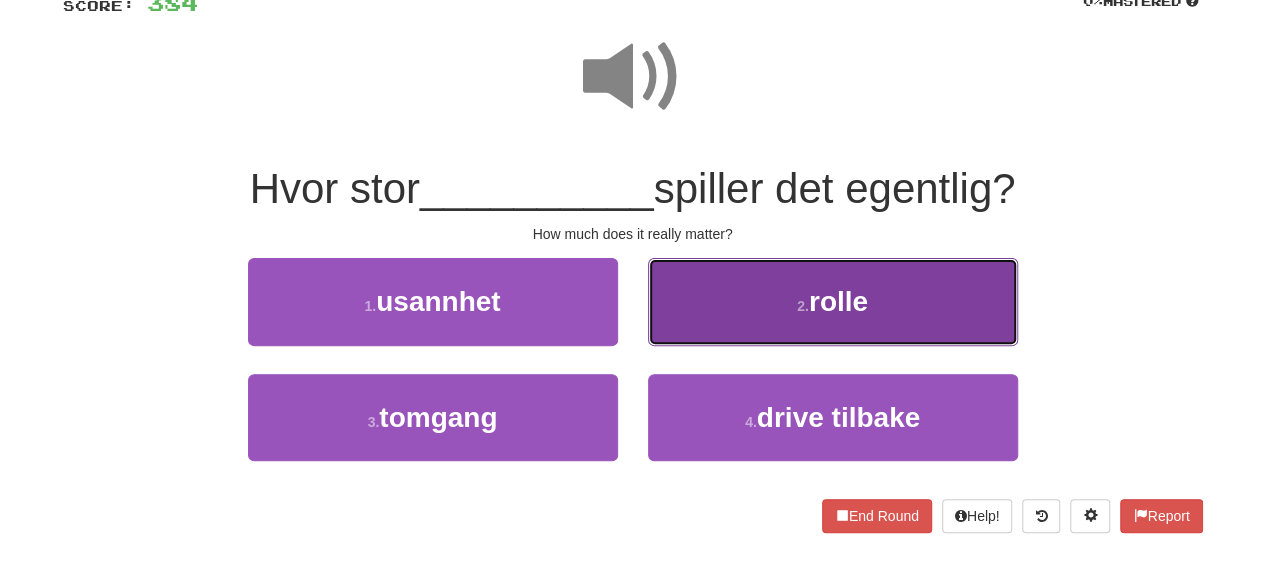 click on "2 .  rolle" at bounding box center (833, 301) 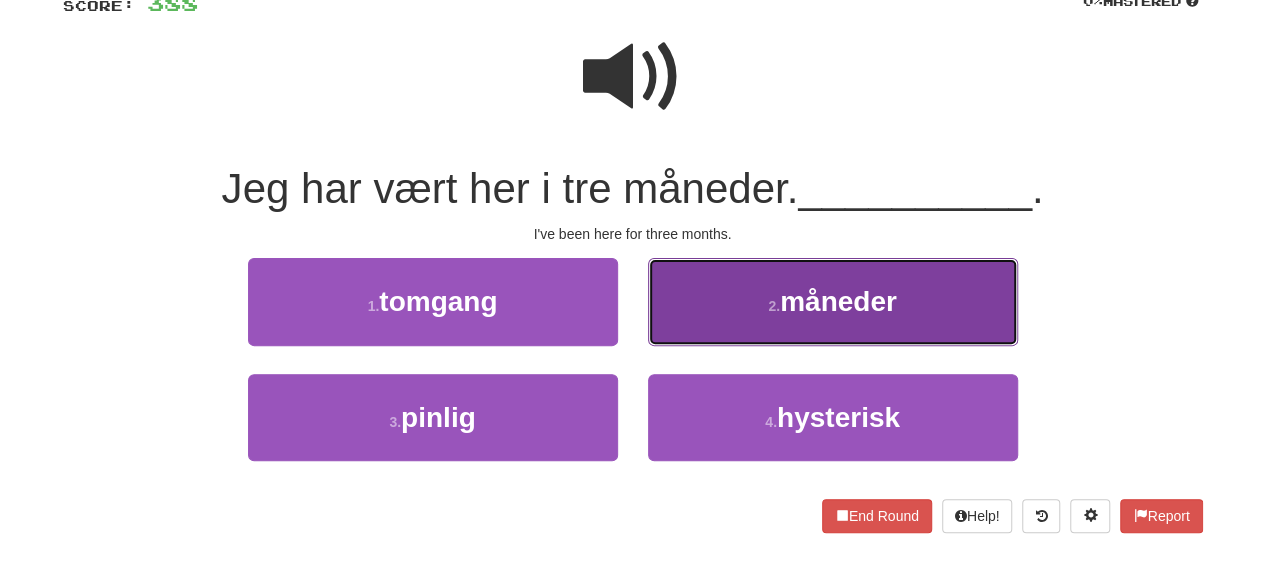 click on "måneder" at bounding box center (838, 301) 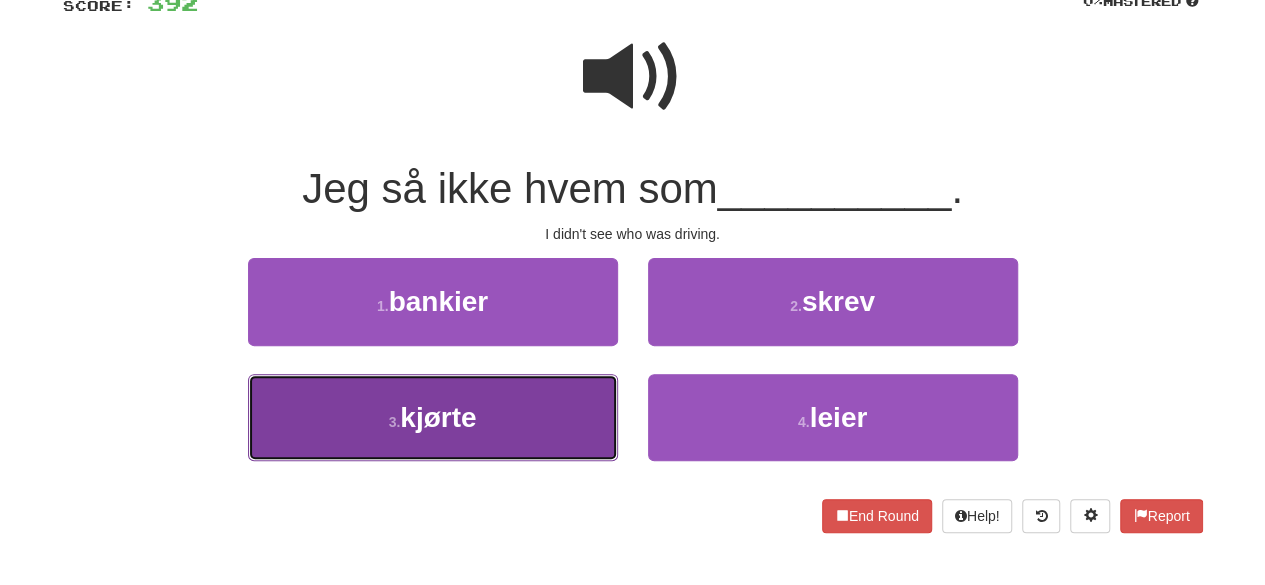 click on "kjørte" at bounding box center [438, 417] 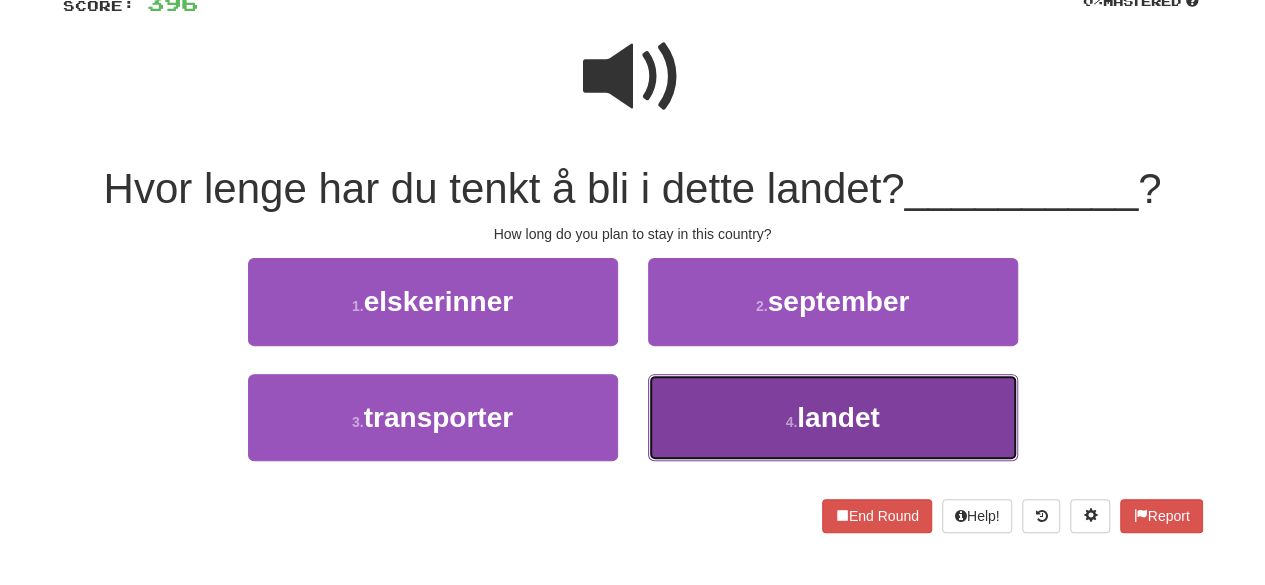 click on "4 .  landet" at bounding box center (833, 417) 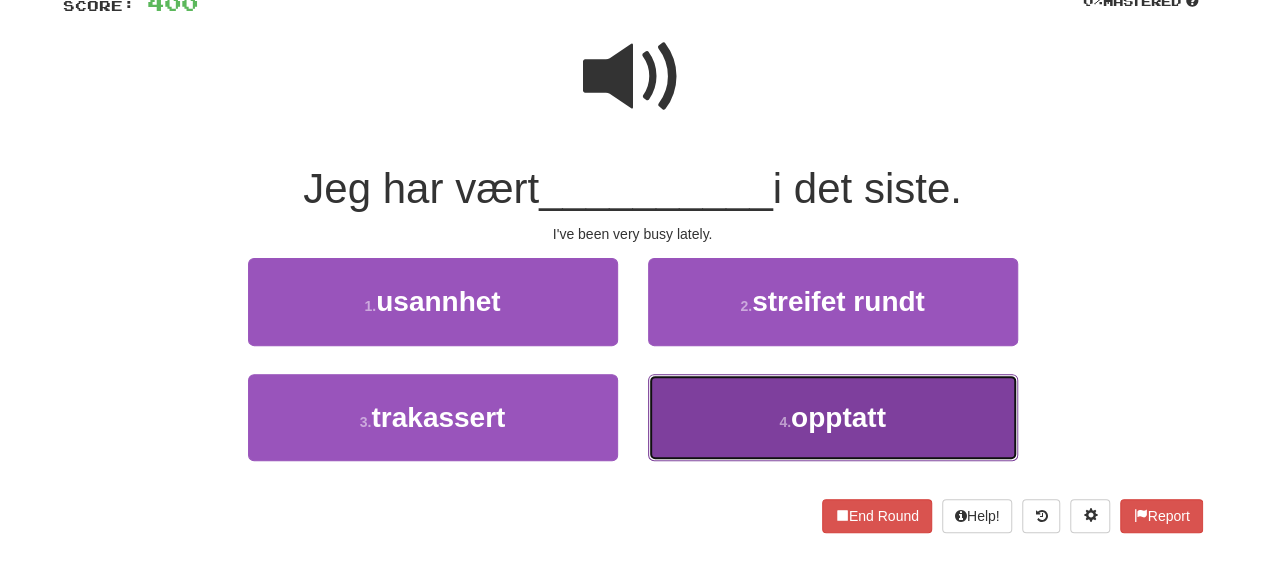 click on "4 .  opptatt" at bounding box center [833, 417] 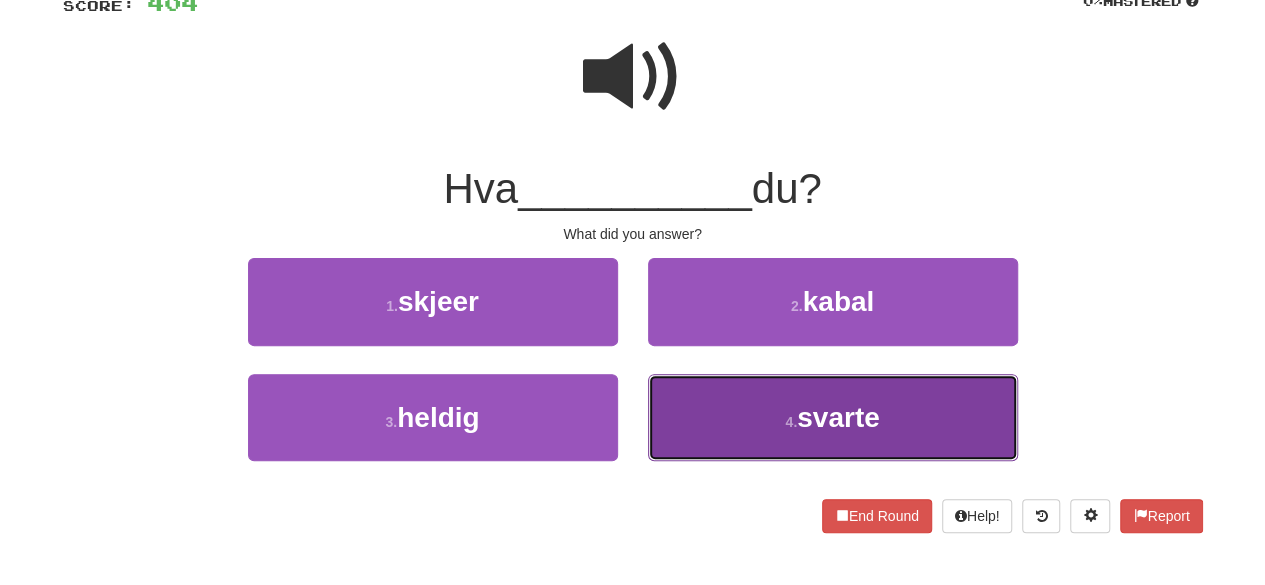 click on "4 .  svarte" at bounding box center [833, 417] 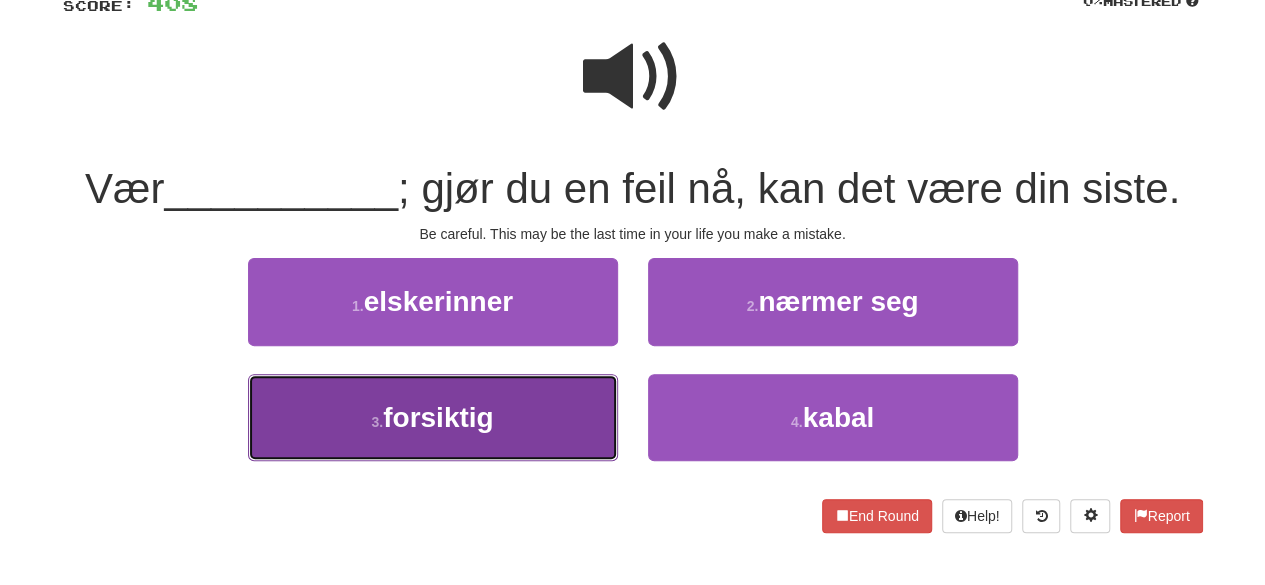 click on "forsiktig" at bounding box center [438, 417] 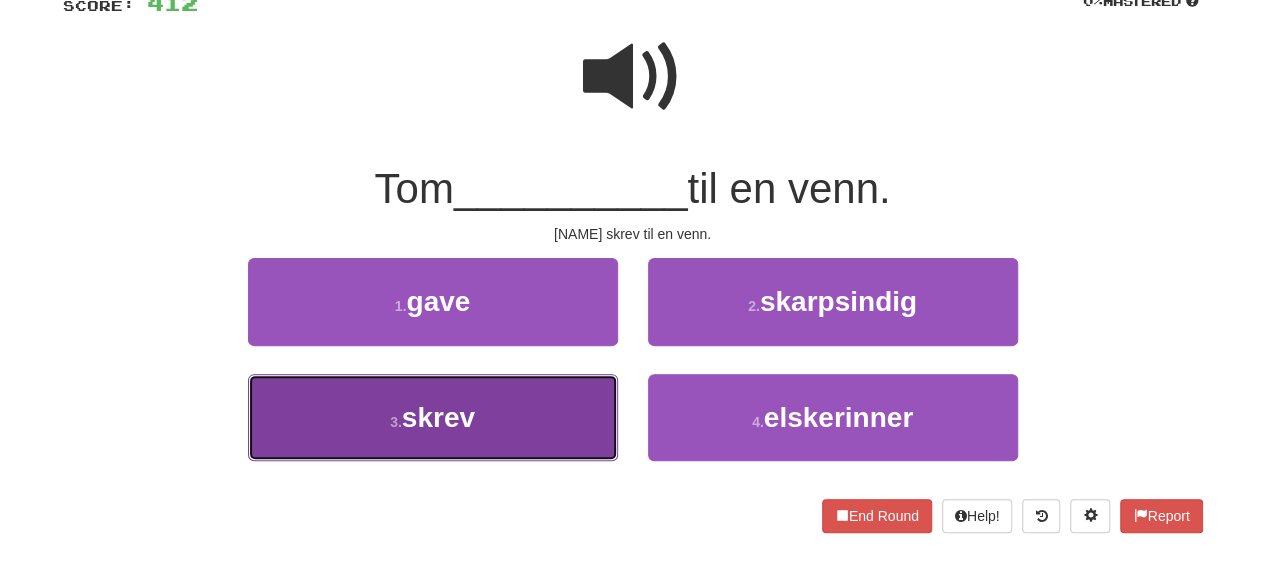 click on "3 .  skrev" at bounding box center [433, 417] 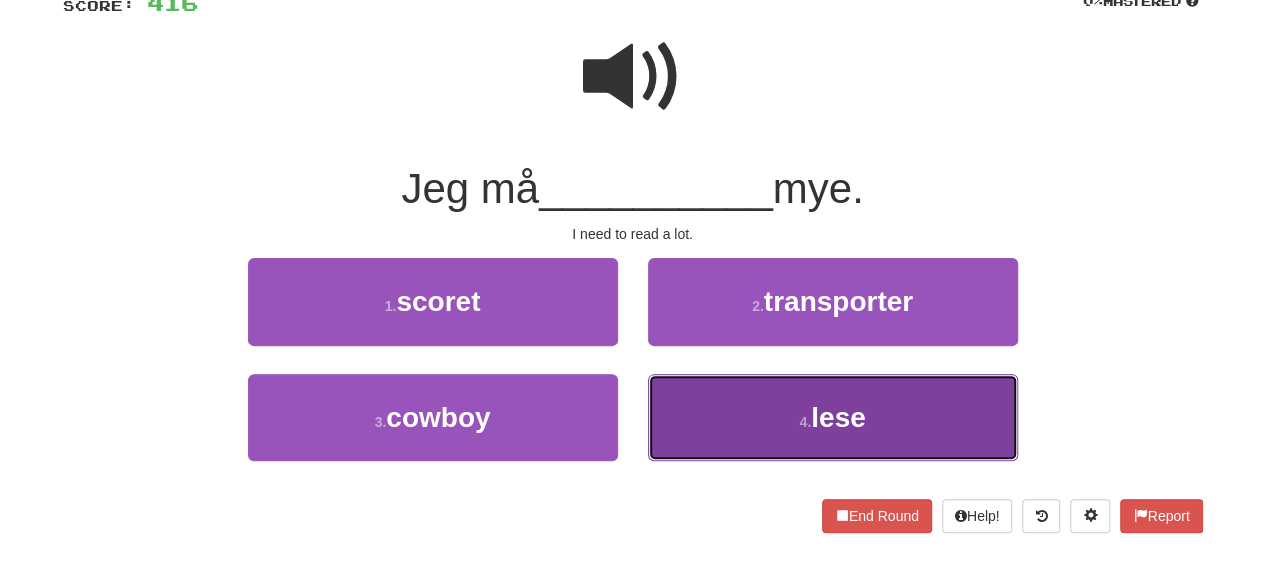 click on "4 .  lese" at bounding box center [833, 417] 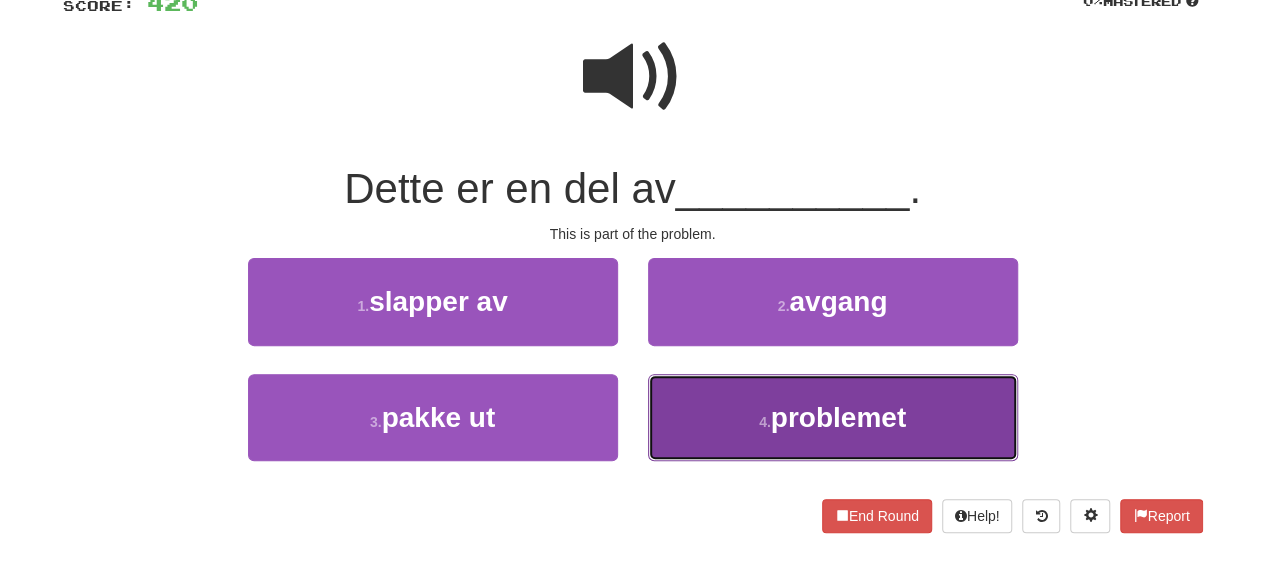 click on "4 .  problemet" at bounding box center (833, 417) 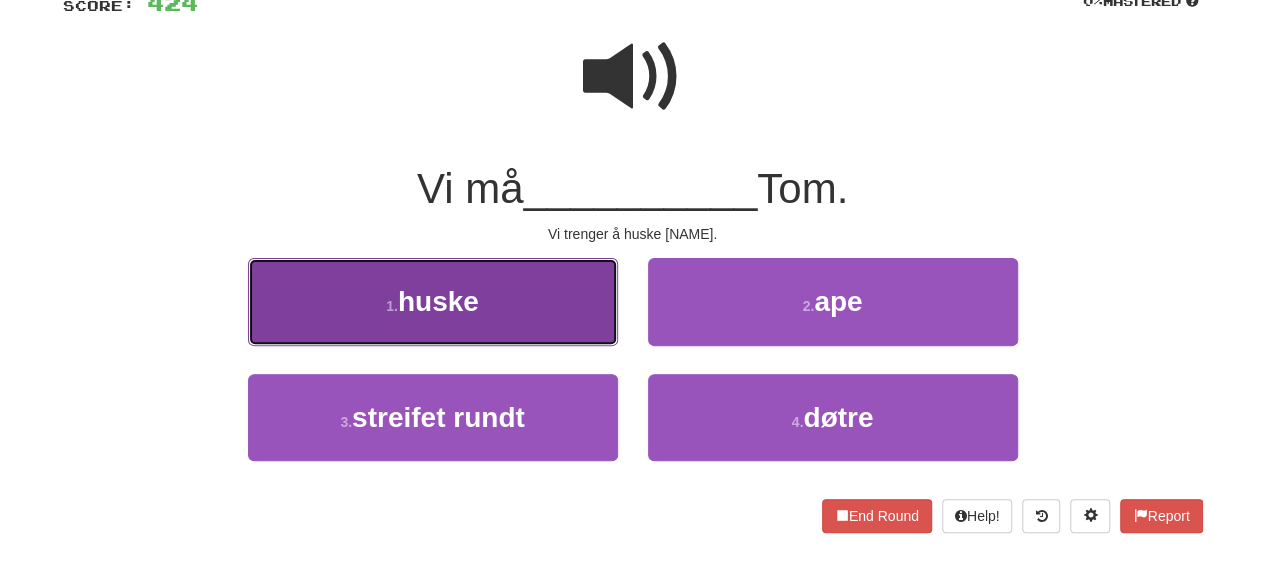 click on "1 .  huske" at bounding box center [433, 301] 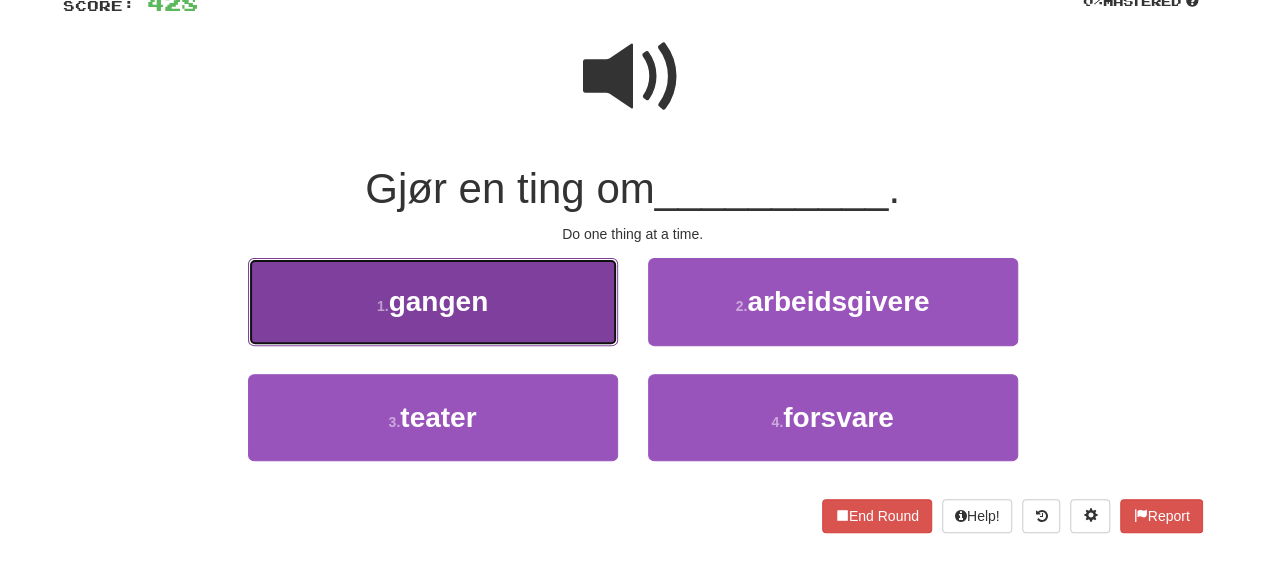 click on "1 .  gangen" at bounding box center [433, 301] 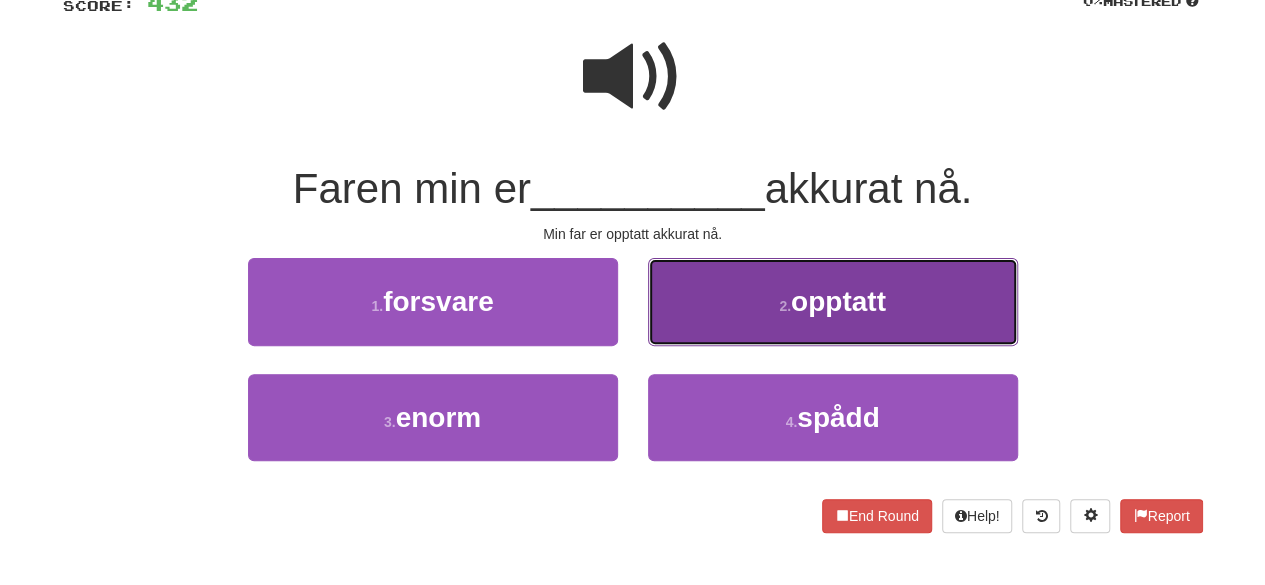 click on "2 .  opptatt" at bounding box center (833, 301) 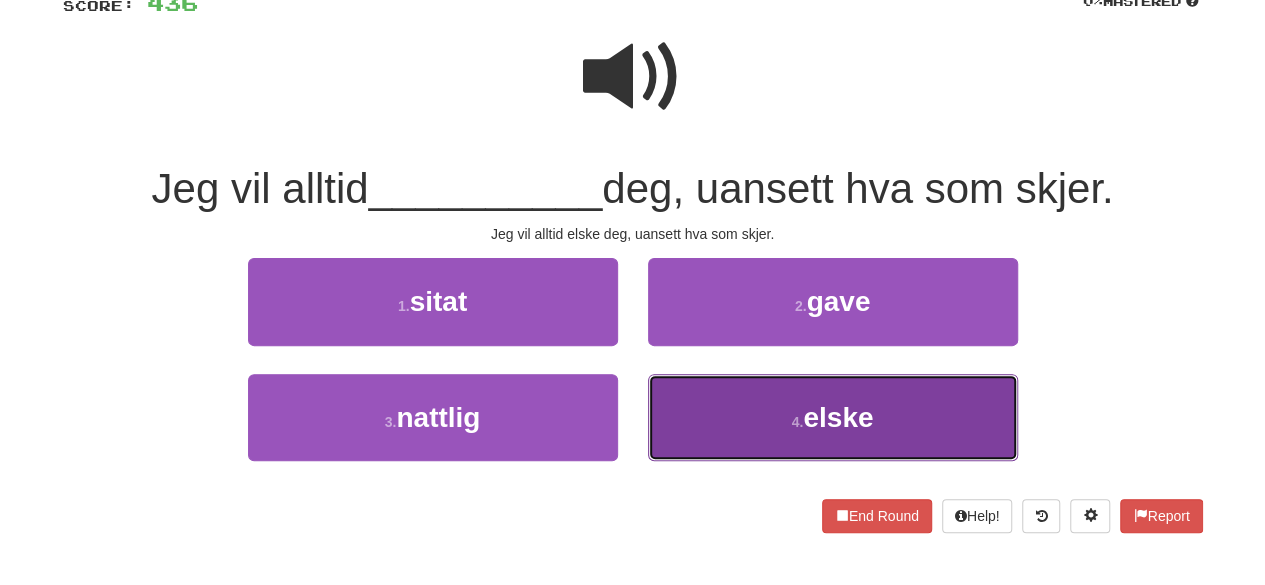click on "4 .  elske" at bounding box center [833, 417] 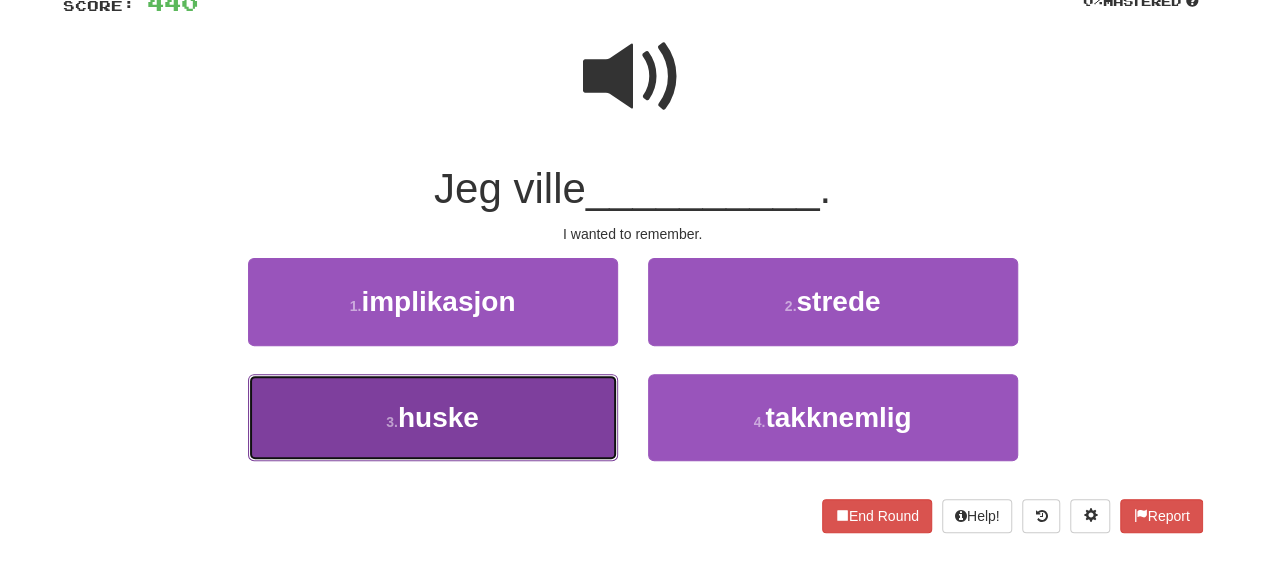 click on "3 .  huske" at bounding box center [433, 417] 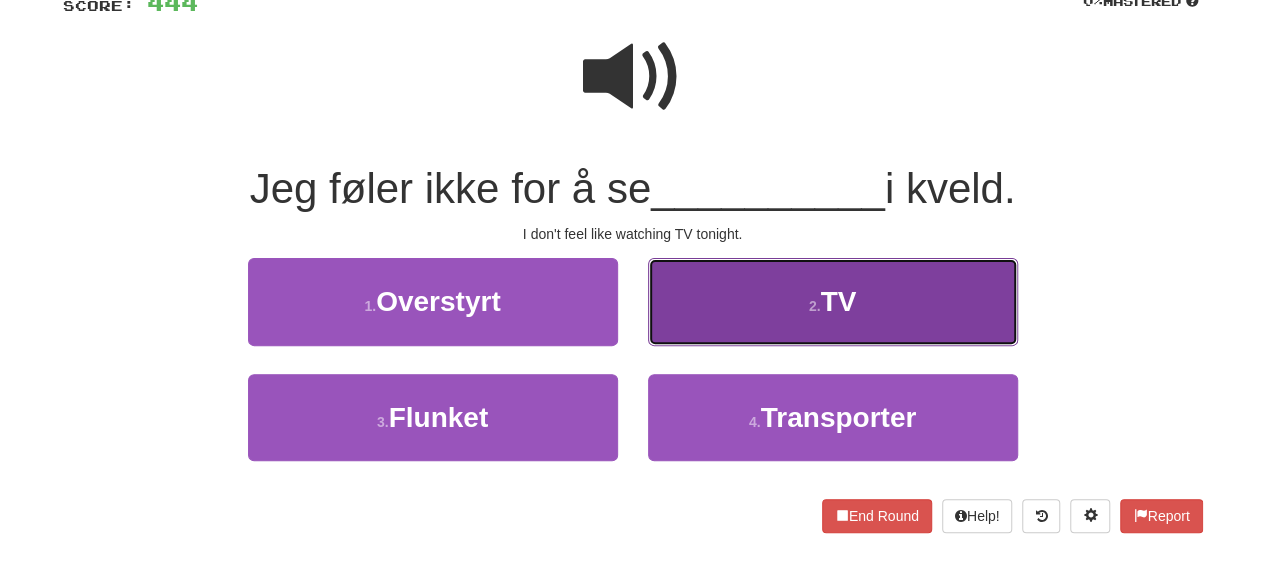 click on "2 .  TV" at bounding box center [833, 301] 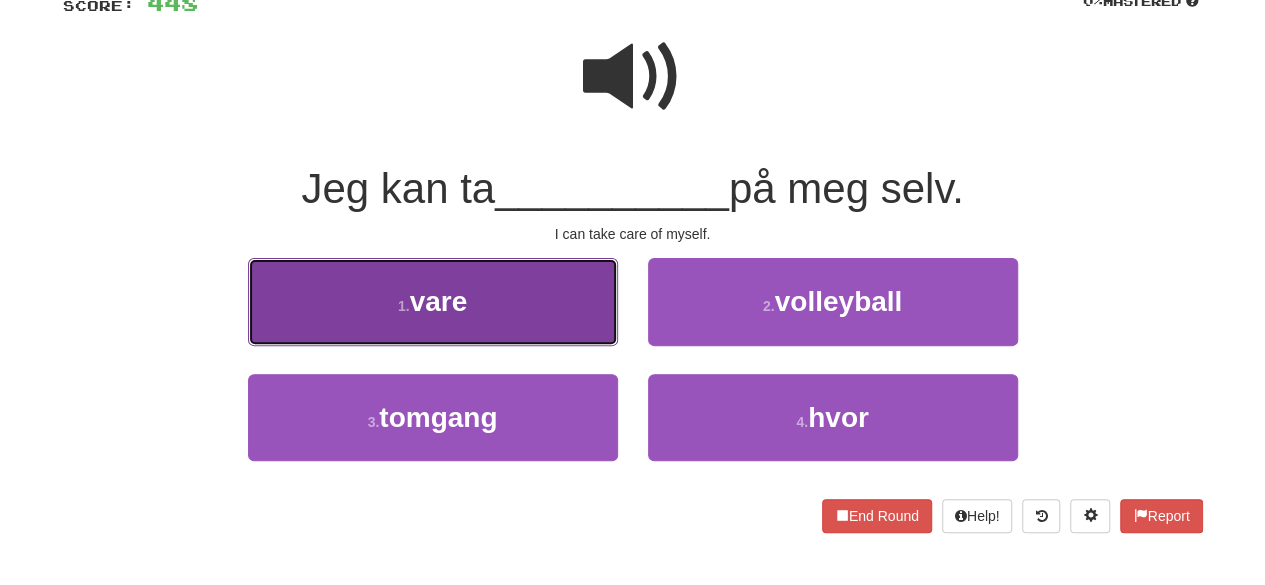 click on "1 .  vare" at bounding box center (433, 301) 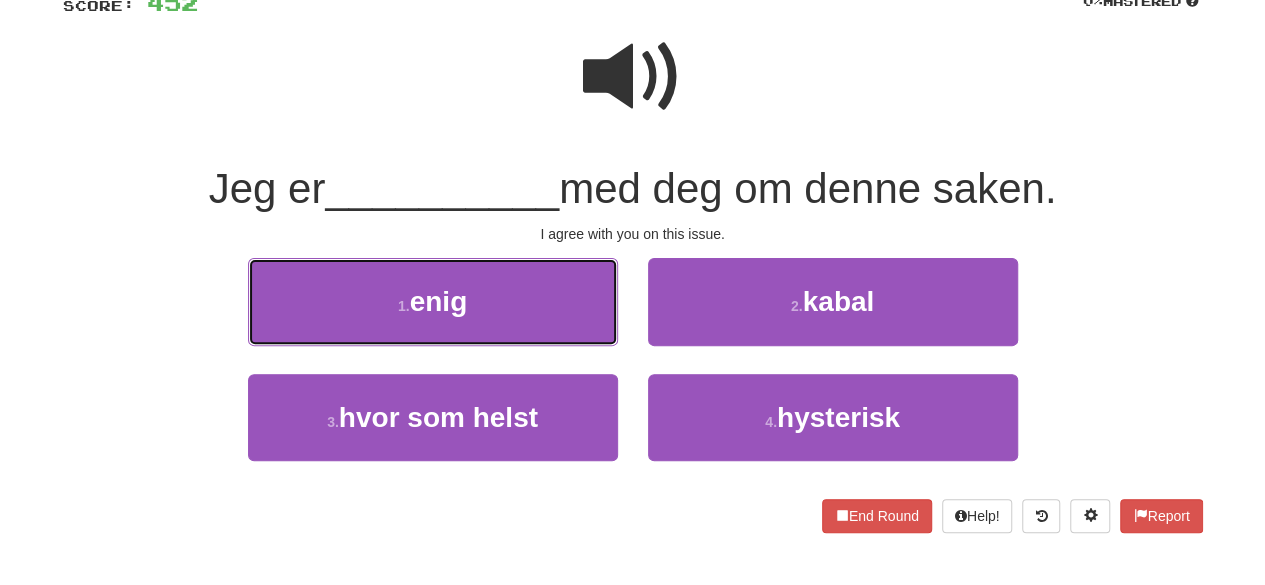 click on "1 .  enig" at bounding box center [433, 301] 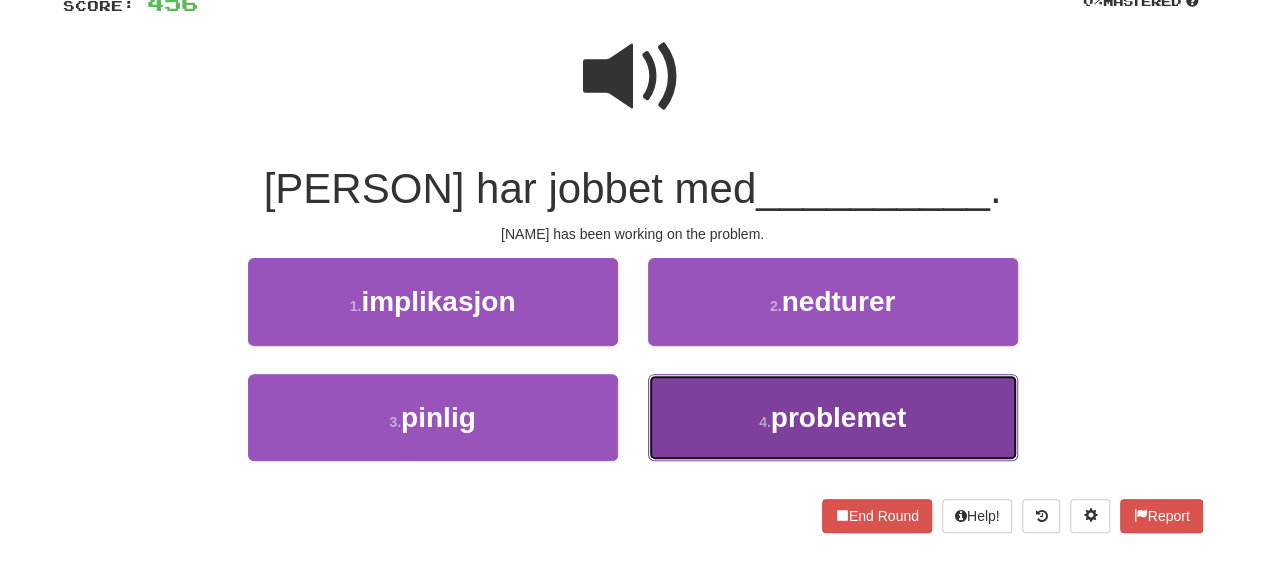 click on "4 .  problemet" at bounding box center (833, 417) 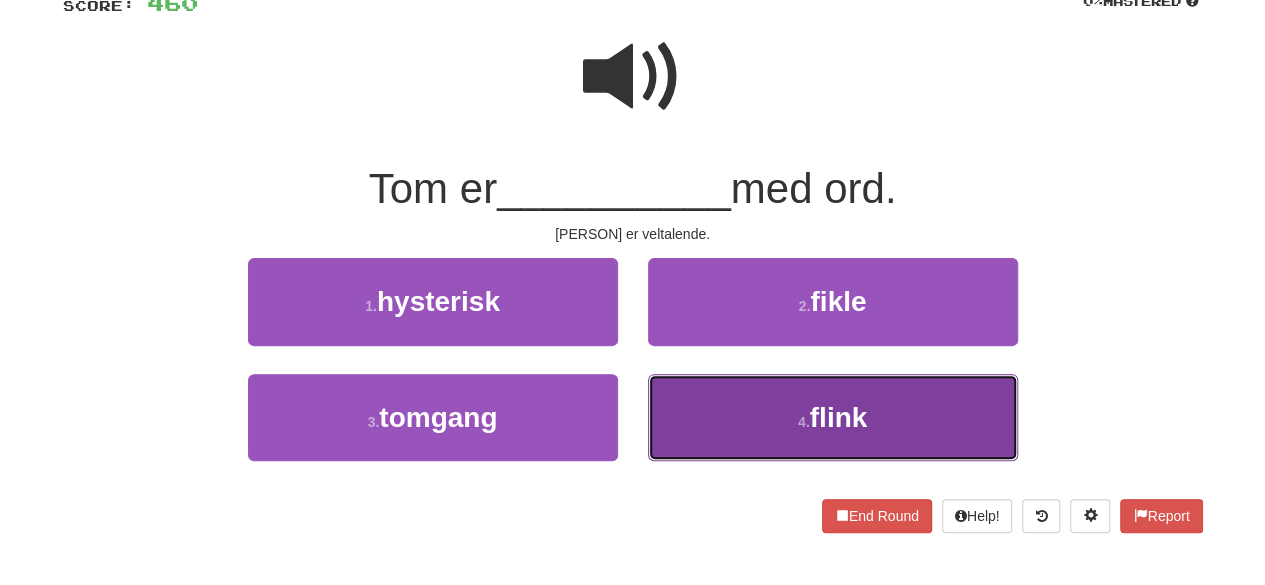 click on "flink" at bounding box center (839, 417) 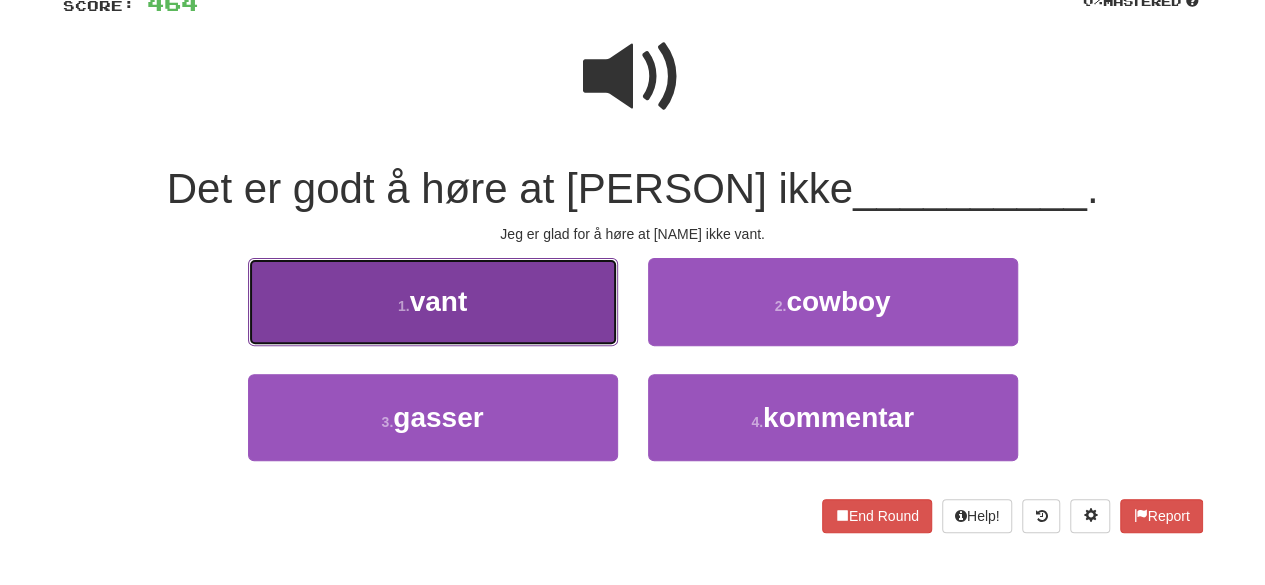 click on "1 .  vant" at bounding box center [433, 301] 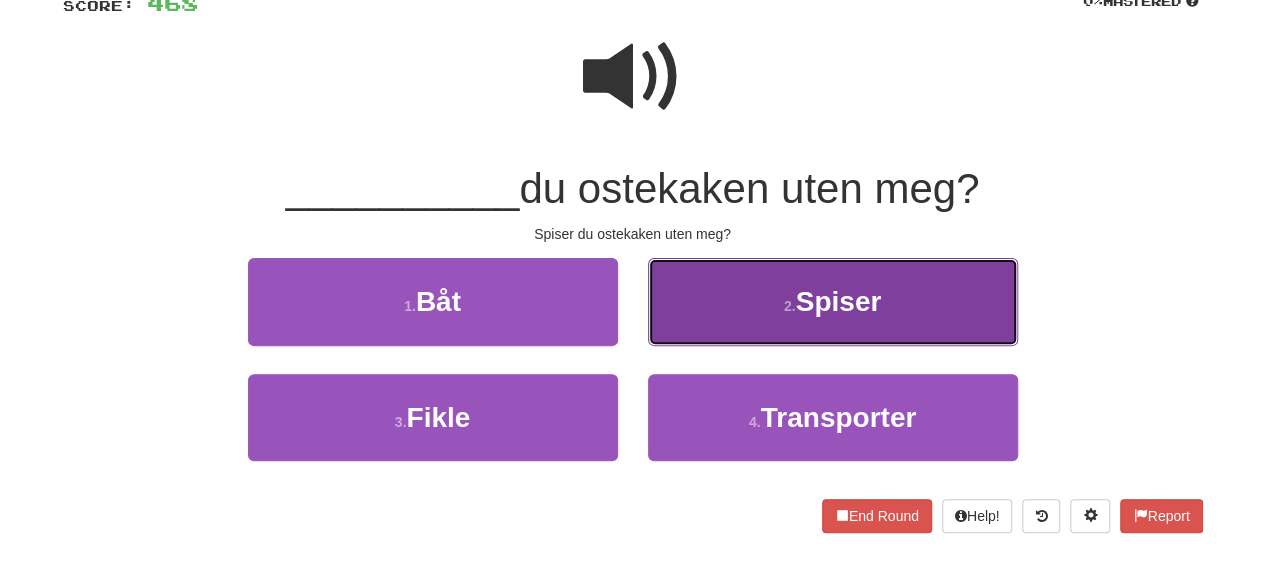 click on "2 .  Spiser" at bounding box center [833, 301] 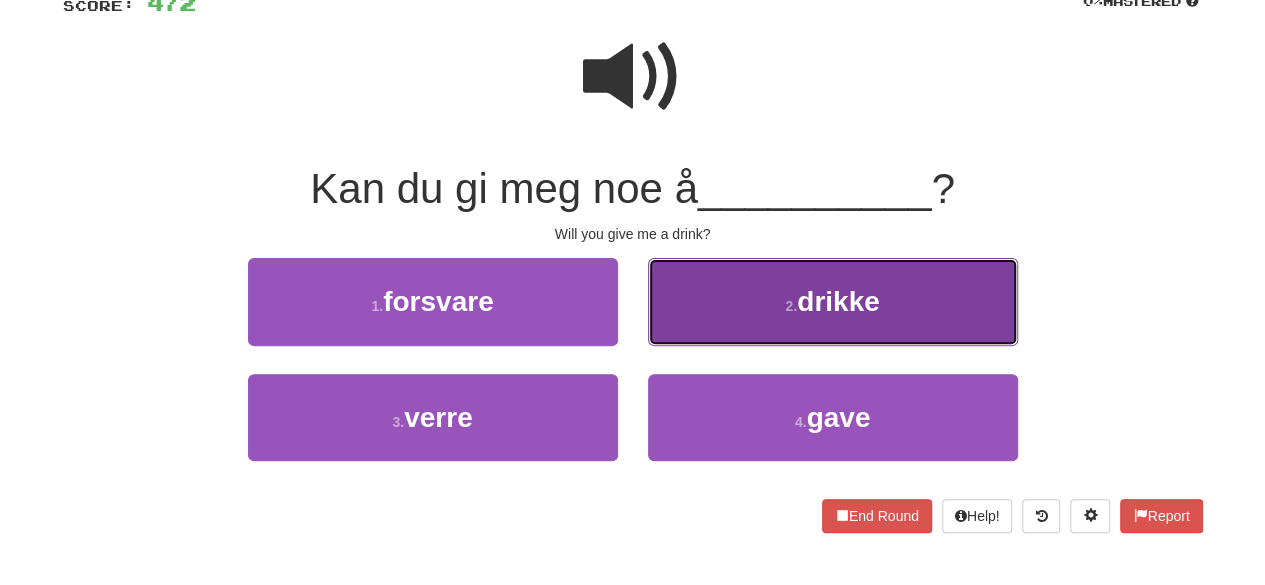 click on "2 ." at bounding box center [791, 306] 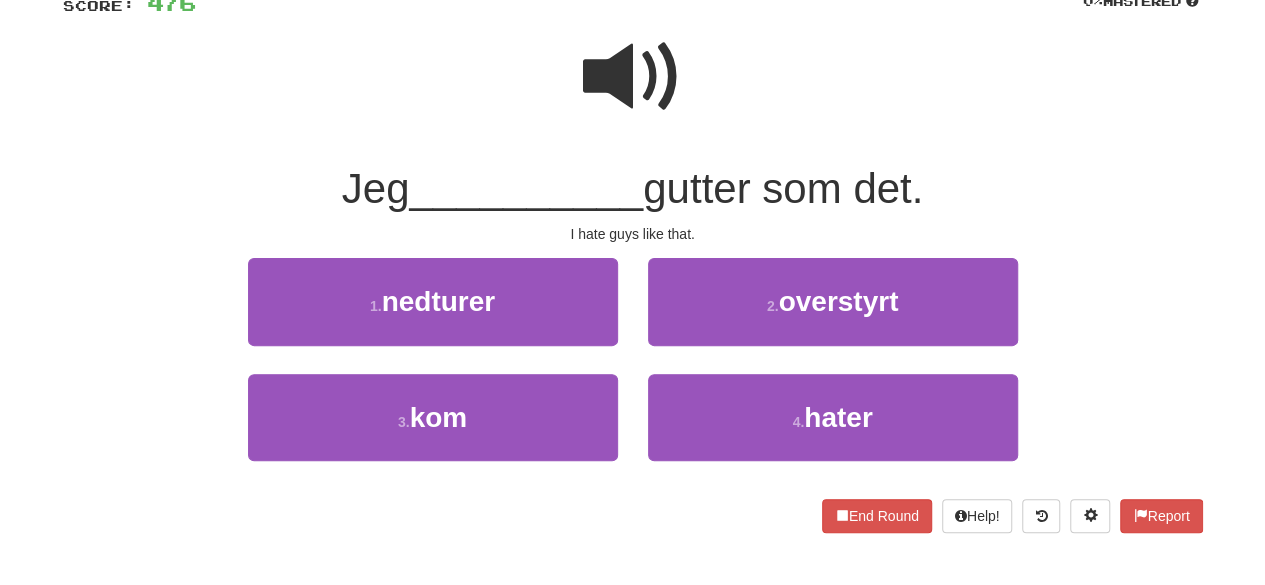 click at bounding box center [633, 77] 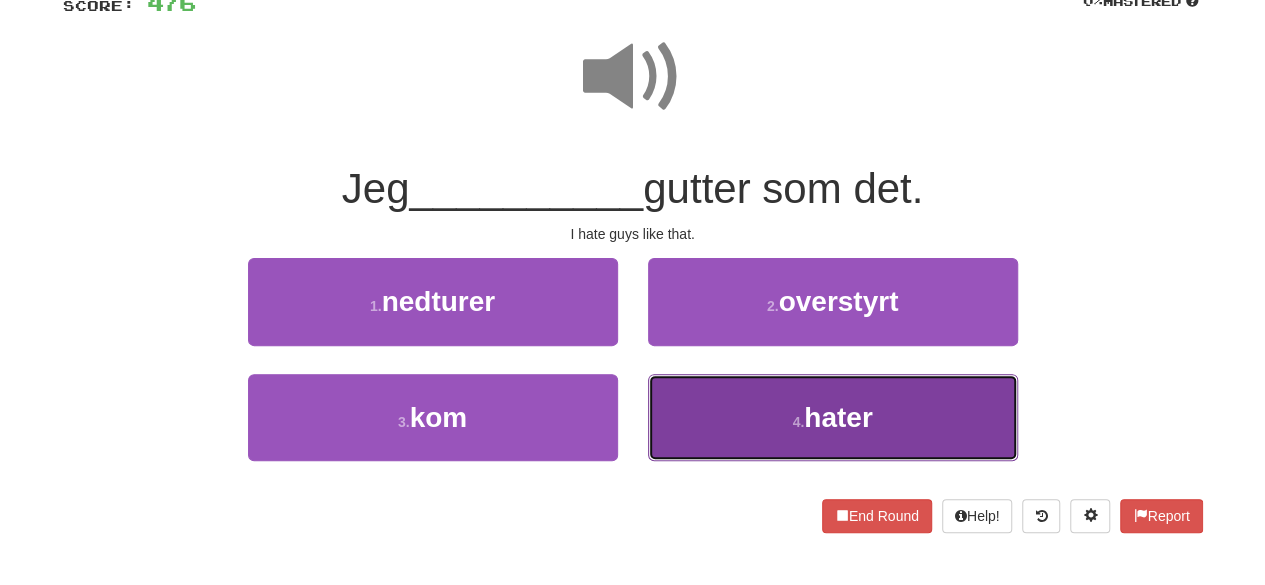 click on "4 .  hater" at bounding box center (833, 417) 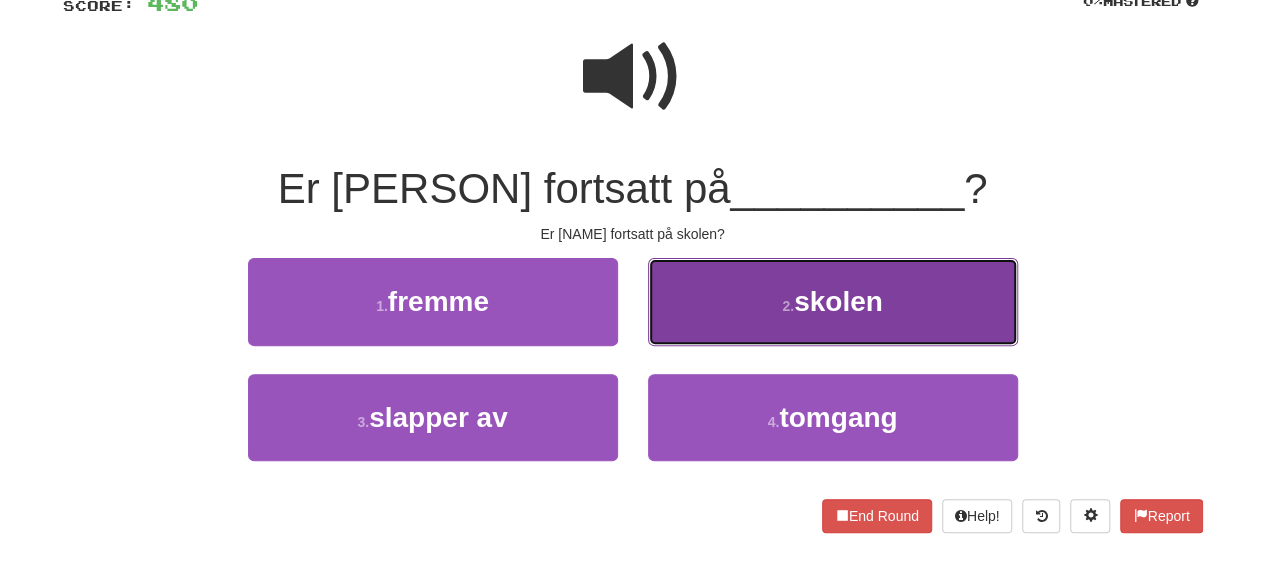 click on "skolen" at bounding box center [838, 301] 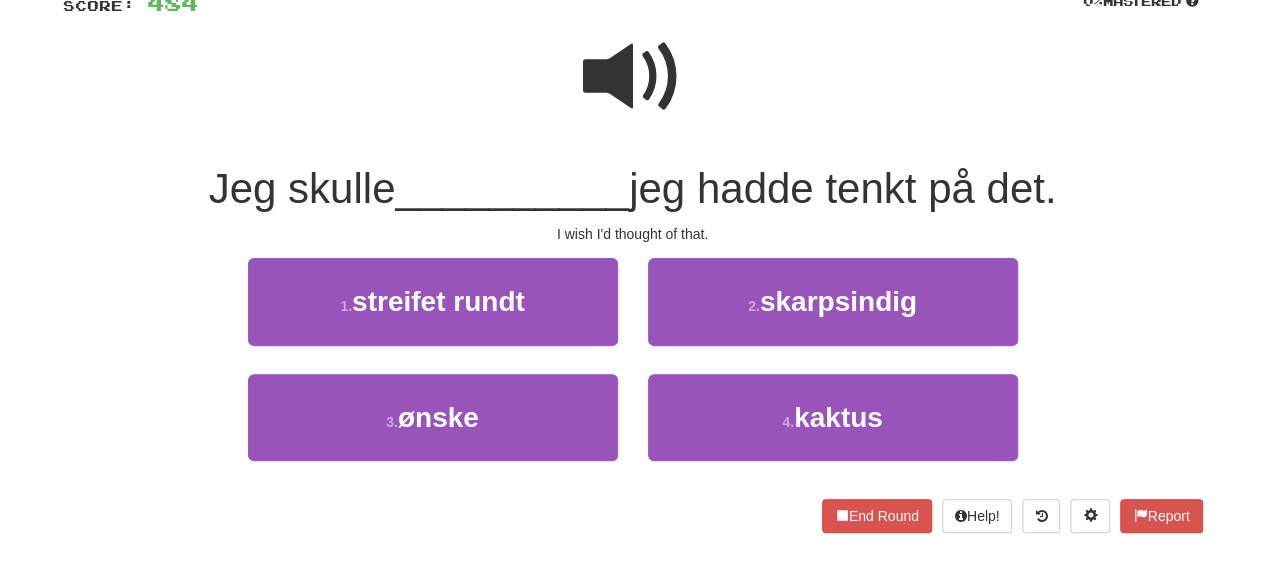 click on "3 .  ønske" at bounding box center [433, 431] 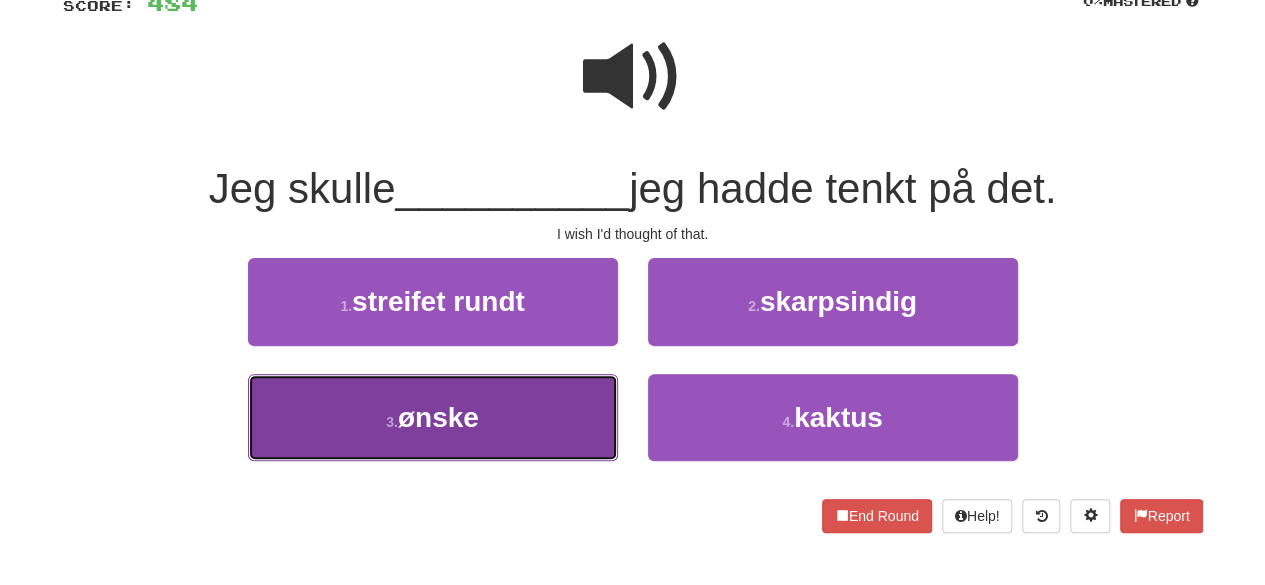 click on "ønske" at bounding box center [438, 417] 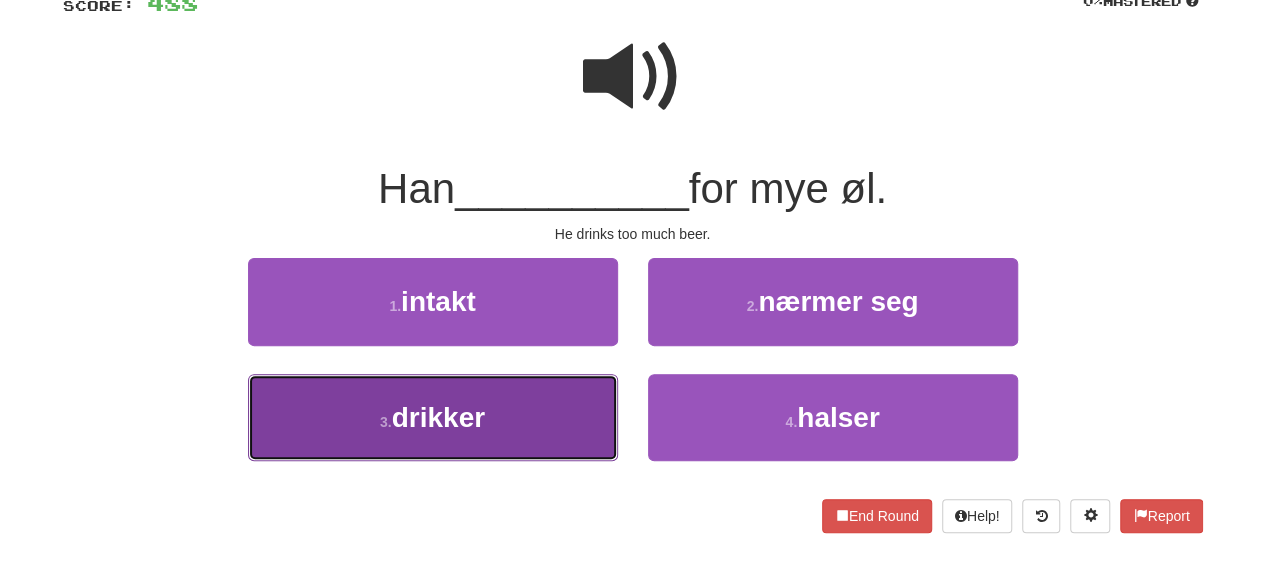 click on "3 .  drikker" at bounding box center [433, 417] 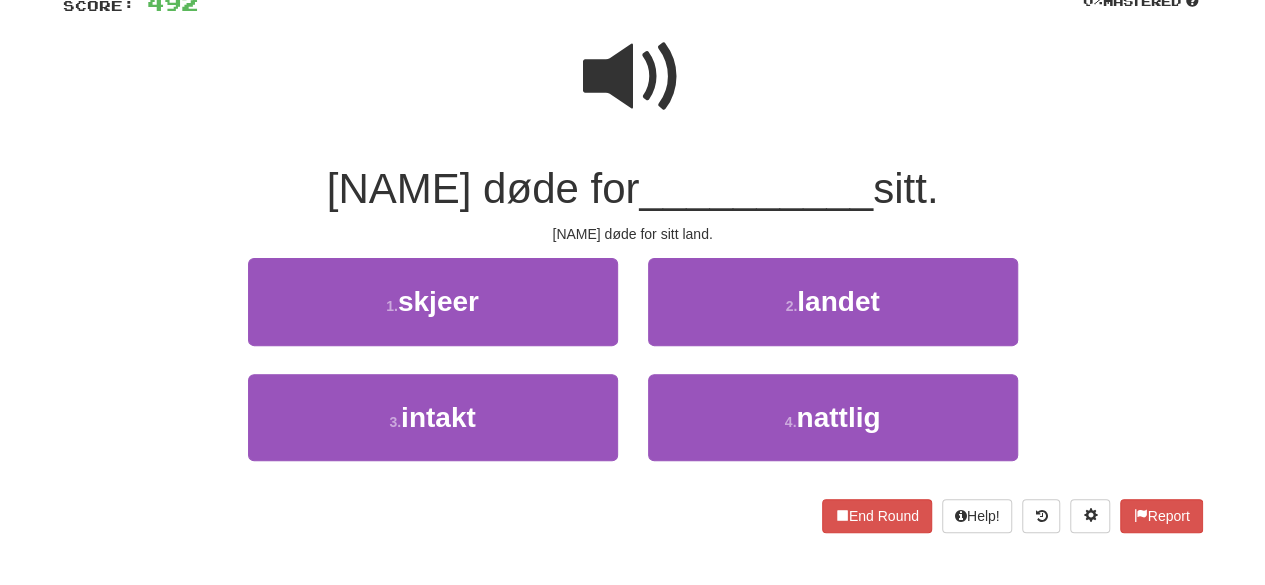 click at bounding box center [633, 77] 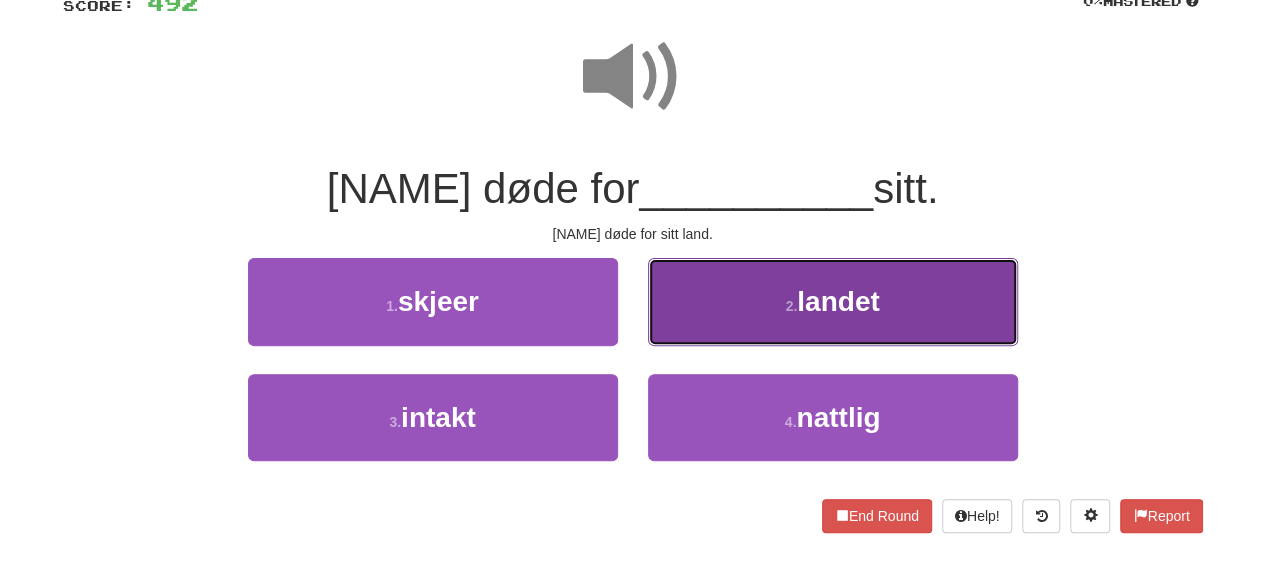 click on "2 .  landet" at bounding box center (833, 301) 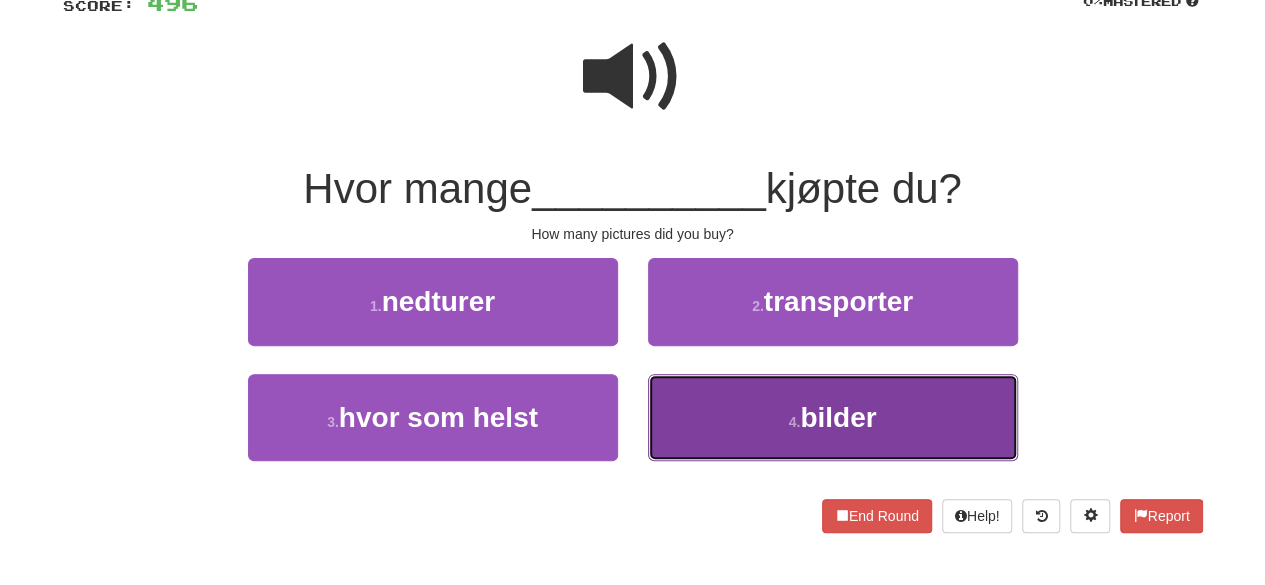 click on "4 .  bilder" at bounding box center (833, 417) 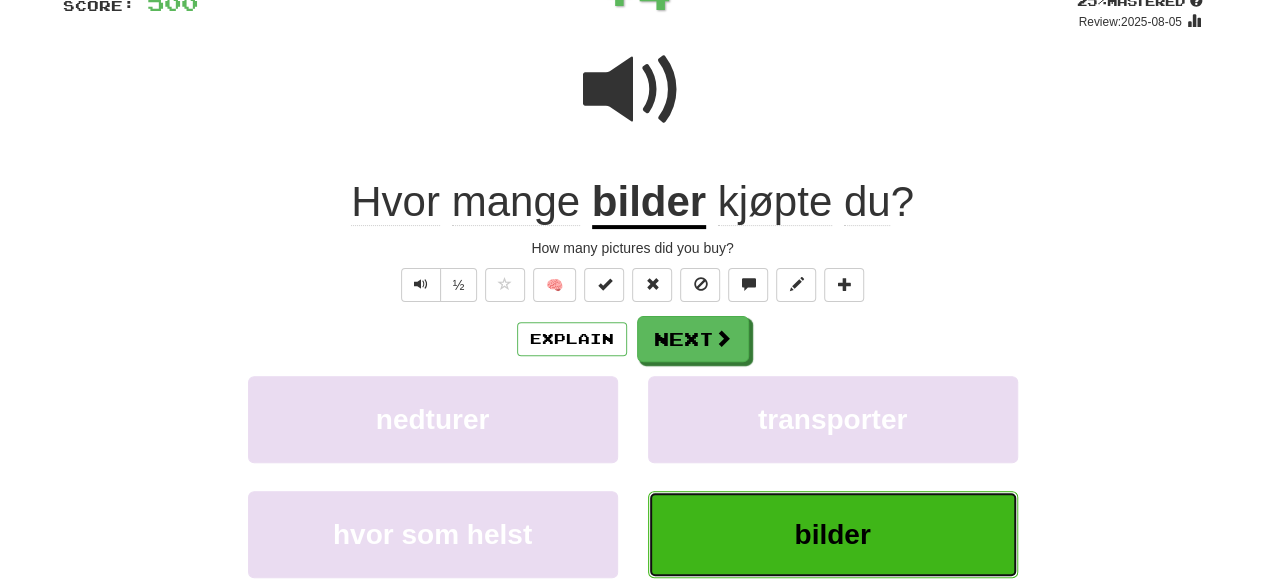 scroll, scrollTop: 0, scrollLeft: 0, axis: both 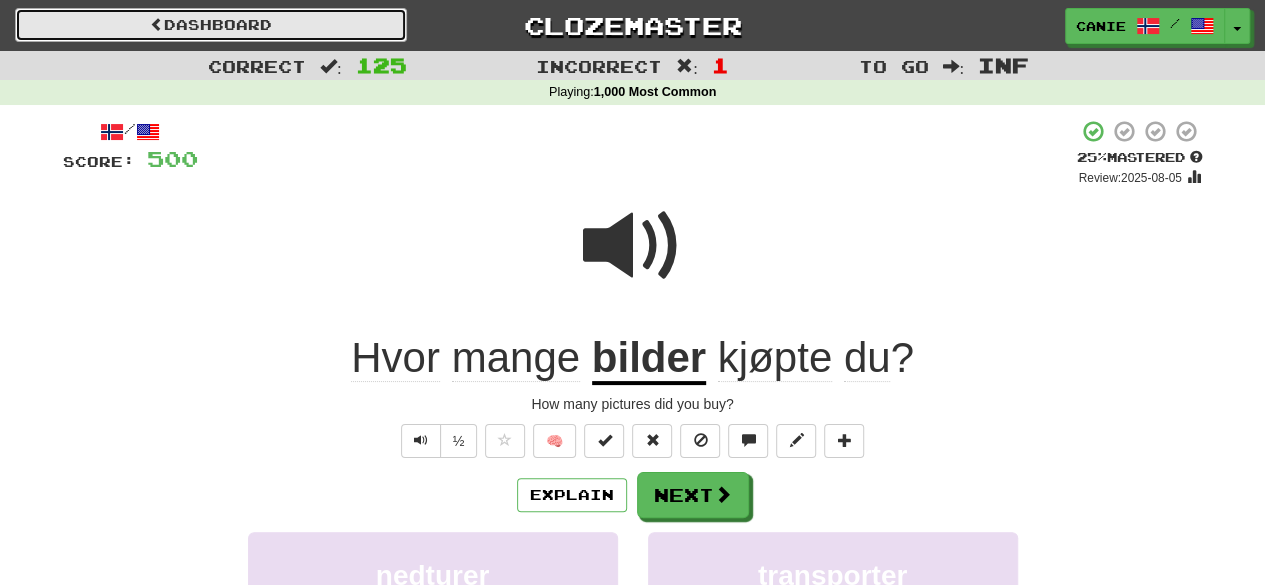click on "Dashboard" at bounding box center (211, 25) 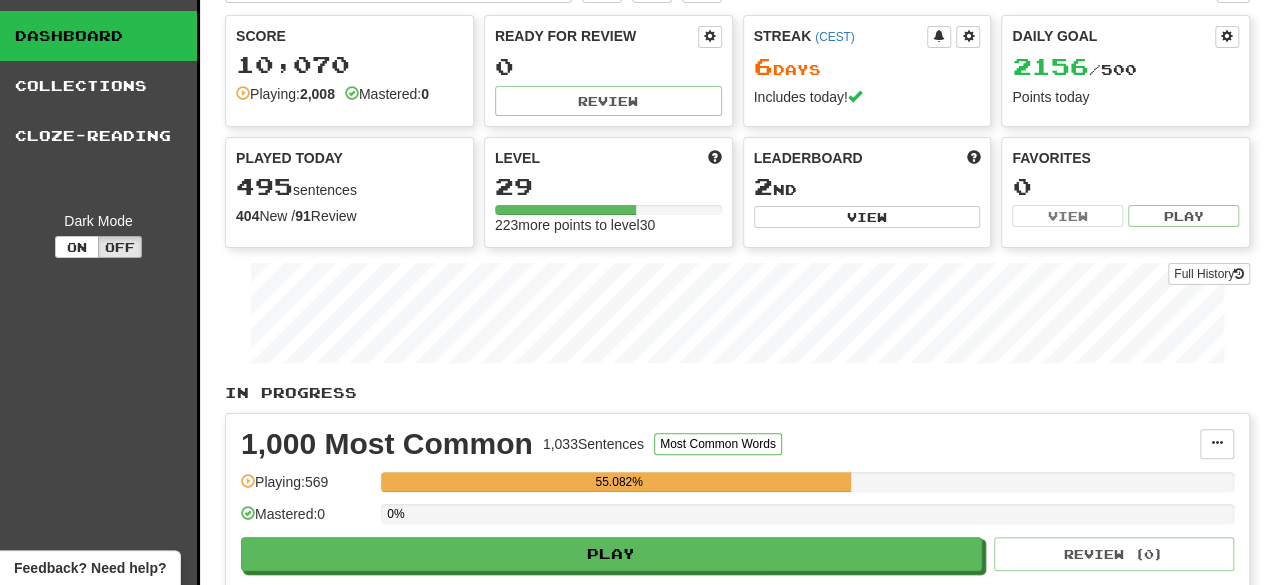 scroll, scrollTop: 55, scrollLeft: 0, axis: vertical 